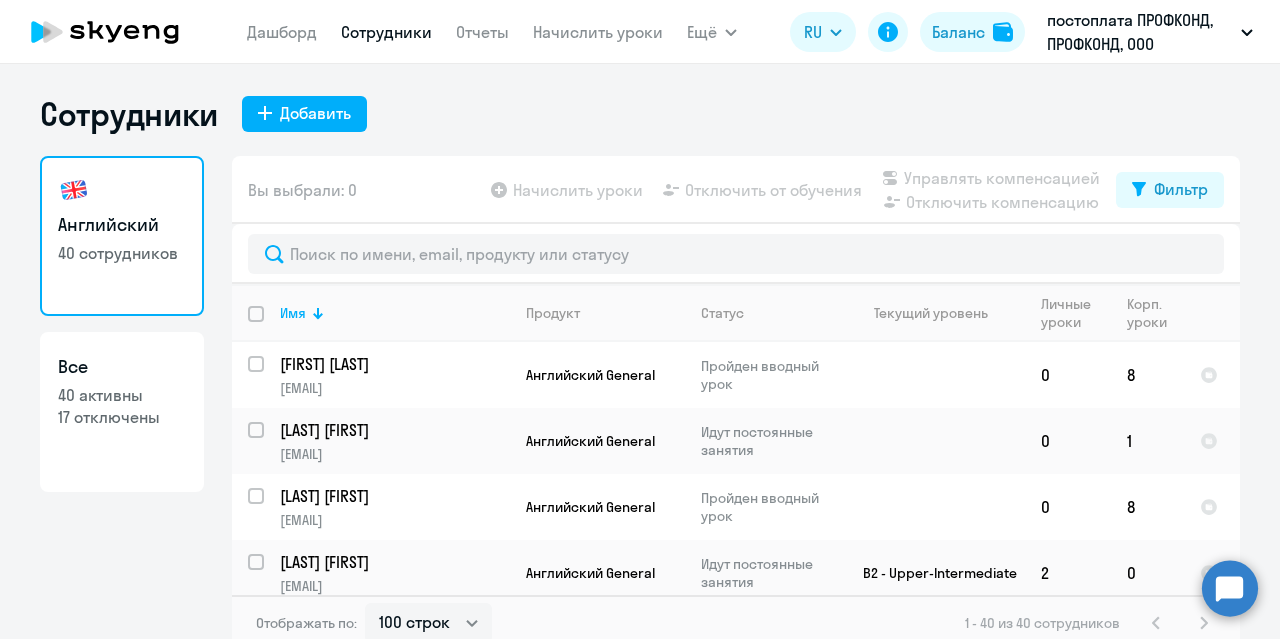 select on "100" 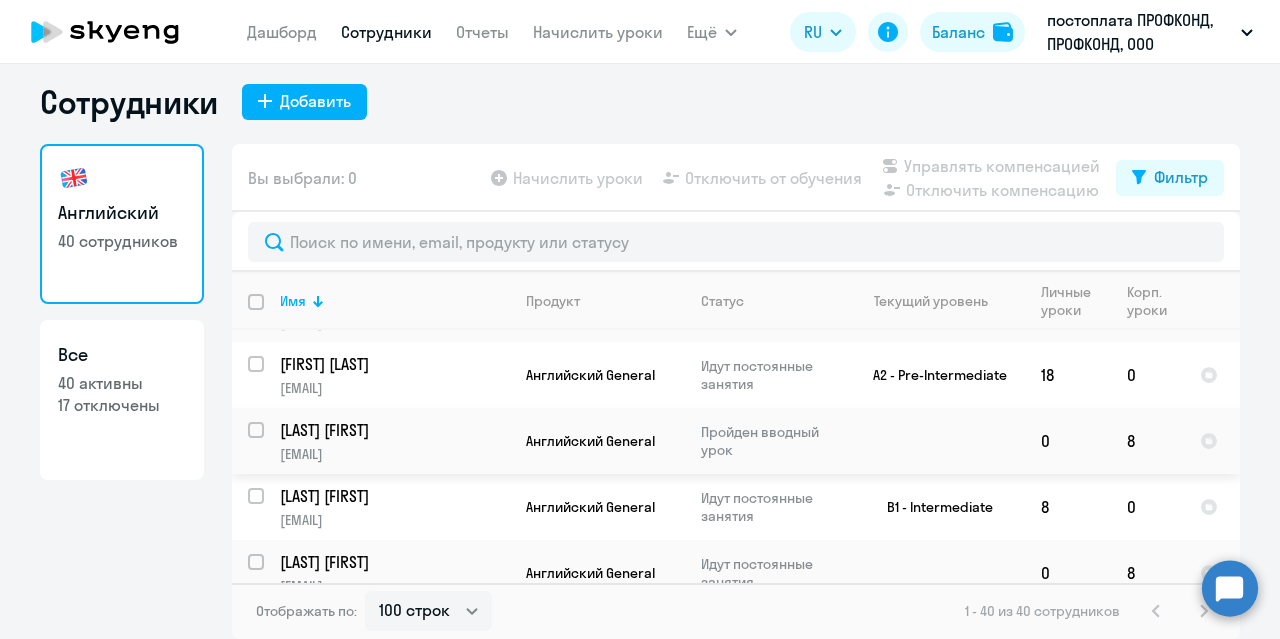 scroll, scrollTop: 2000, scrollLeft: 0, axis: vertical 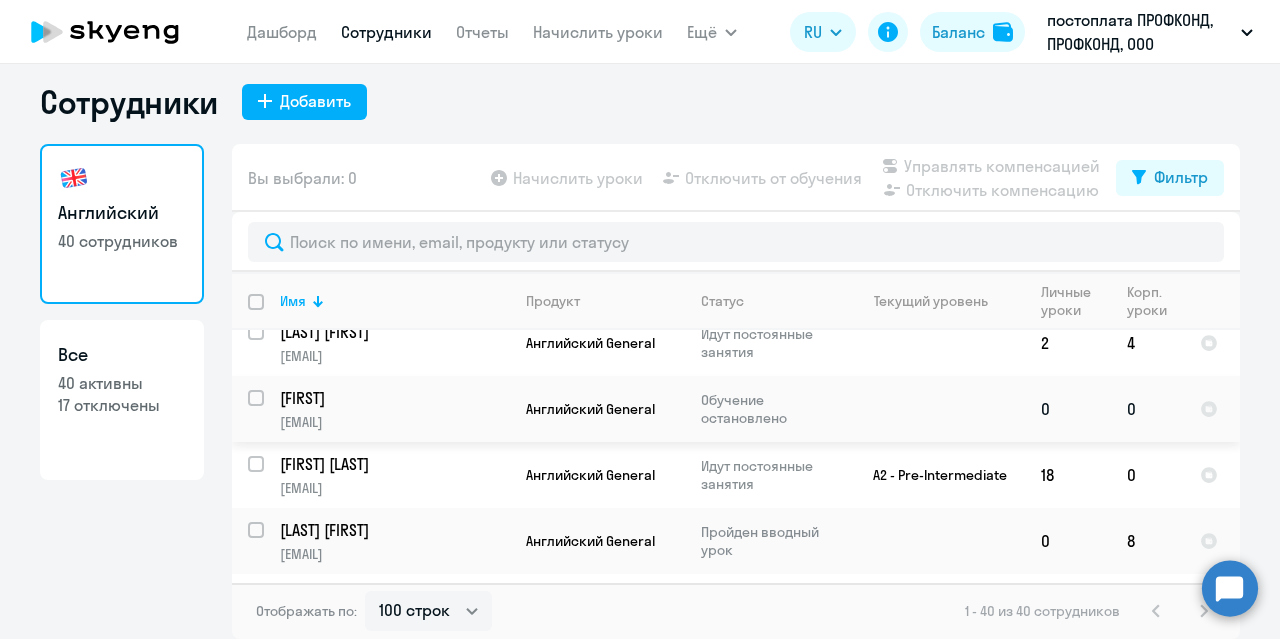 click on "[FIRST]" 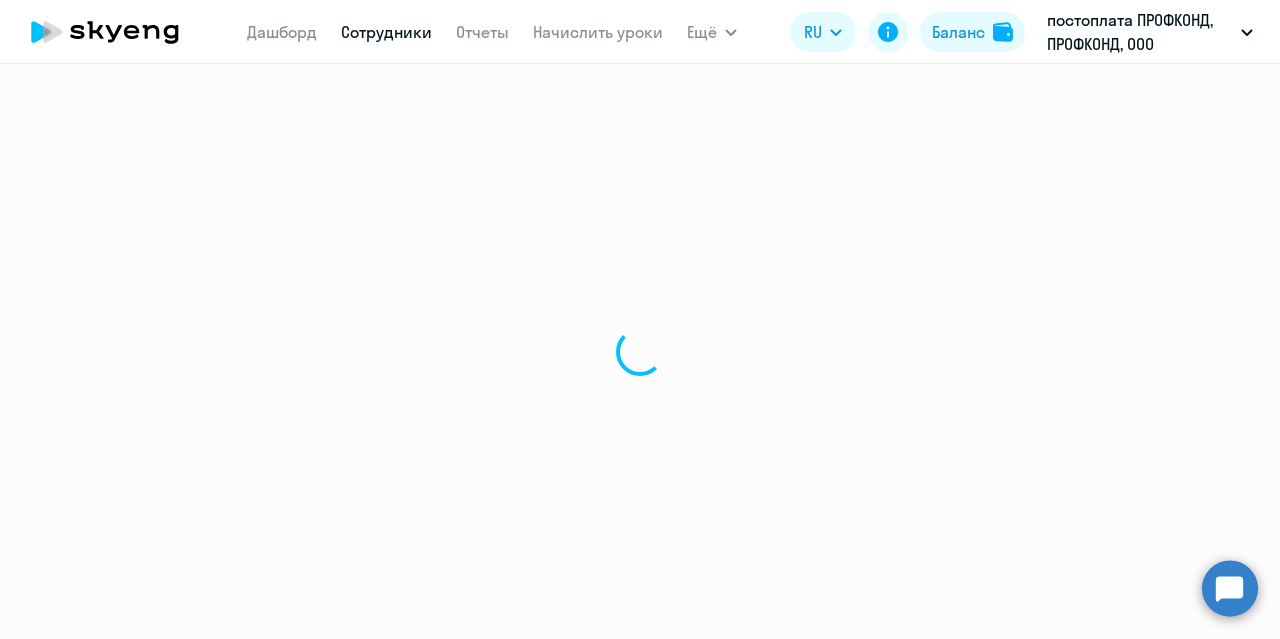 scroll, scrollTop: 0, scrollLeft: 0, axis: both 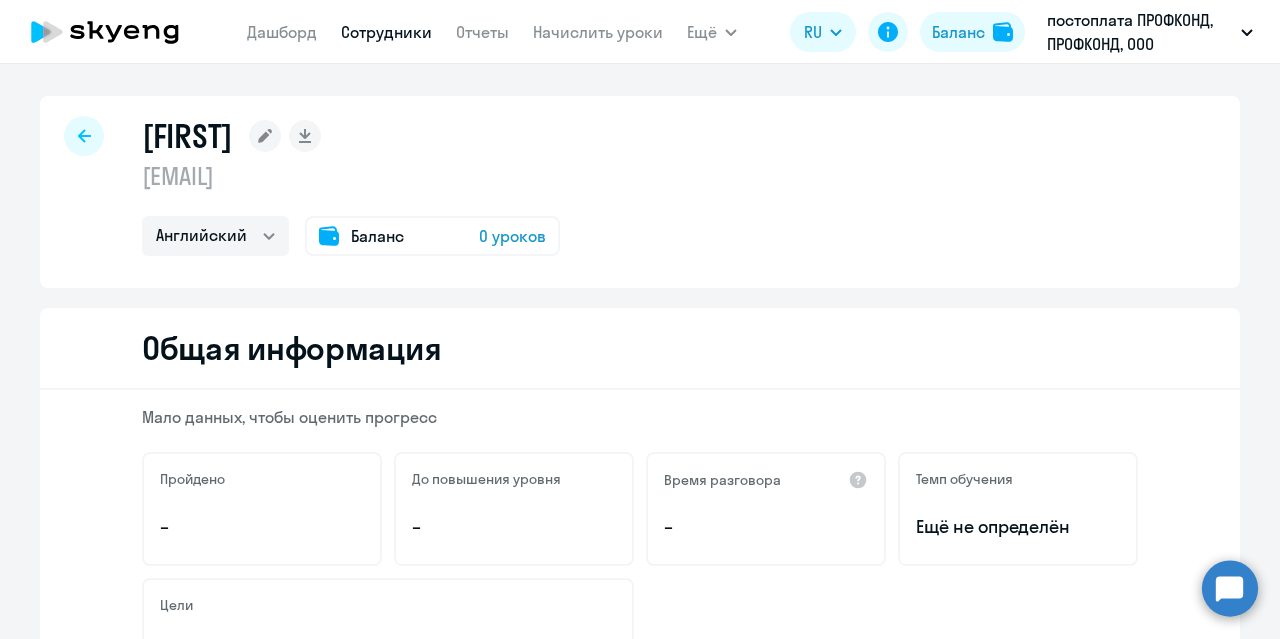 click on "[FIRST]
[EMAIL]  Английский
Баланс 0 уроков" 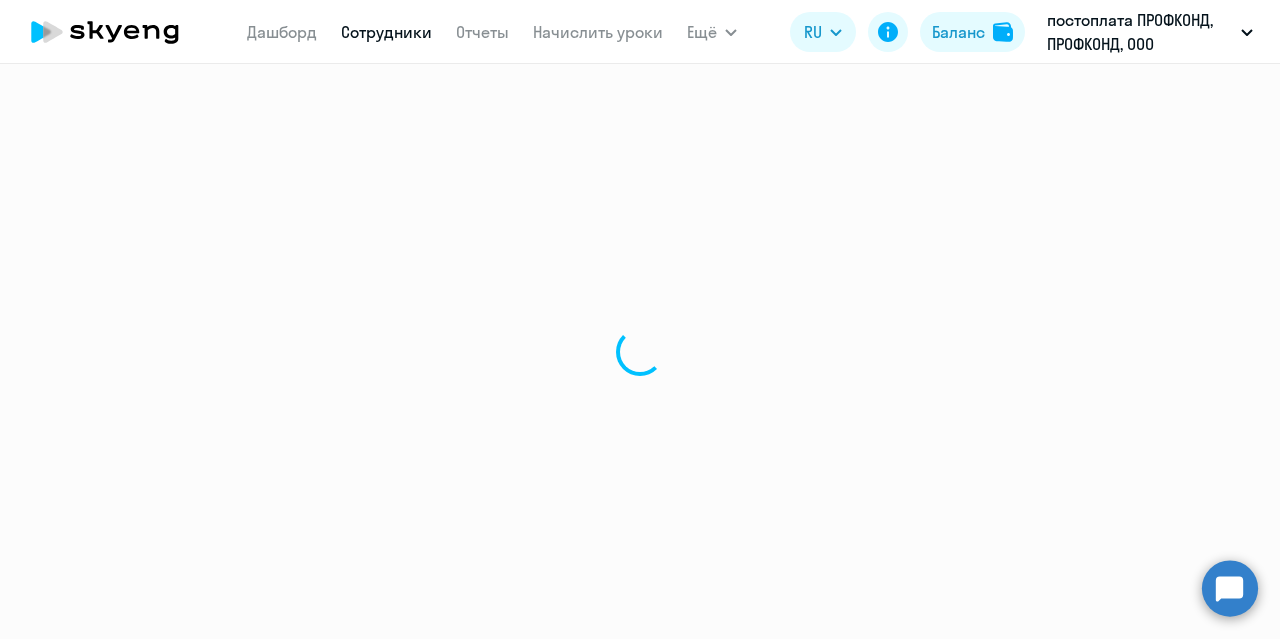 select on "30" 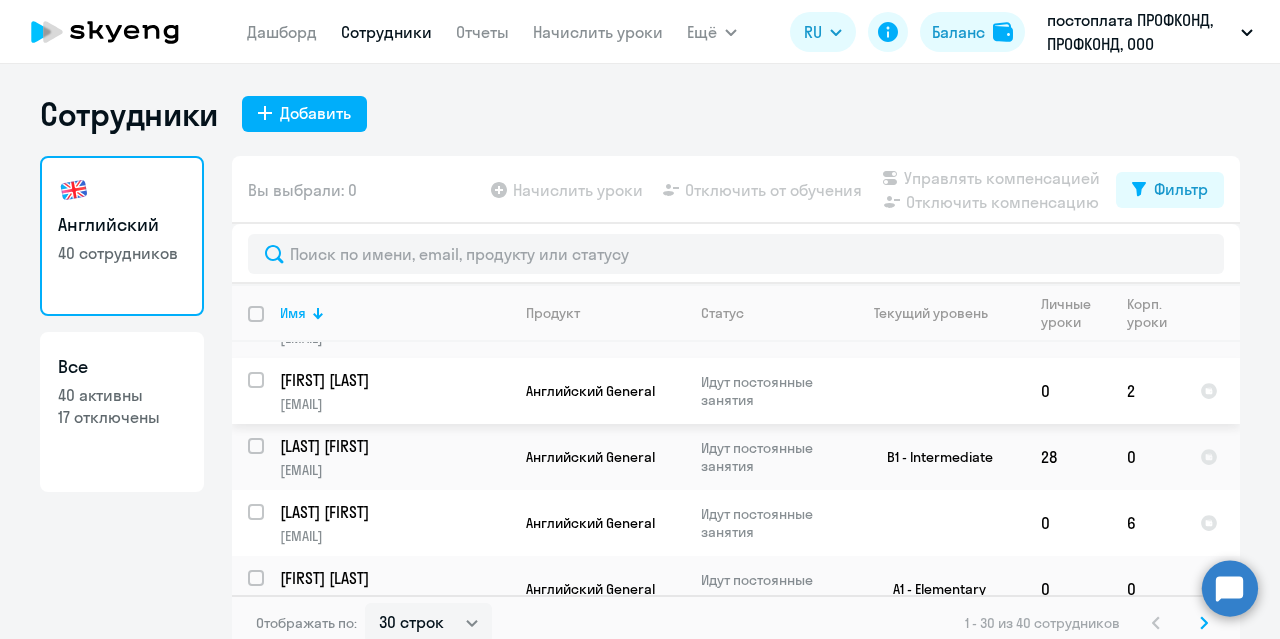 scroll, scrollTop: 1745, scrollLeft: 0, axis: vertical 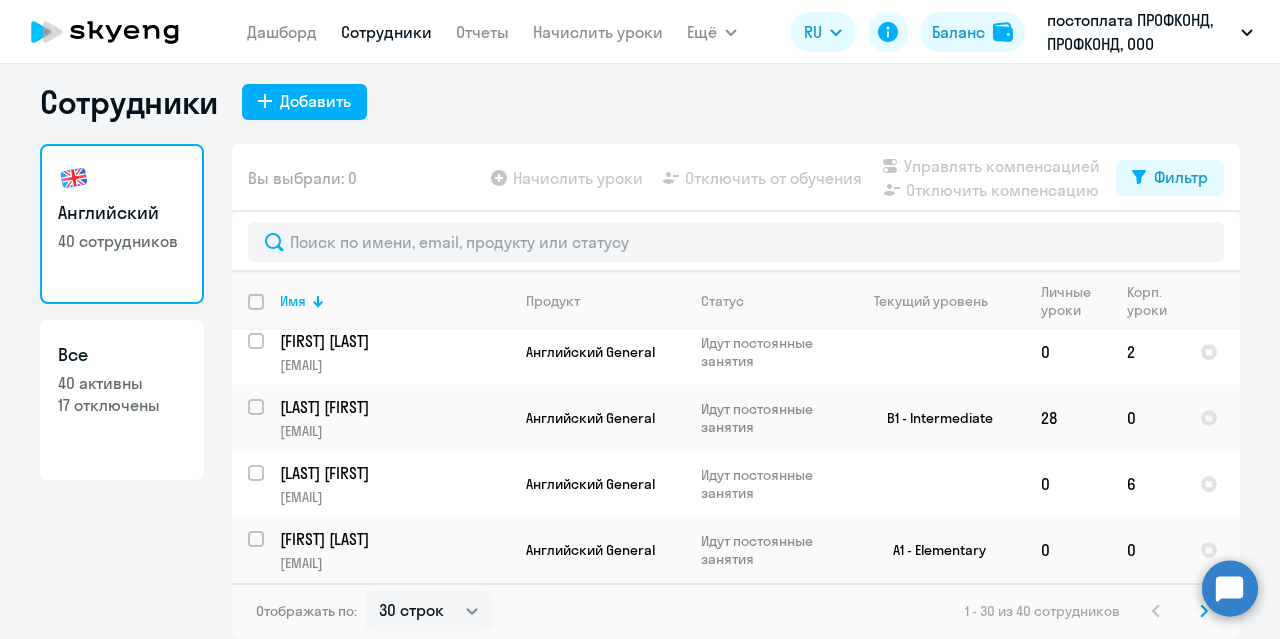 click 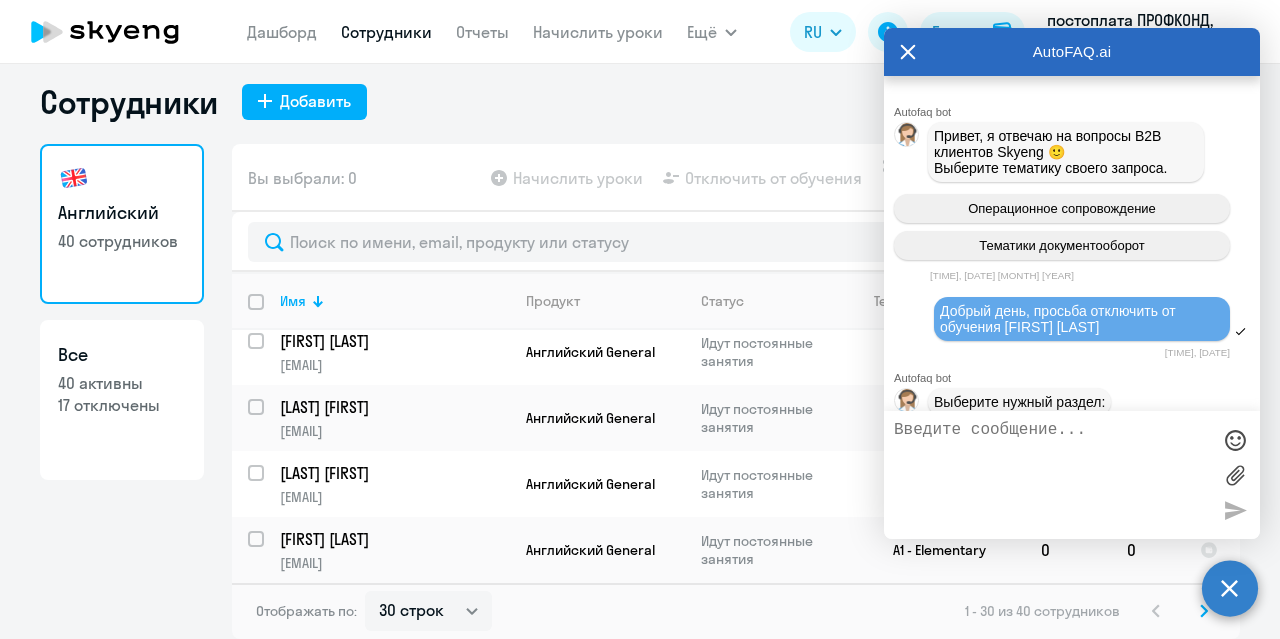 scroll, scrollTop: 48056, scrollLeft: 0, axis: vertical 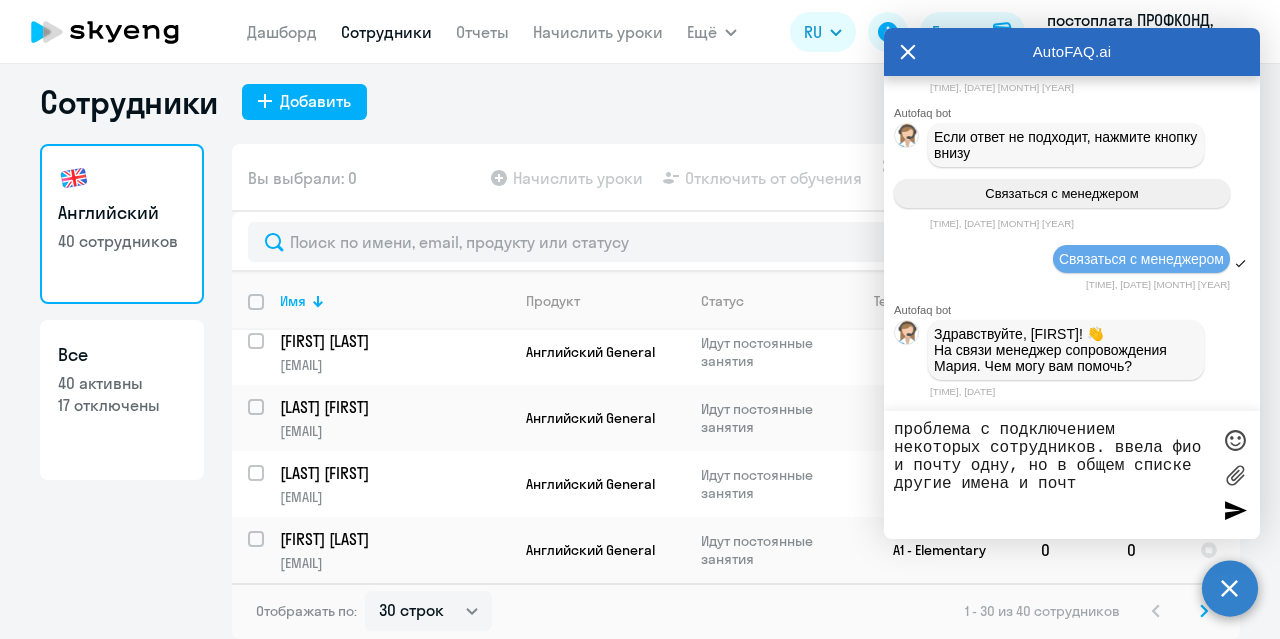 type on "проблема с подключением некоторых сотрудников. ввела фио и почту одну, но в общем списке другие имена и почты" 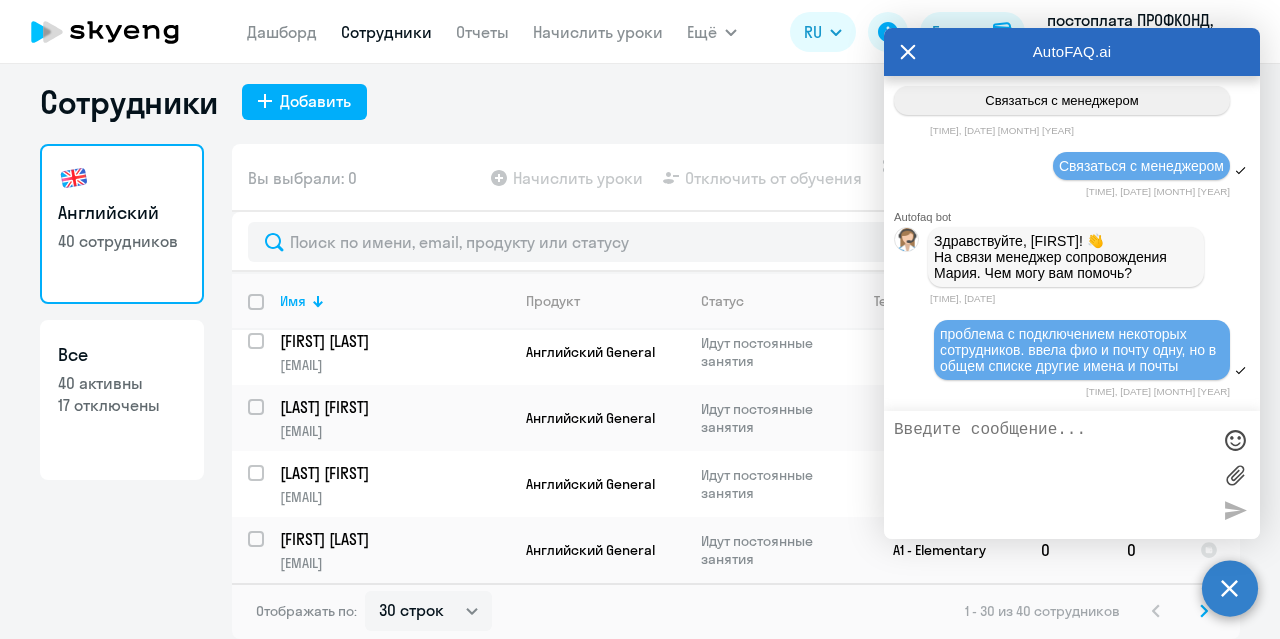 scroll, scrollTop: 48149, scrollLeft: 0, axis: vertical 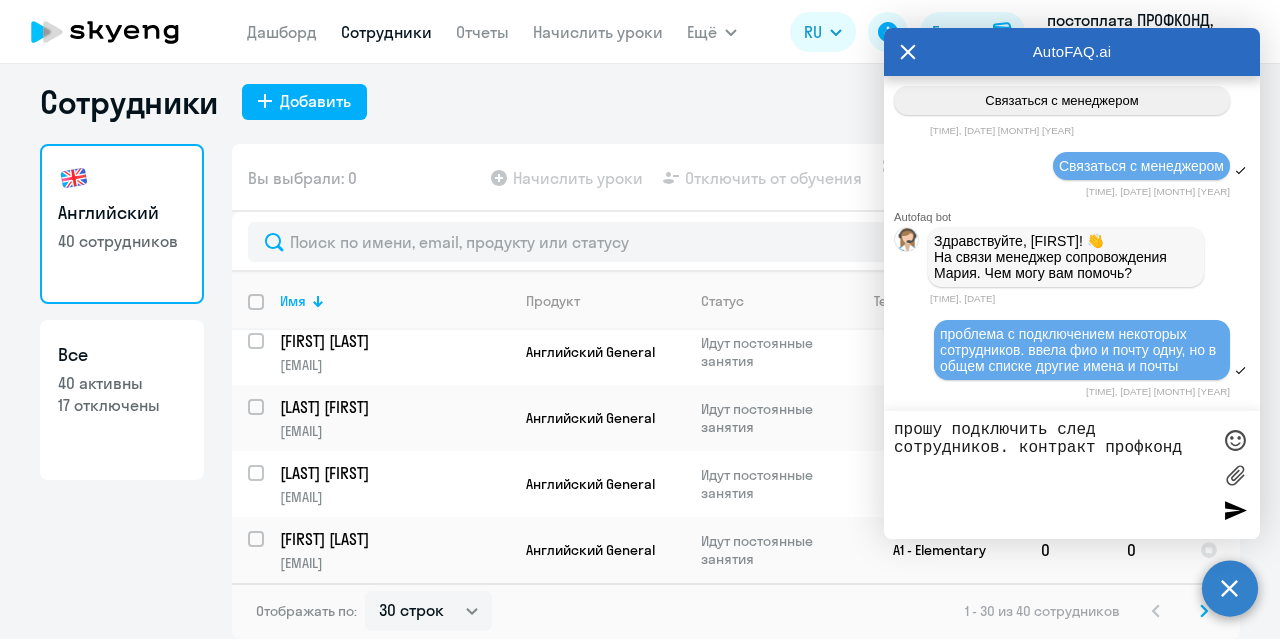 type on "прошу подключить след сотрудников. контракт профконд" 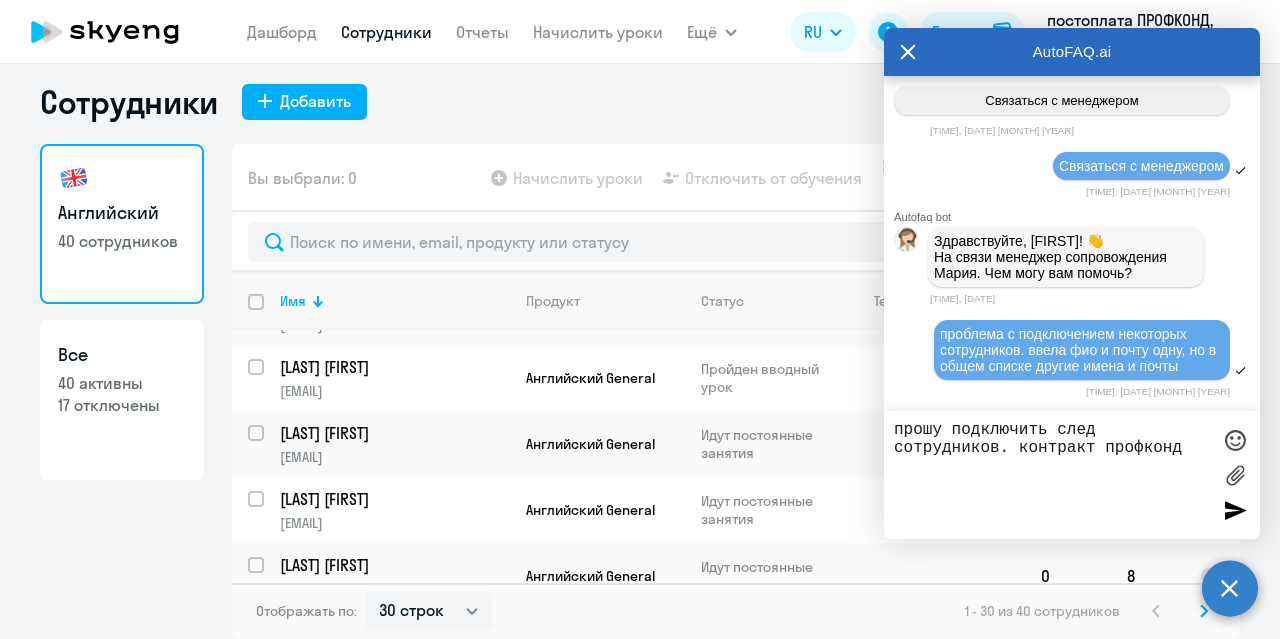 scroll, scrollTop: 245, scrollLeft: 0, axis: vertical 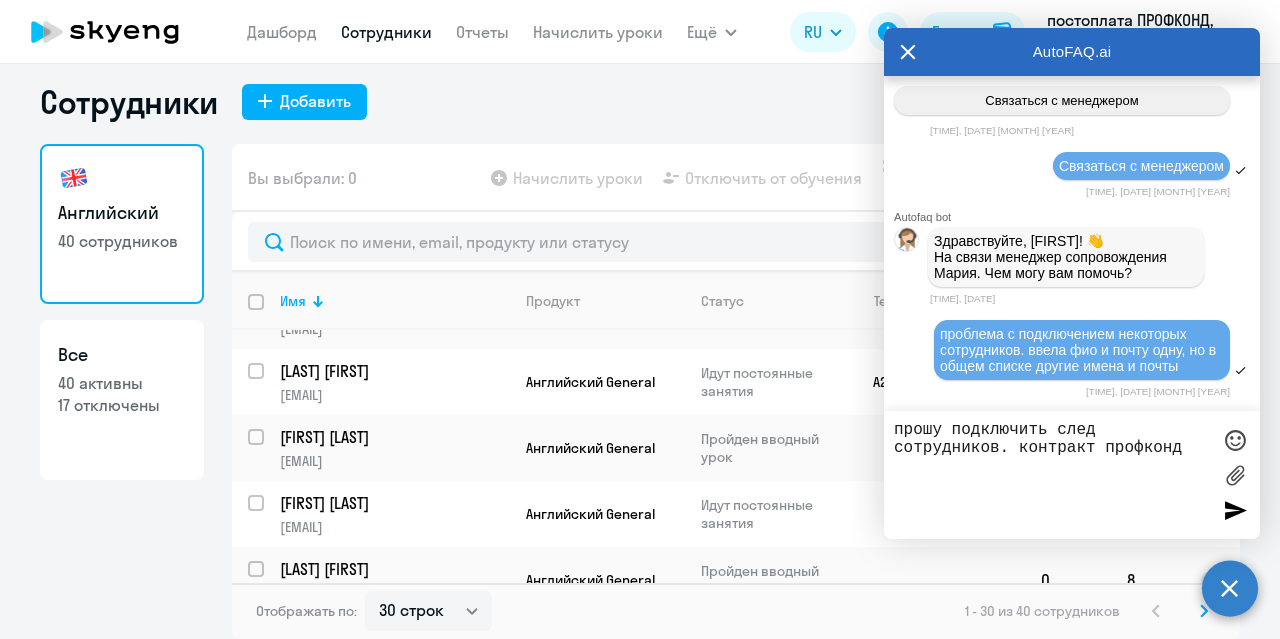 click on "прошу подключить след сотрудников. контракт профконд" at bounding box center [1052, 475] 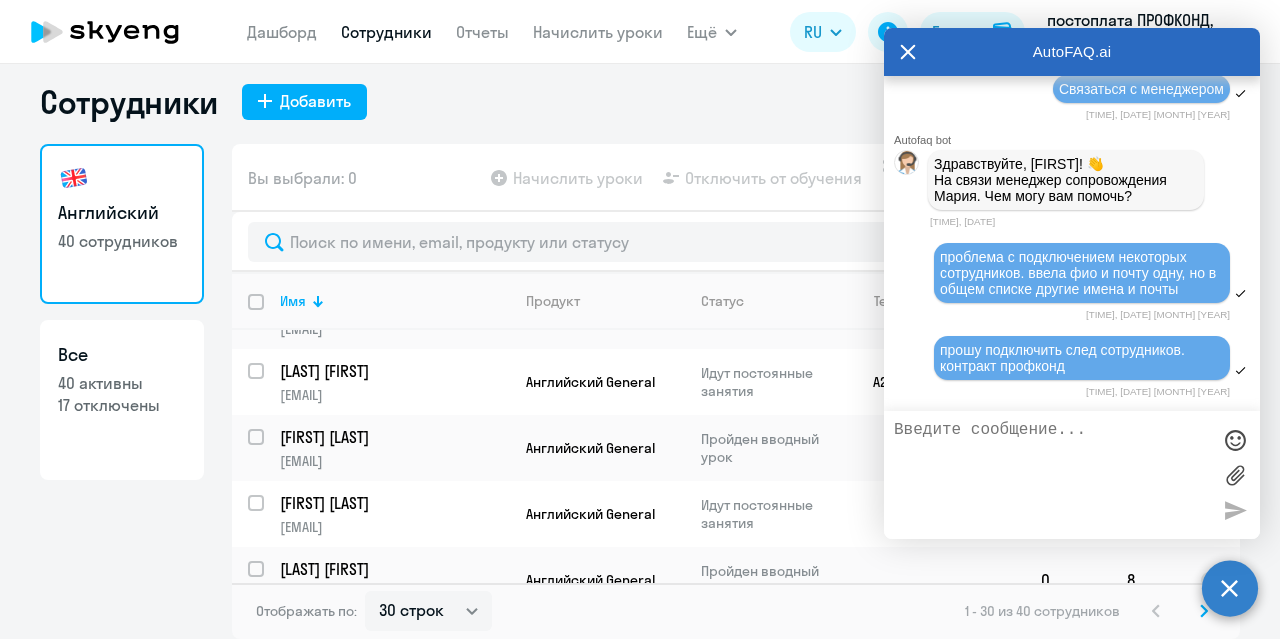 scroll, scrollTop: 48226, scrollLeft: 0, axis: vertical 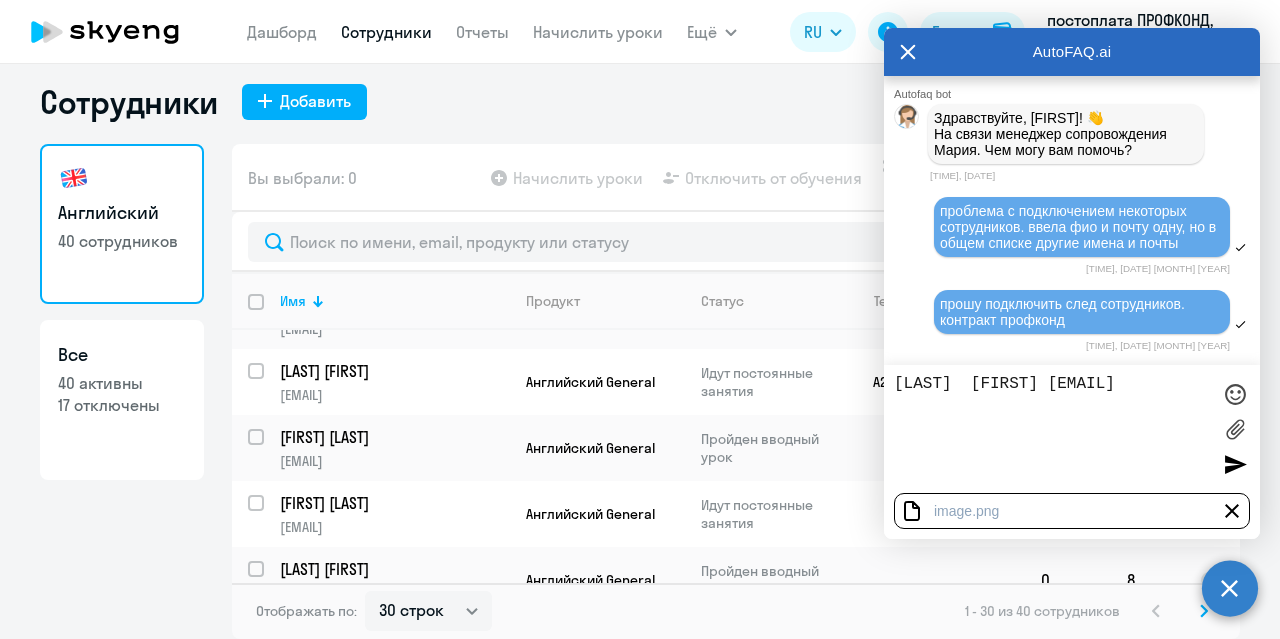 click on "[LAST]	[FIRST]	[EMAIL]" at bounding box center (1052, 429) 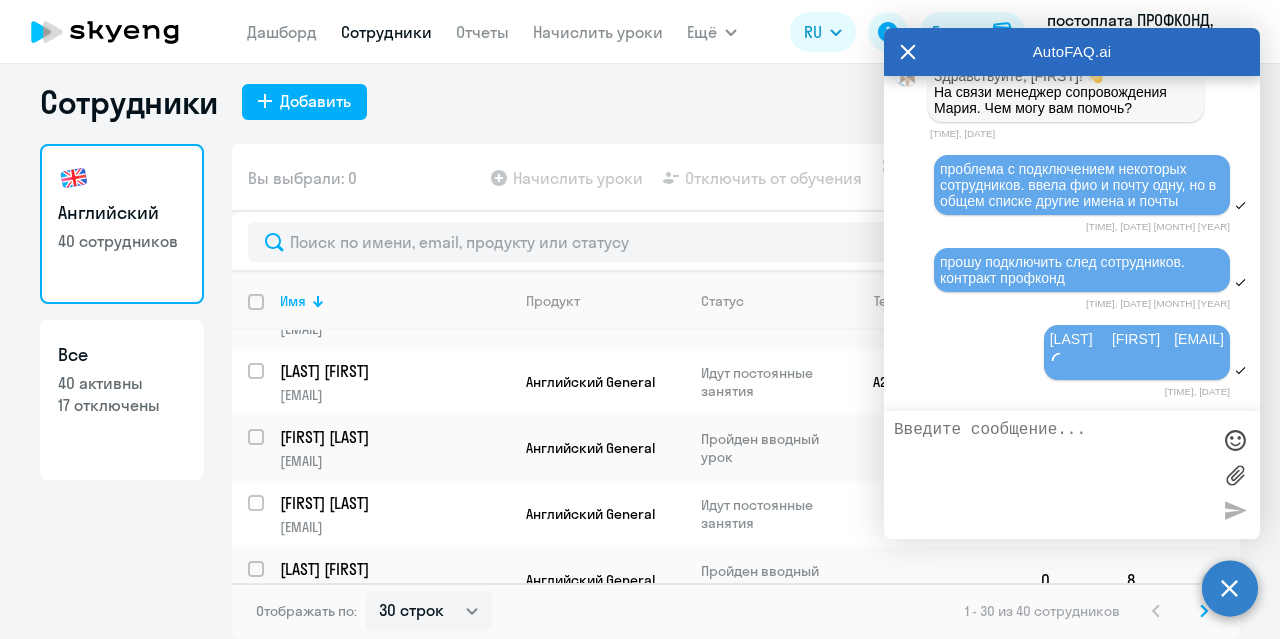 scroll, scrollTop: 48319, scrollLeft: 0, axis: vertical 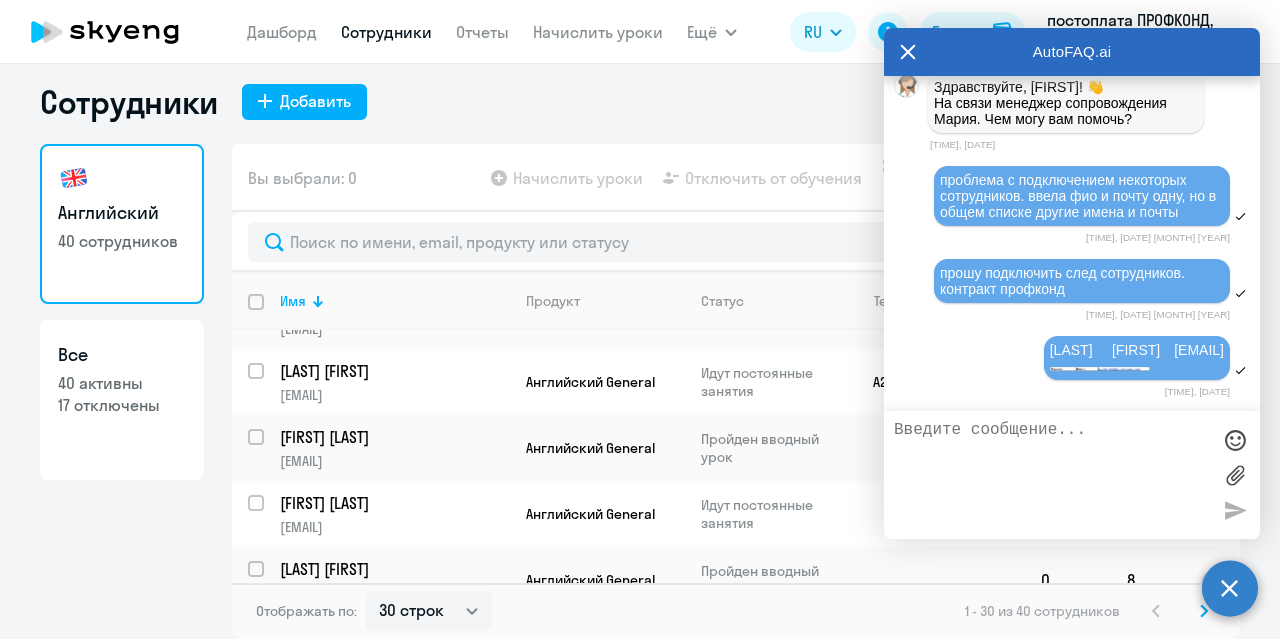 paste on "[LAST]	[FIRST]	[EMAIL]" 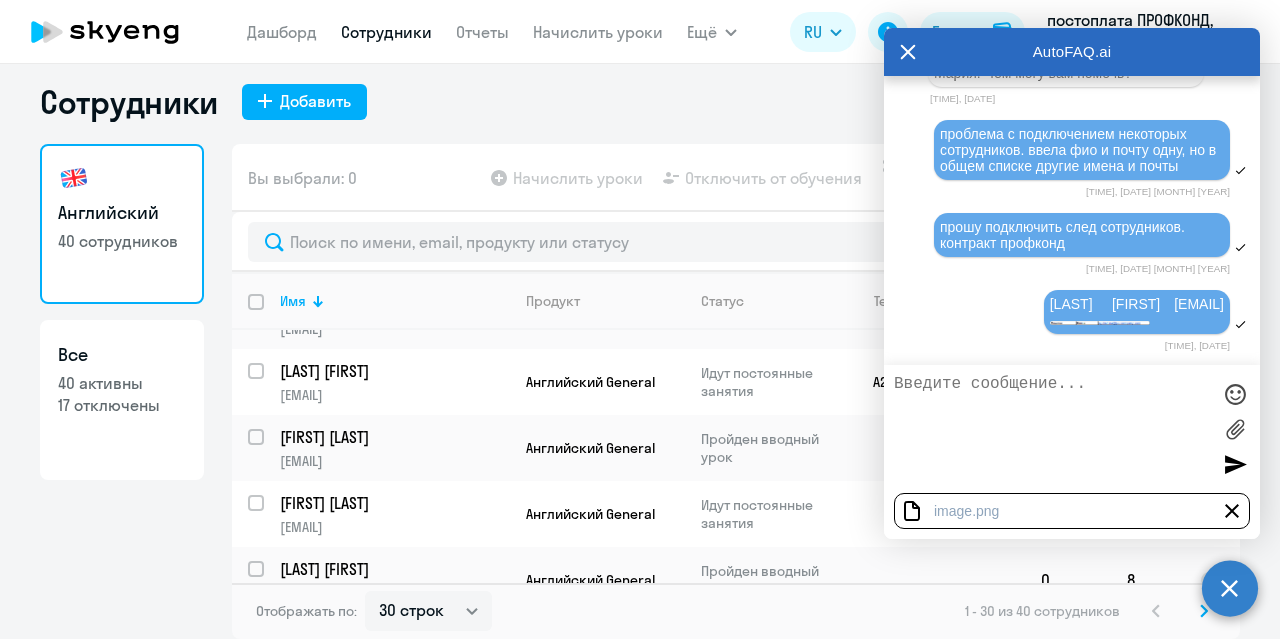 scroll, scrollTop: 48412, scrollLeft: 0, axis: vertical 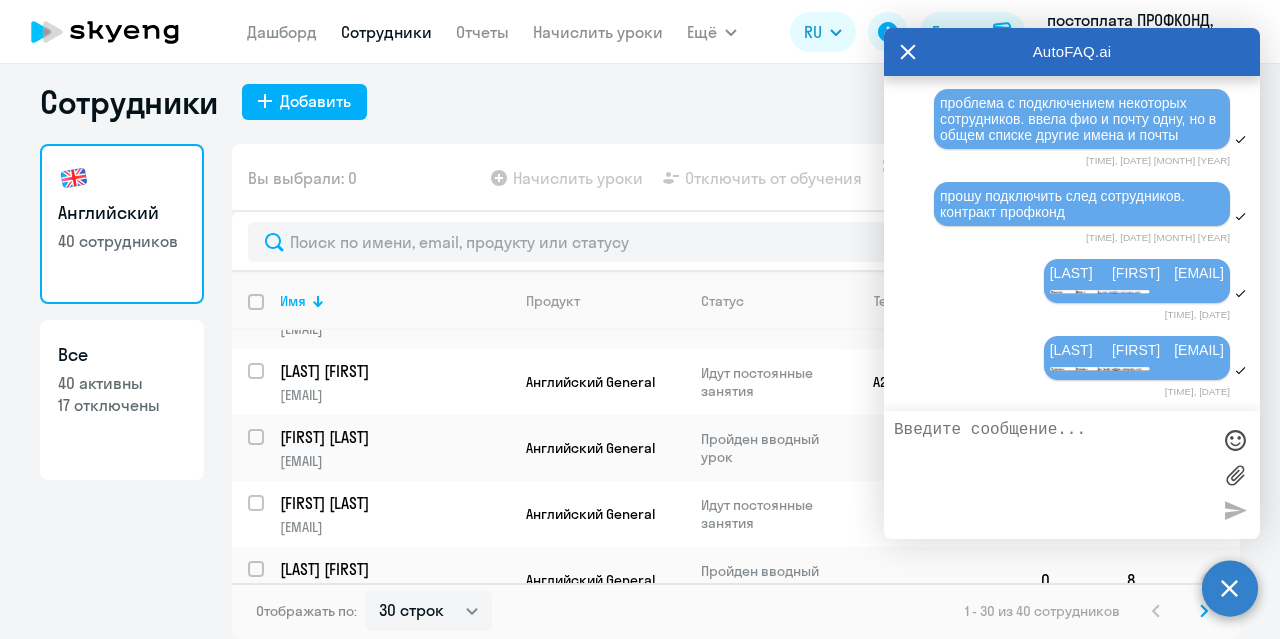 paste on "Захаров	Игорь	[EMAIL]" 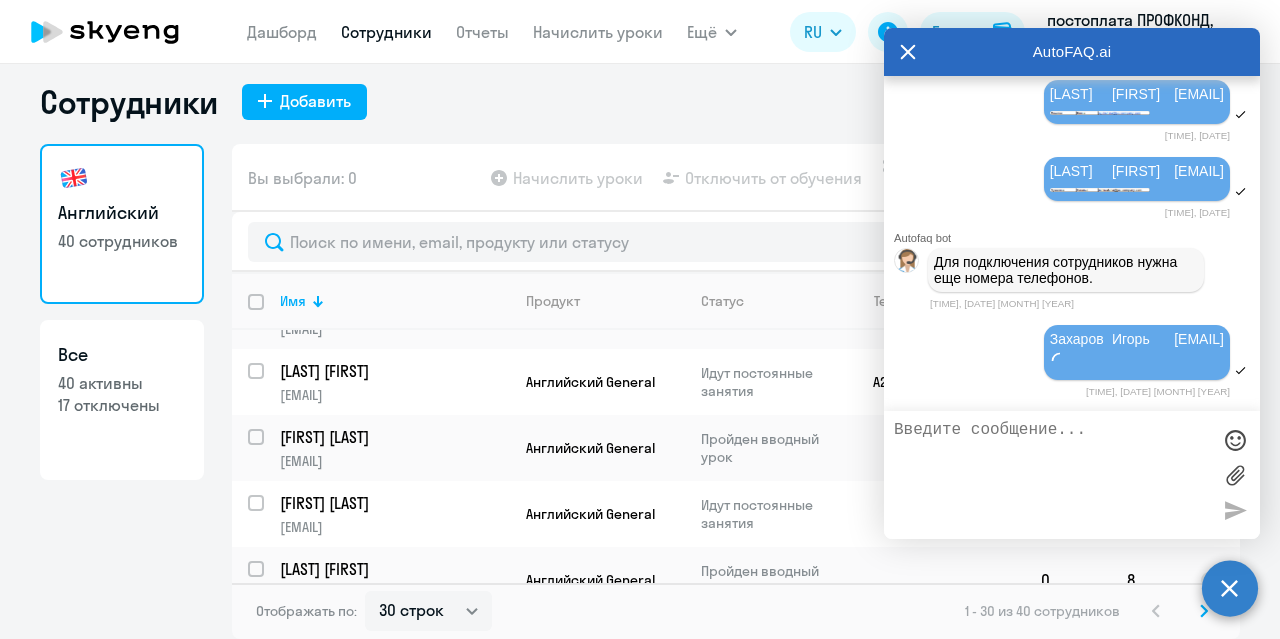 scroll, scrollTop: 48596, scrollLeft: 0, axis: vertical 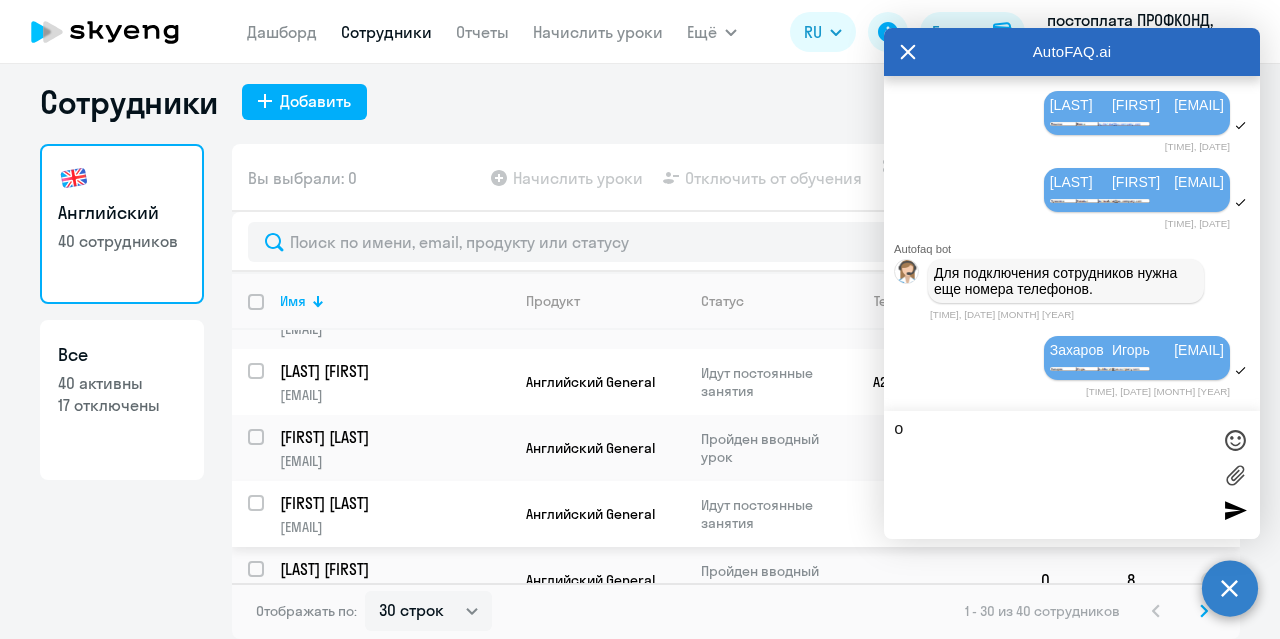 type on "ок" 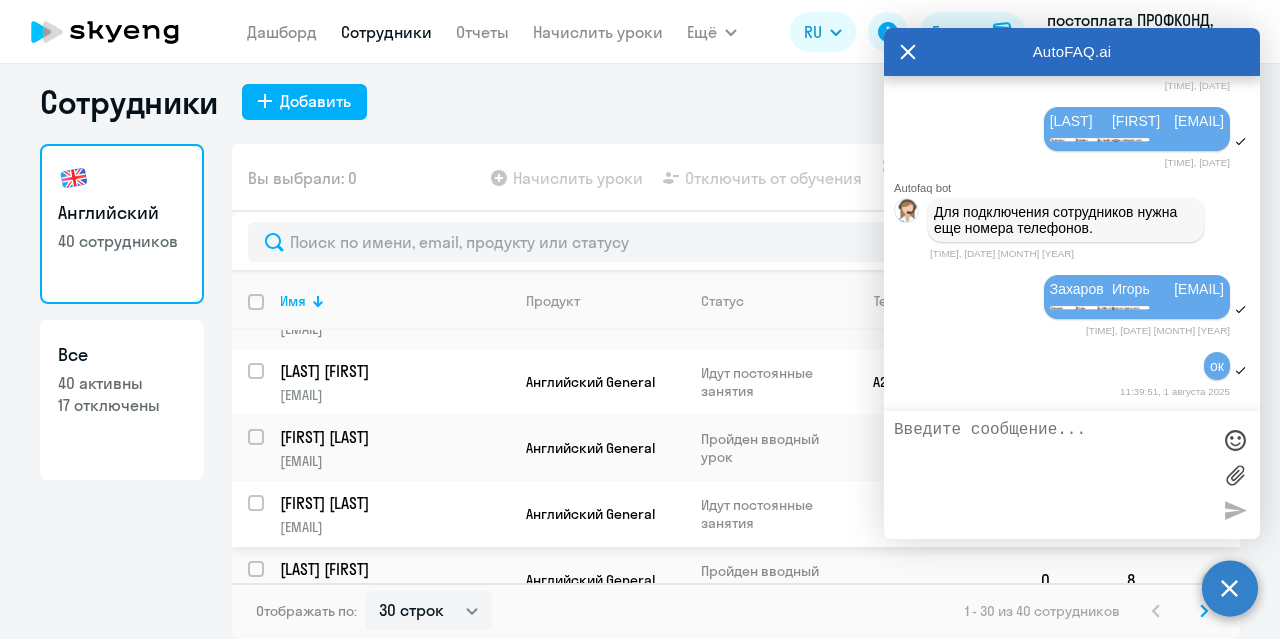 scroll, scrollTop: 48657, scrollLeft: 0, axis: vertical 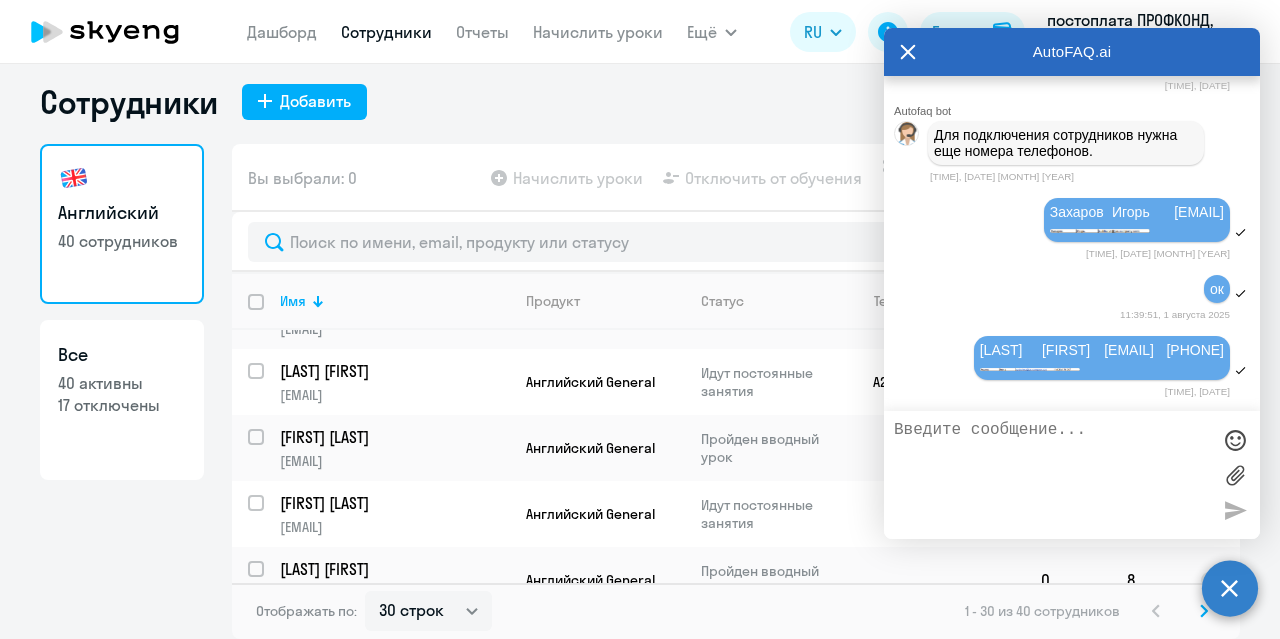drag, startPoint x: 591, startPoint y: 635, endPoint x: 165, endPoint y: 587, distance: 428.6957 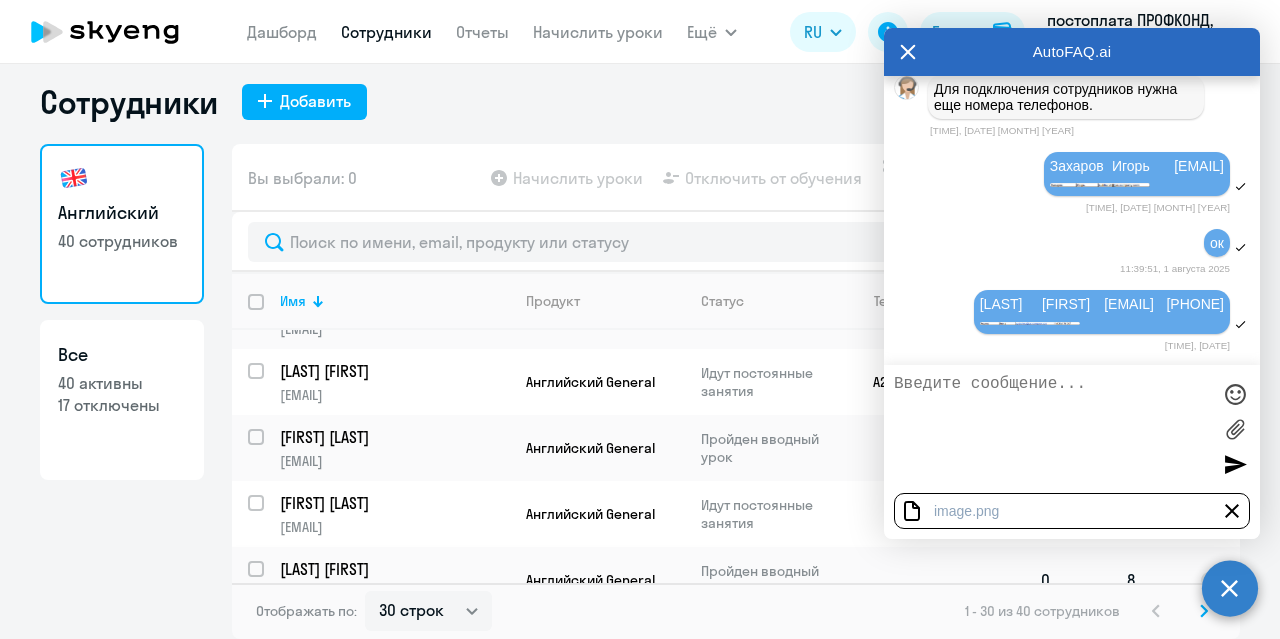 scroll, scrollTop: 48761, scrollLeft: 0, axis: vertical 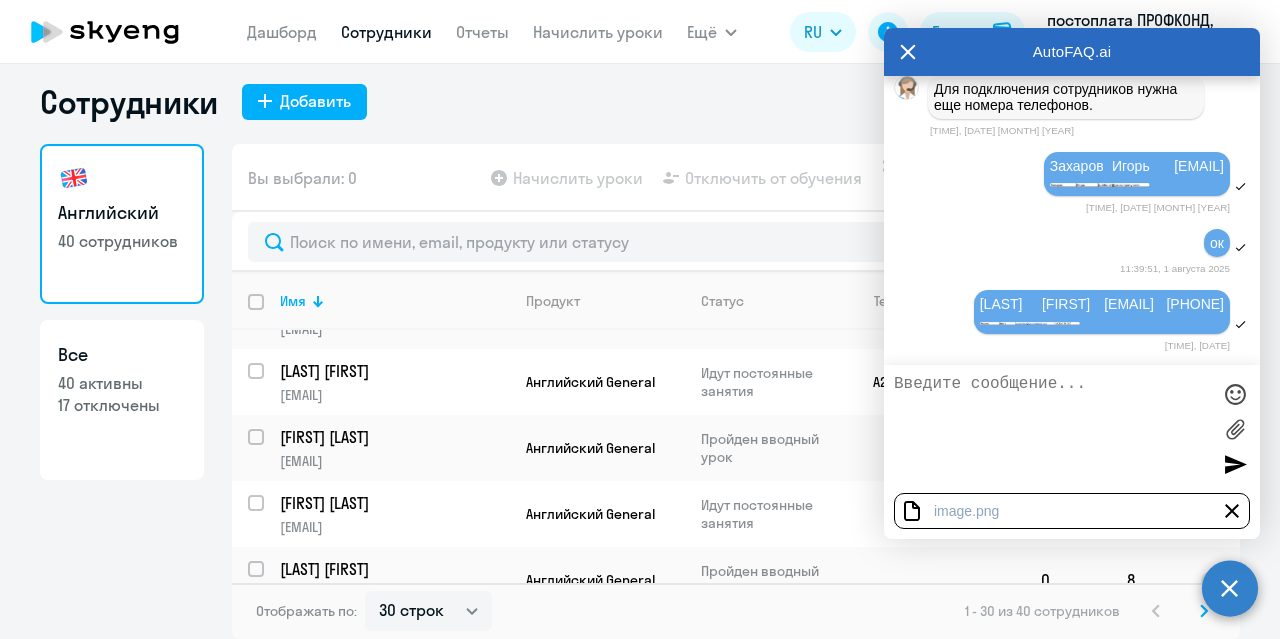 click on "image .png" at bounding box center (1072, 511) 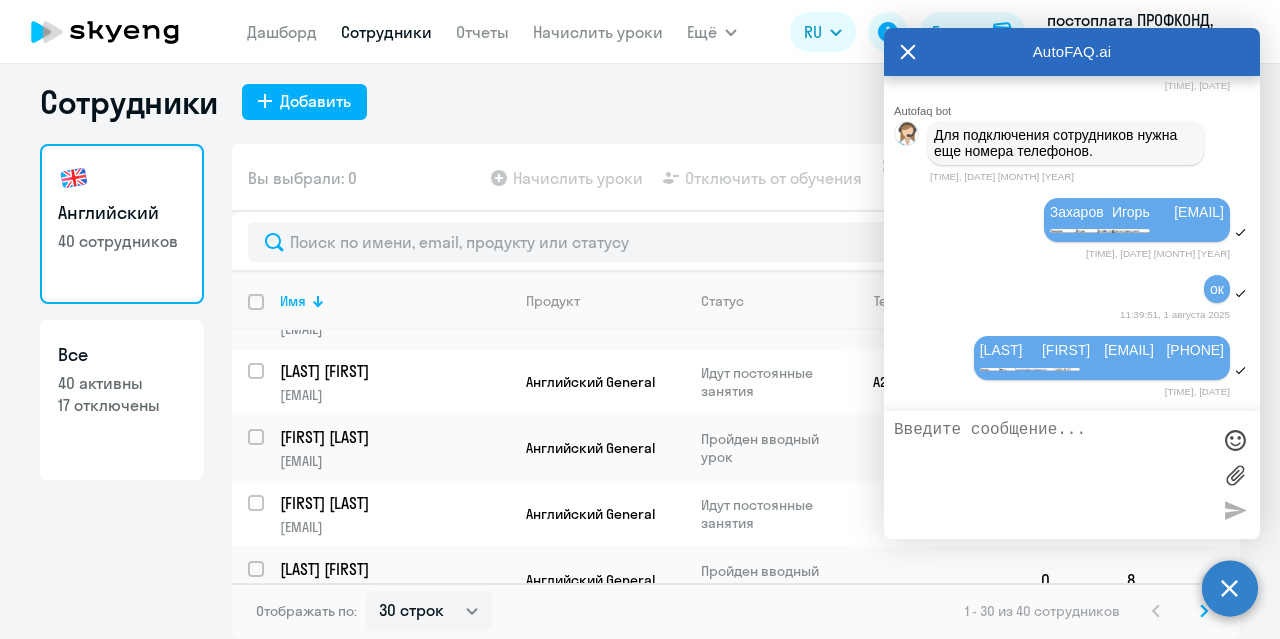 click at bounding box center (1052, 475) 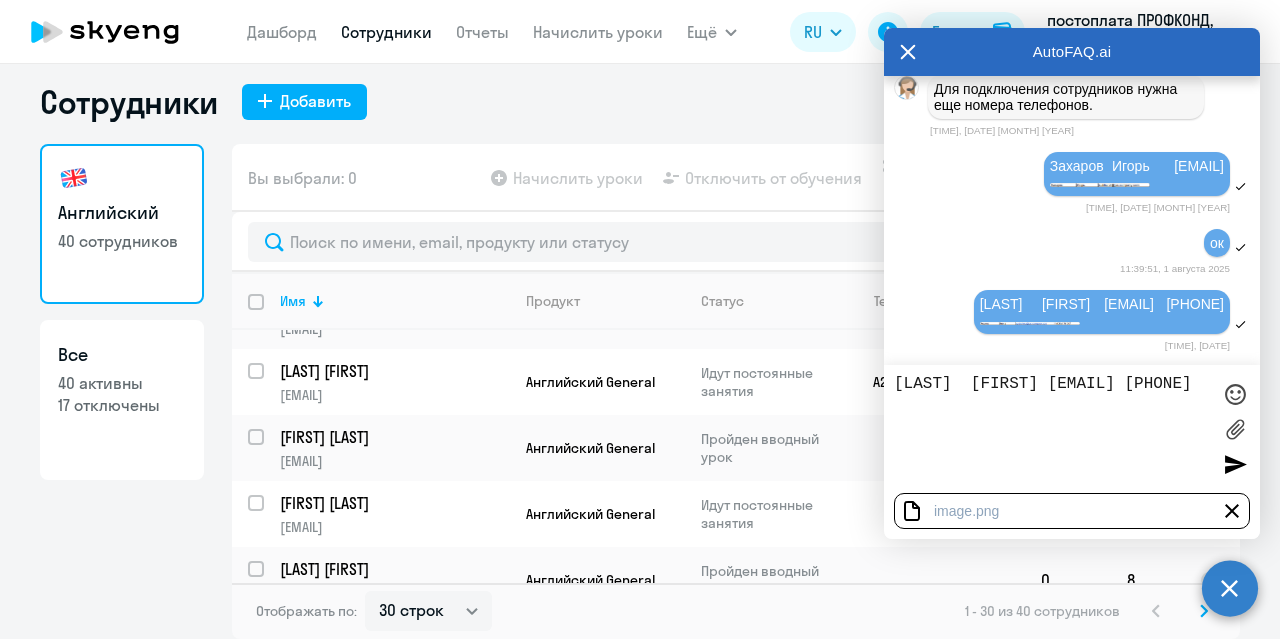 scroll, scrollTop: 48761, scrollLeft: 0, axis: vertical 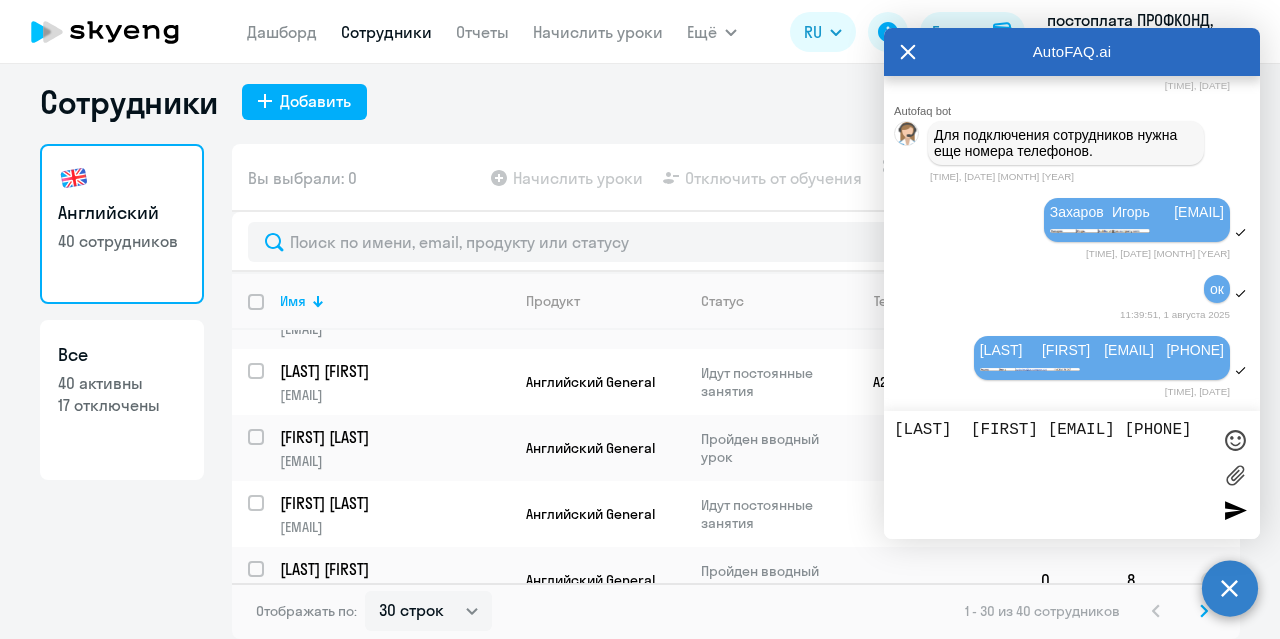 click on "[LAST]	[FIRST]	[EMAIL]	[PHONE]" at bounding box center [1052, 475] 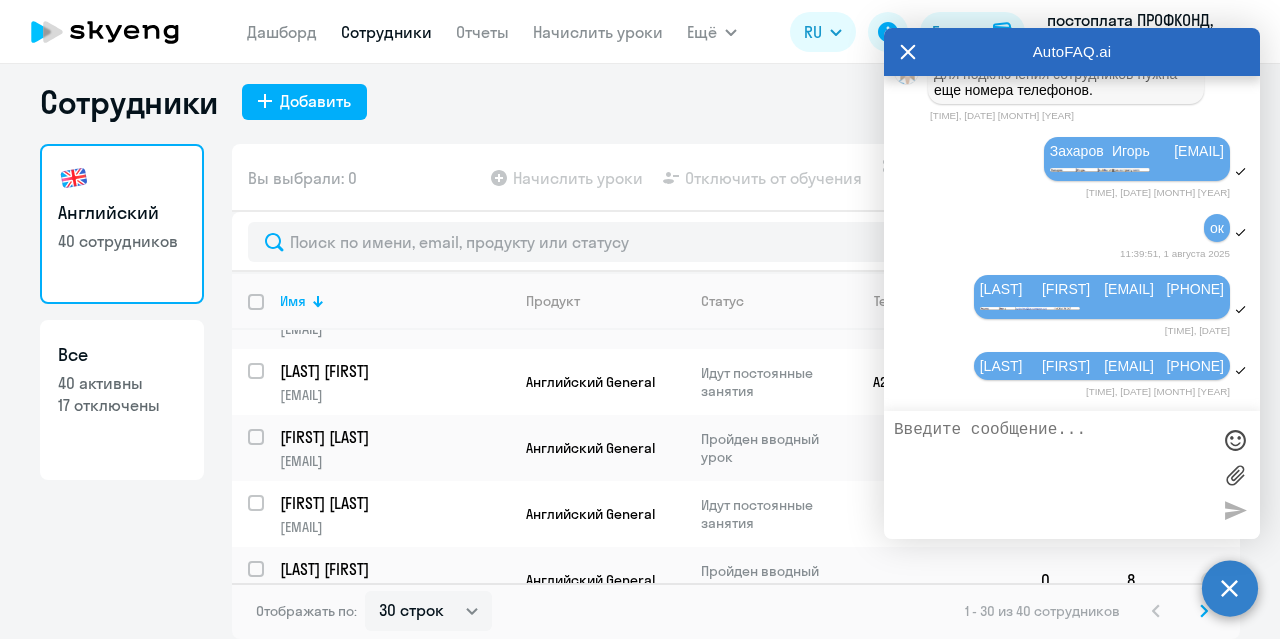 scroll, scrollTop: 48827, scrollLeft: 0, axis: vertical 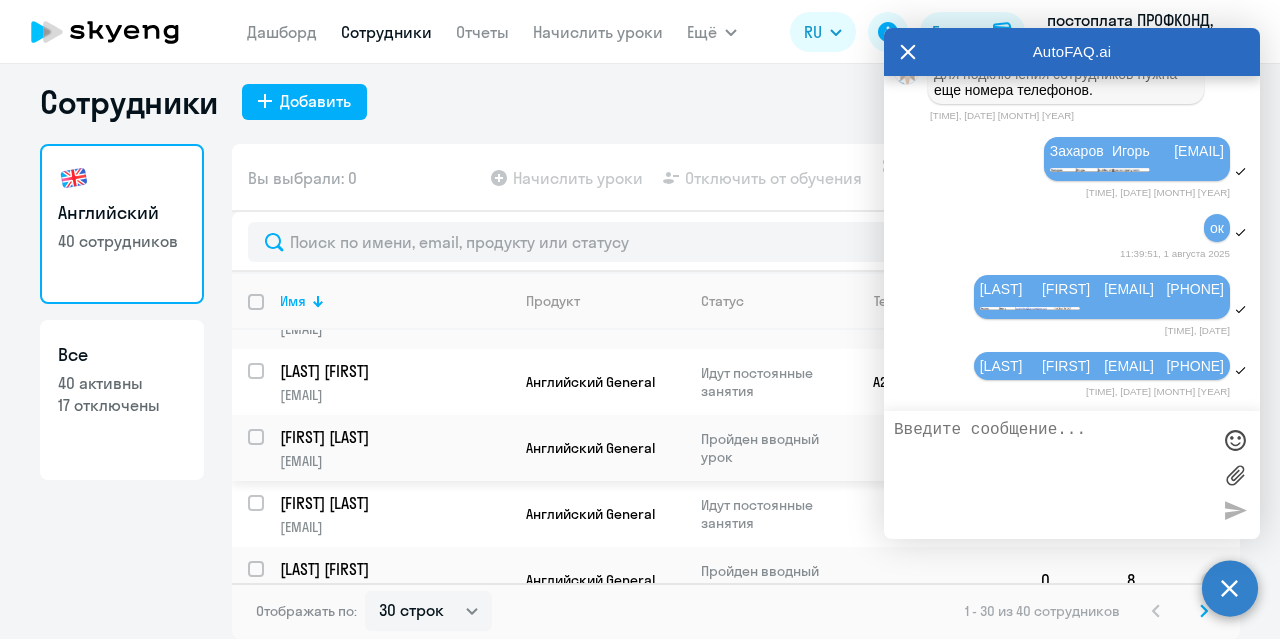 paste on "[LAST]	[FIRST]	[EMAIL]	[PHONE]" 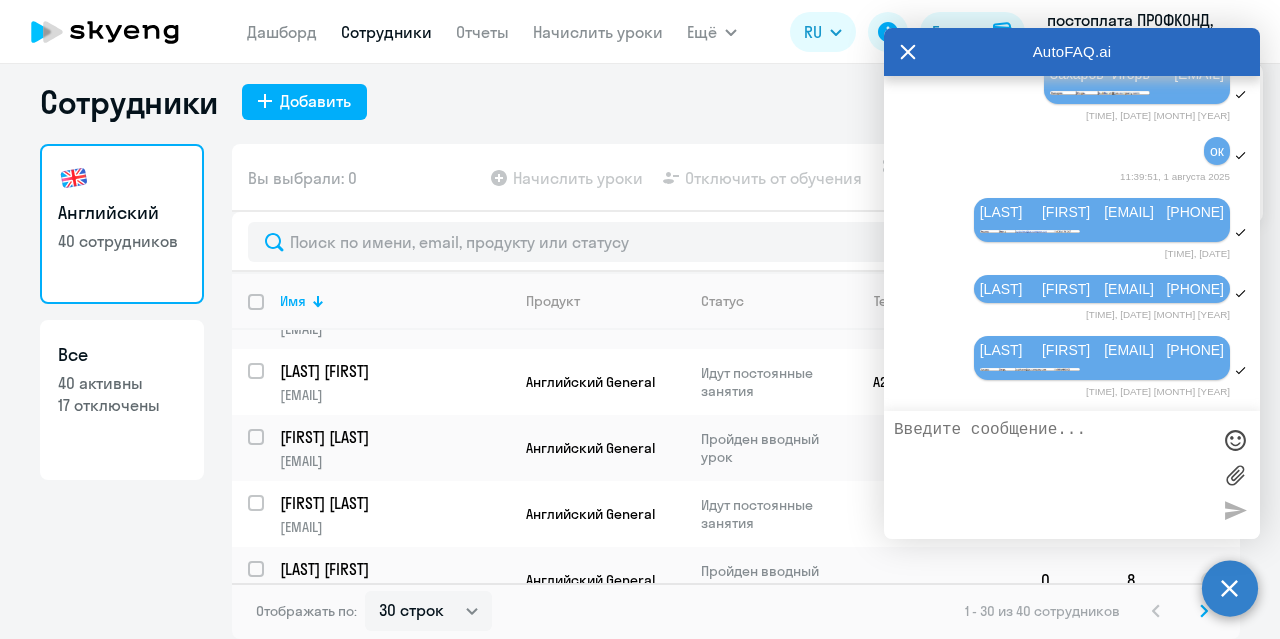 click on "Английский   40 сотрудников  Все  40 активны   17 отключены" 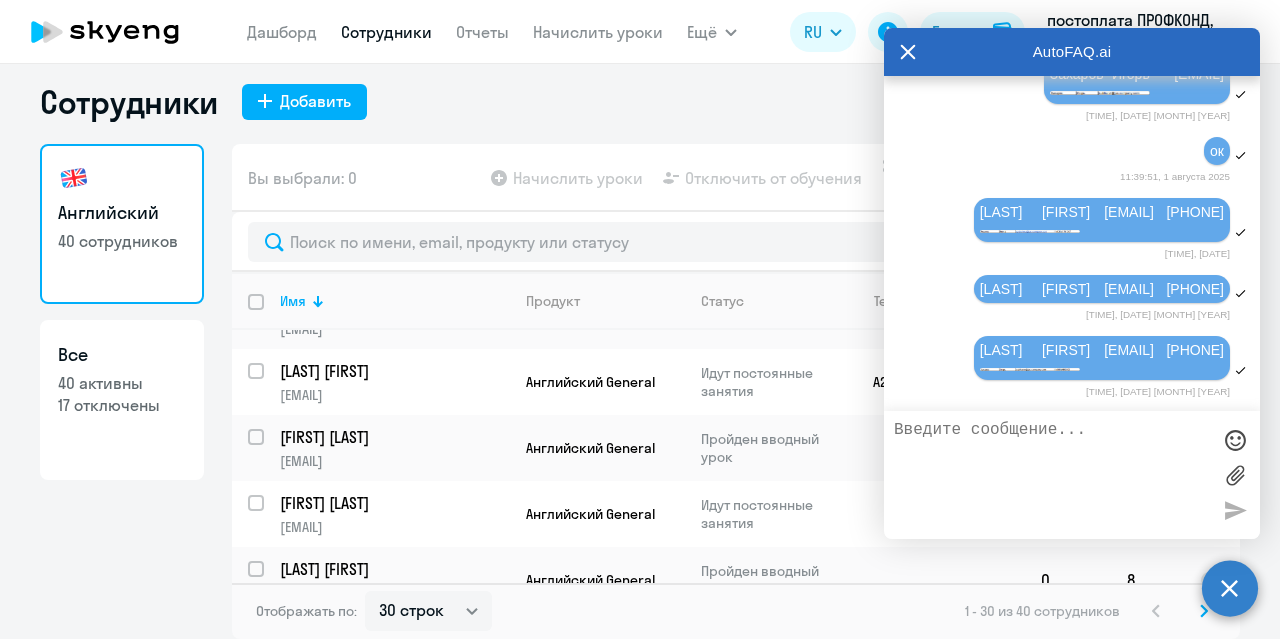 click at bounding box center [1052, 475] 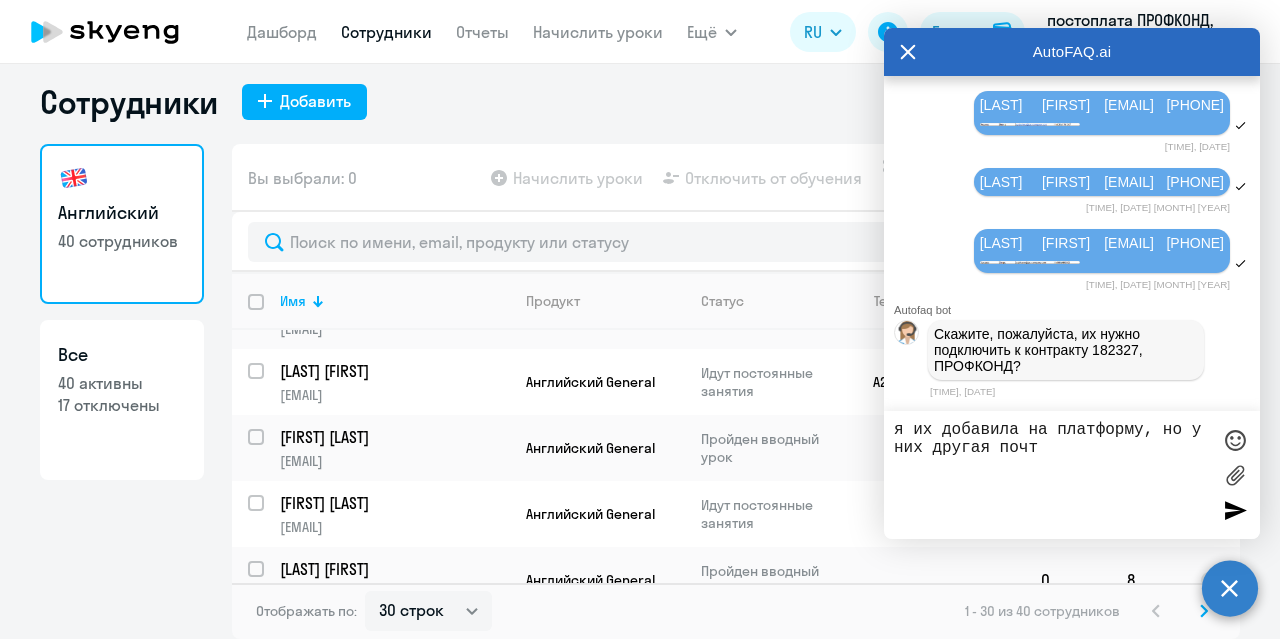 scroll, scrollTop: 49027, scrollLeft: 0, axis: vertical 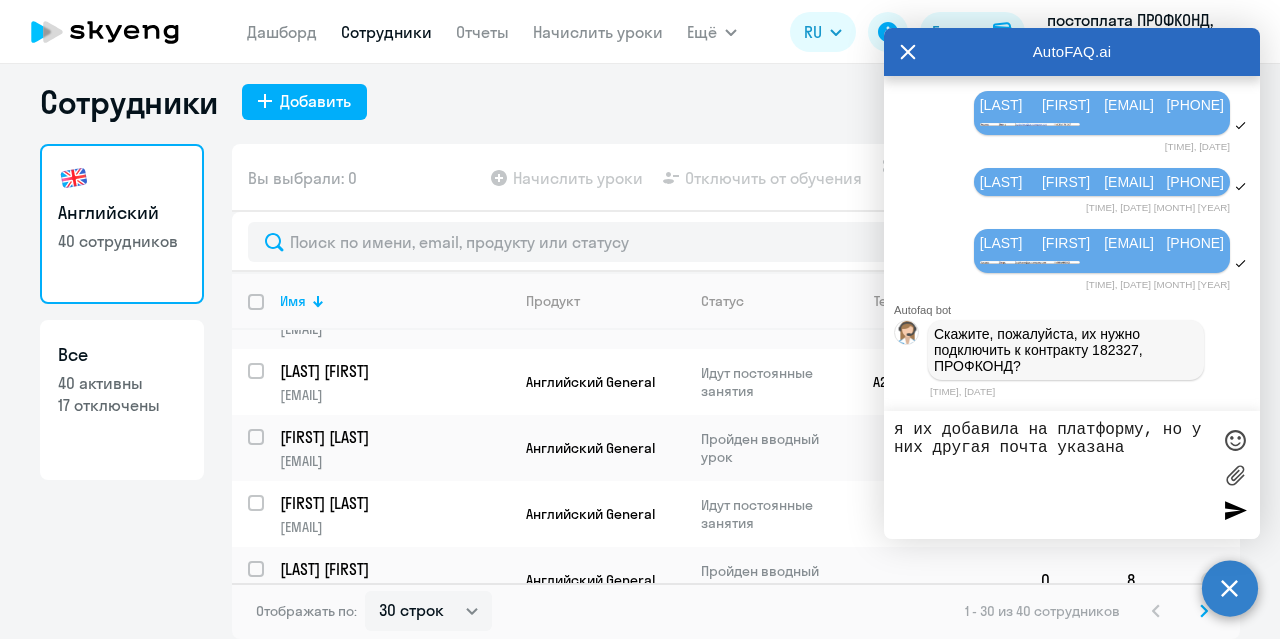 type on "я их добавила на платформу, но у них другая почта указана\" 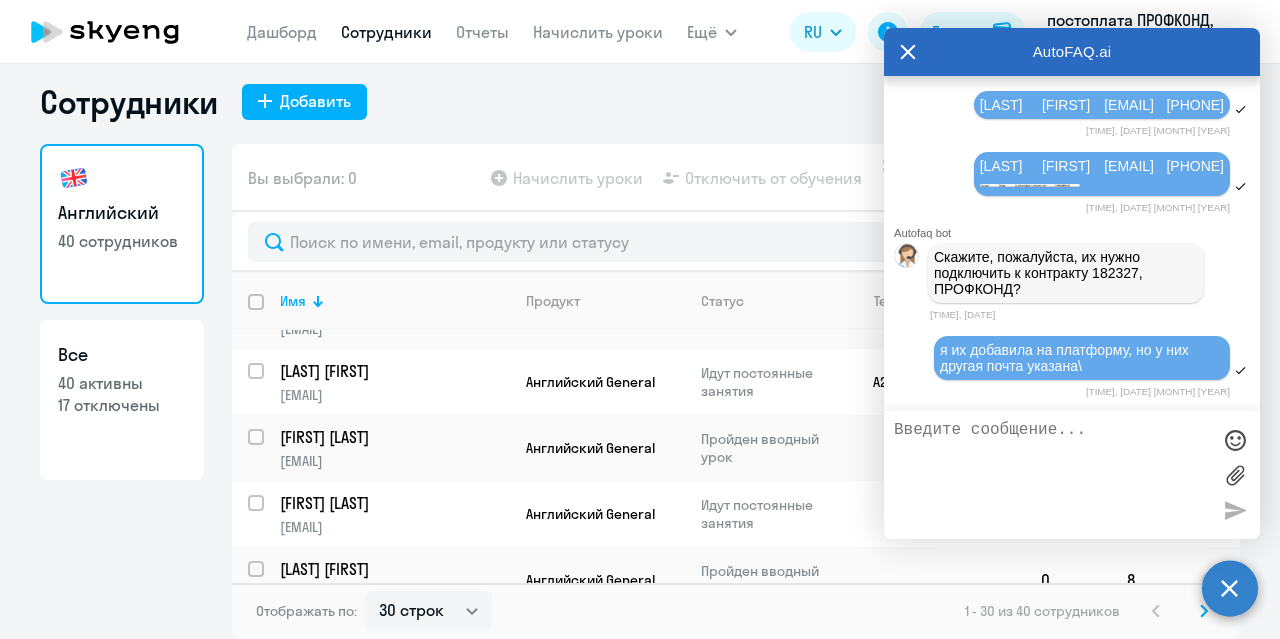 scroll, scrollTop: 49104, scrollLeft: 0, axis: vertical 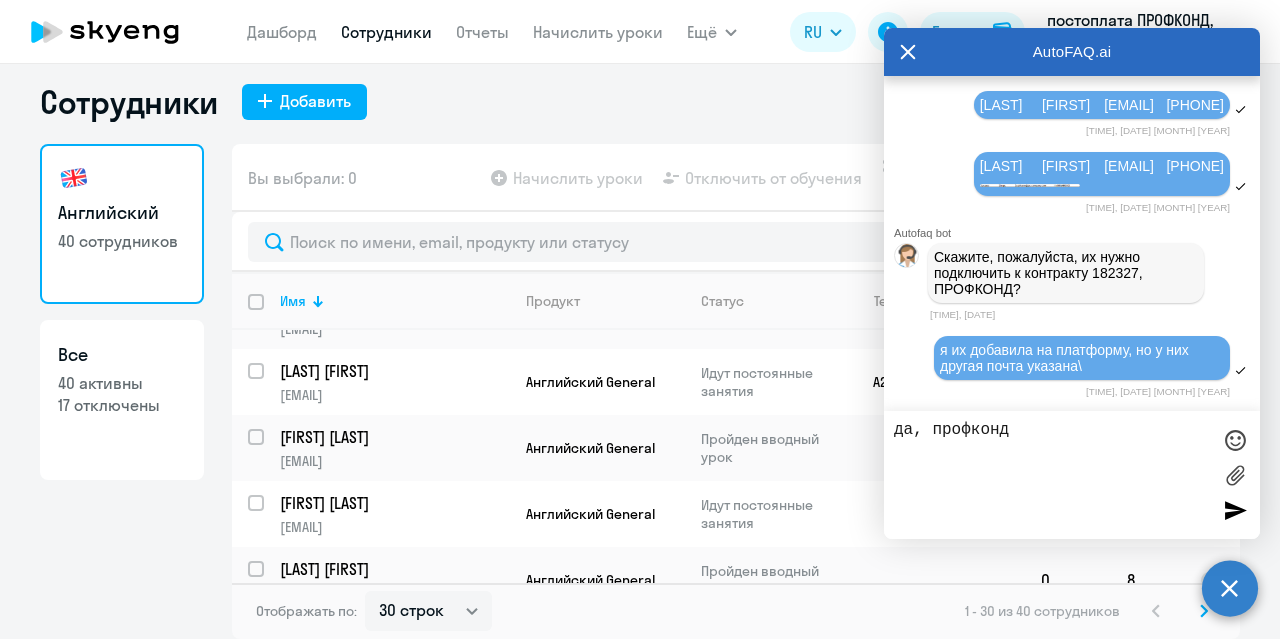 type on "да, профконд" 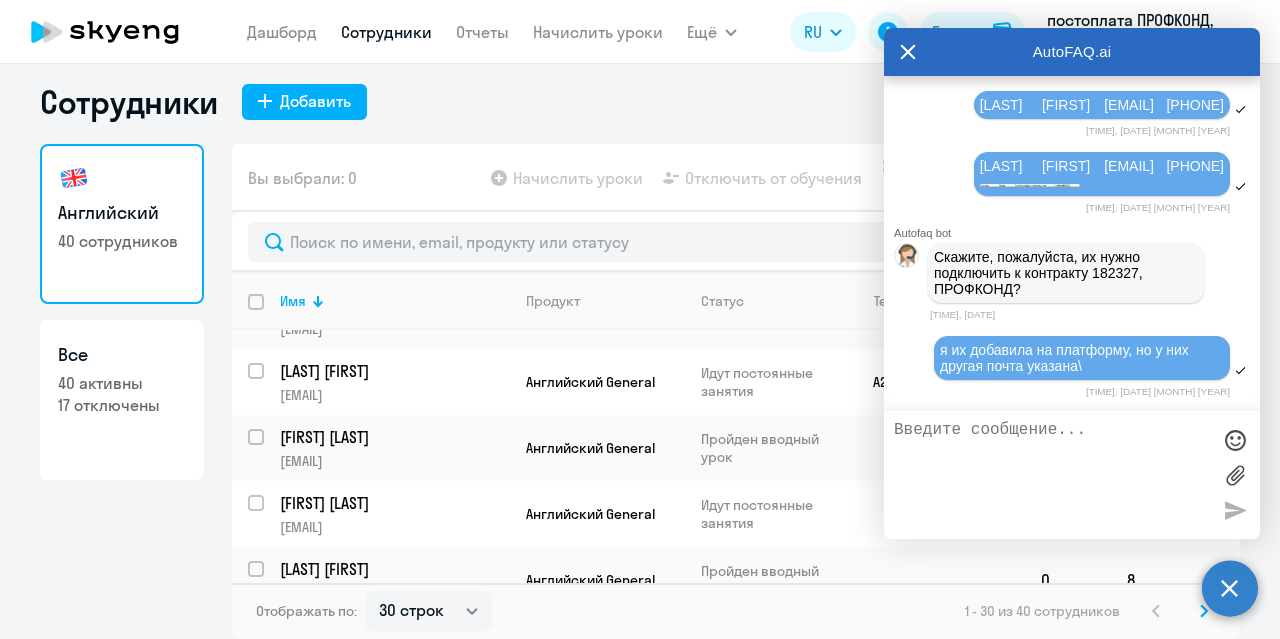 scroll, scrollTop: 49165, scrollLeft: 0, axis: vertical 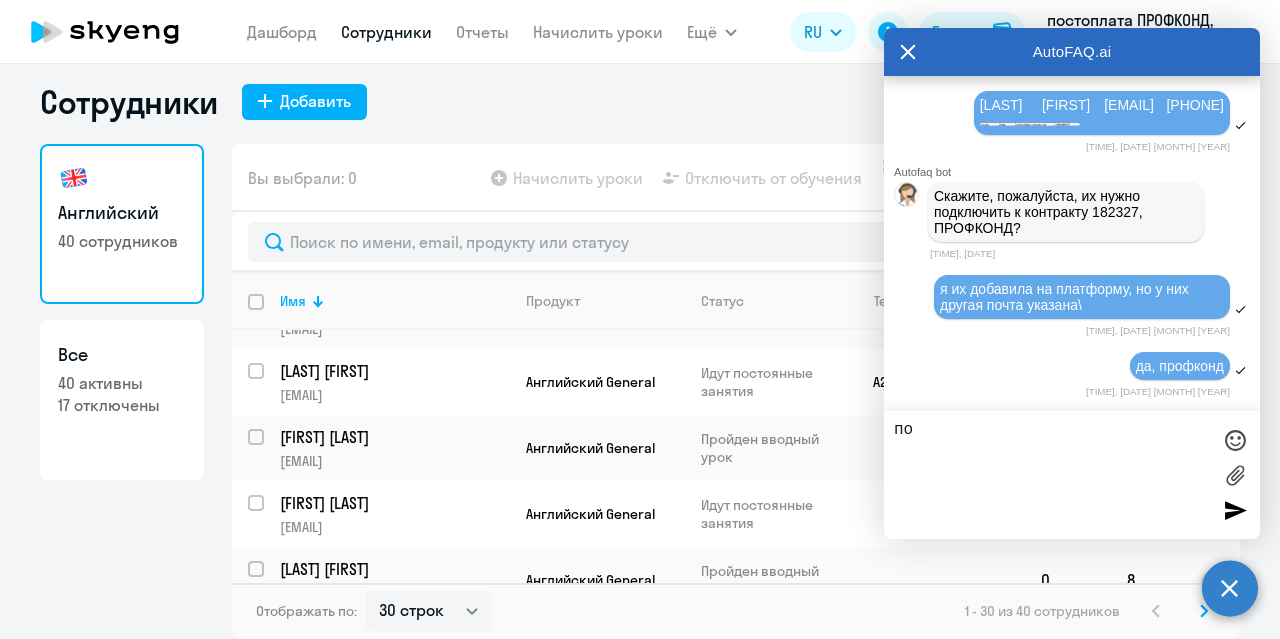 type on "п" 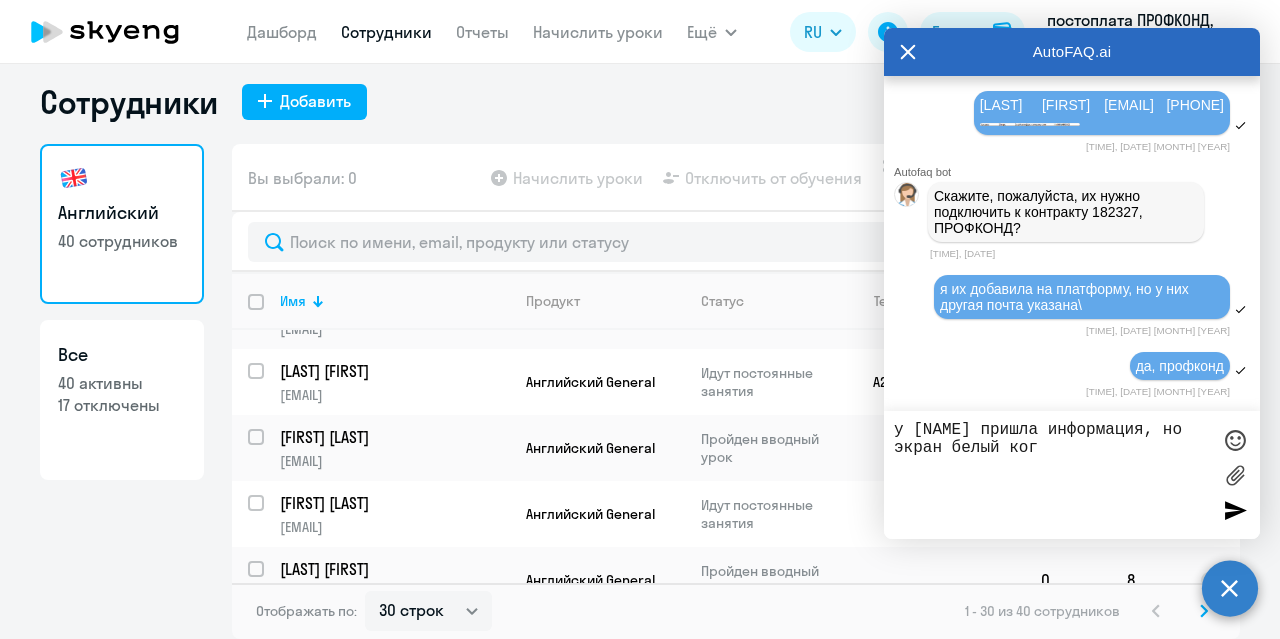 scroll, scrollTop: 49288, scrollLeft: 0, axis: vertical 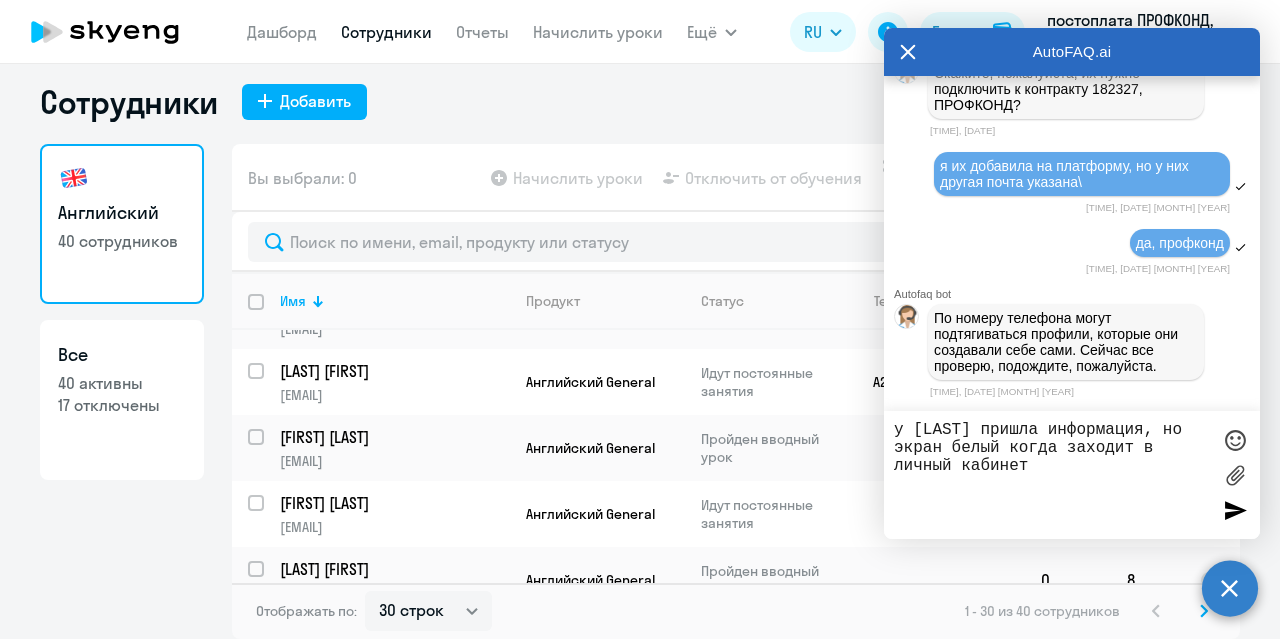 type on "у [LAST] пришла информация, но экран белый когда заходит в личный кабинет" 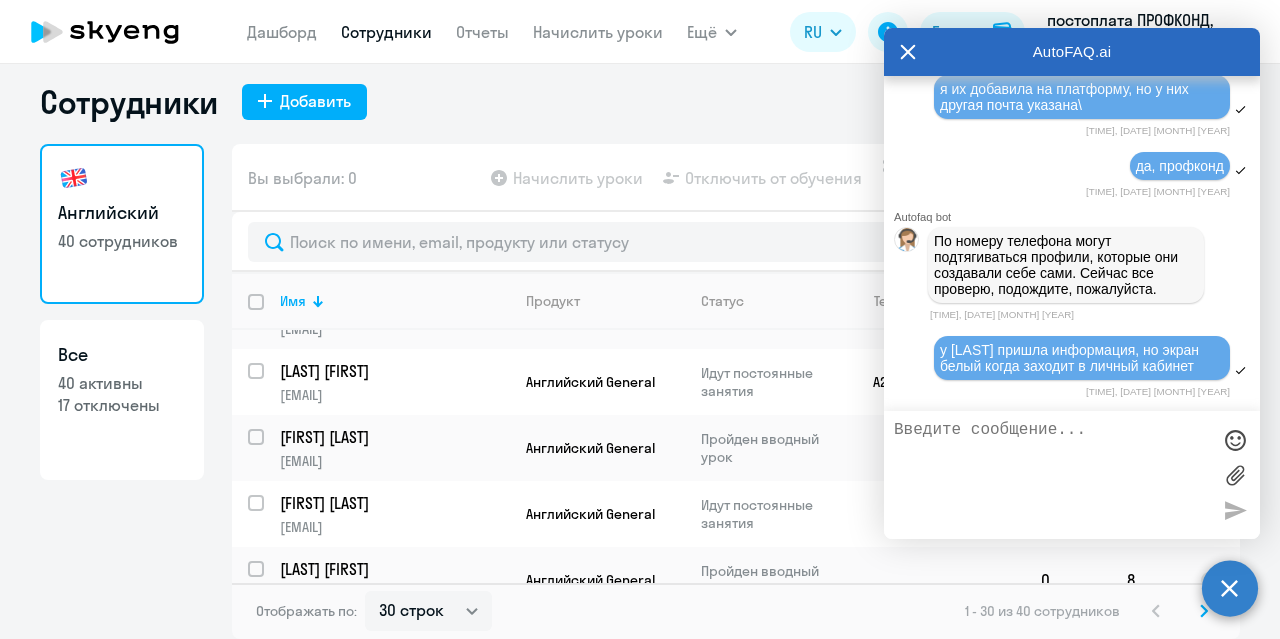 scroll, scrollTop: 49381, scrollLeft: 0, axis: vertical 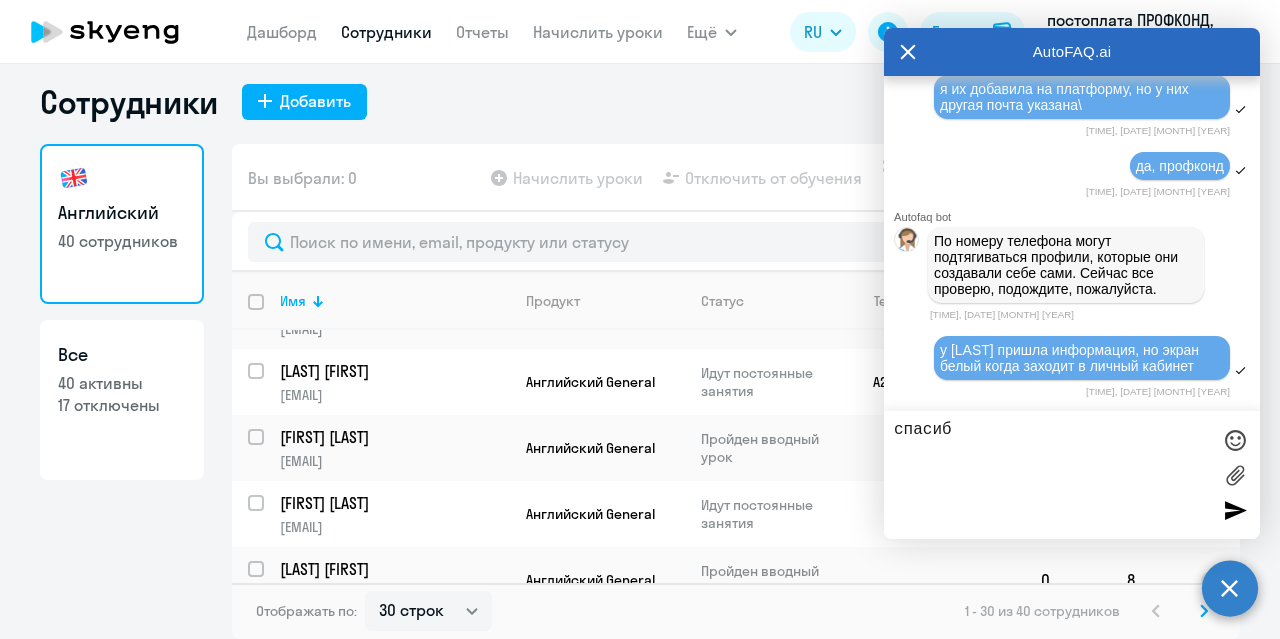 type on "спасибо" 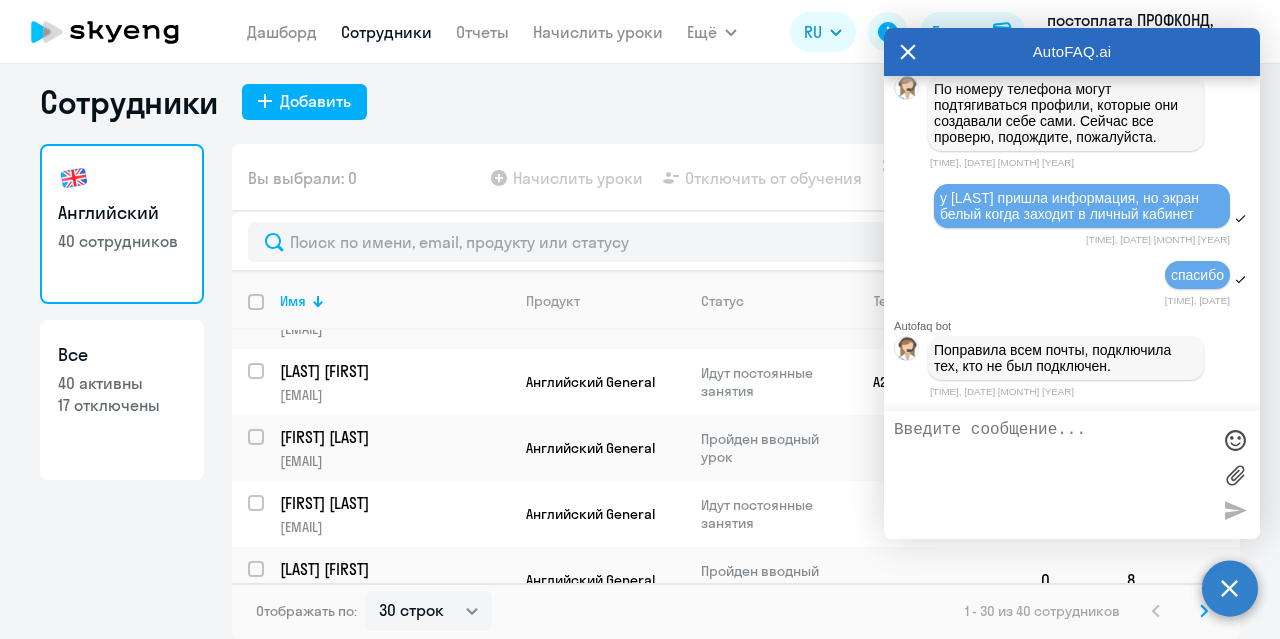scroll, scrollTop: 49533, scrollLeft: 0, axis: vertical 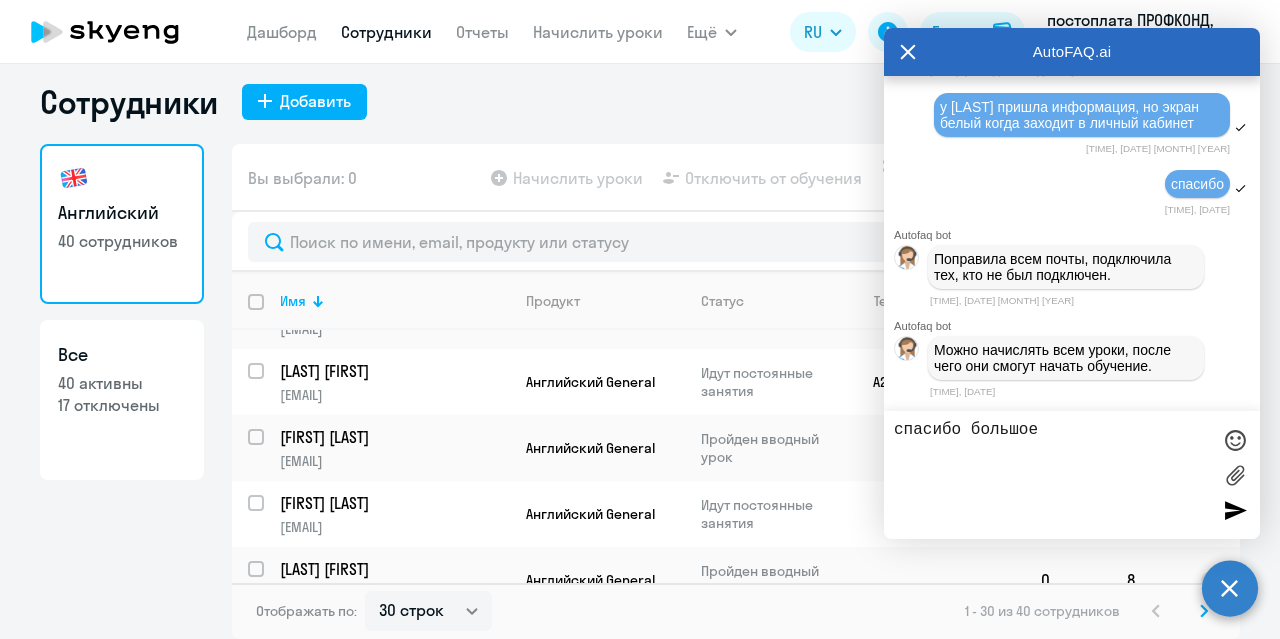 type on "спасибо большое!" 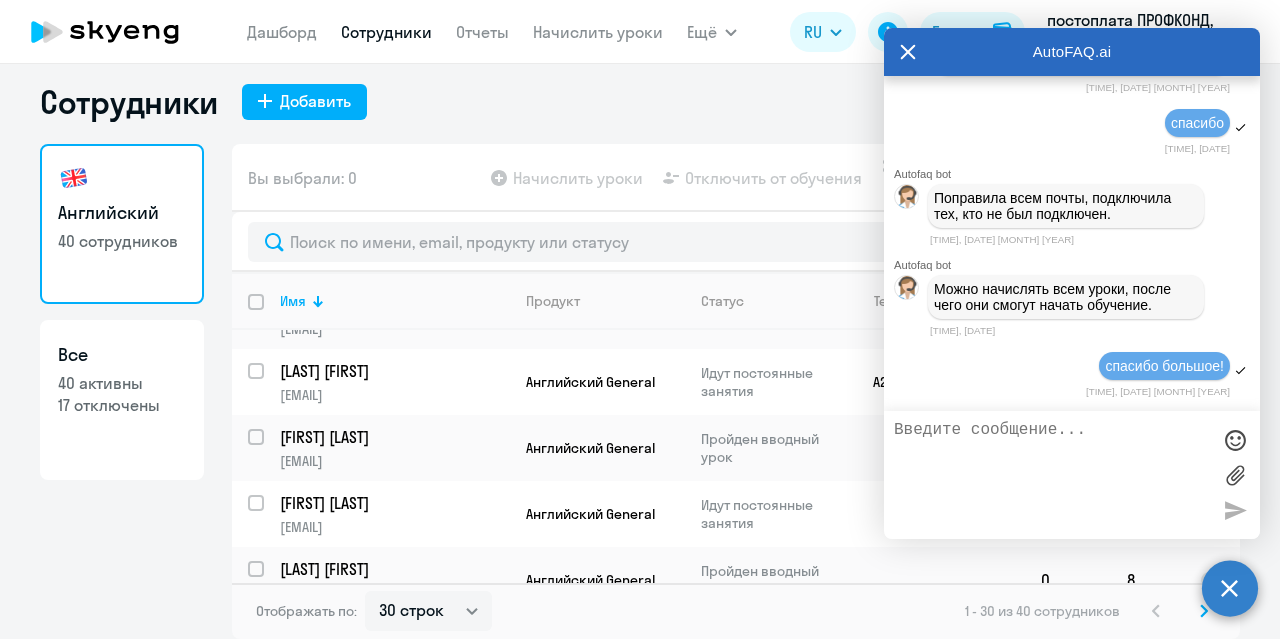 scroll, scrollTop: 49685, scrollLeft: 0, axis: vertical 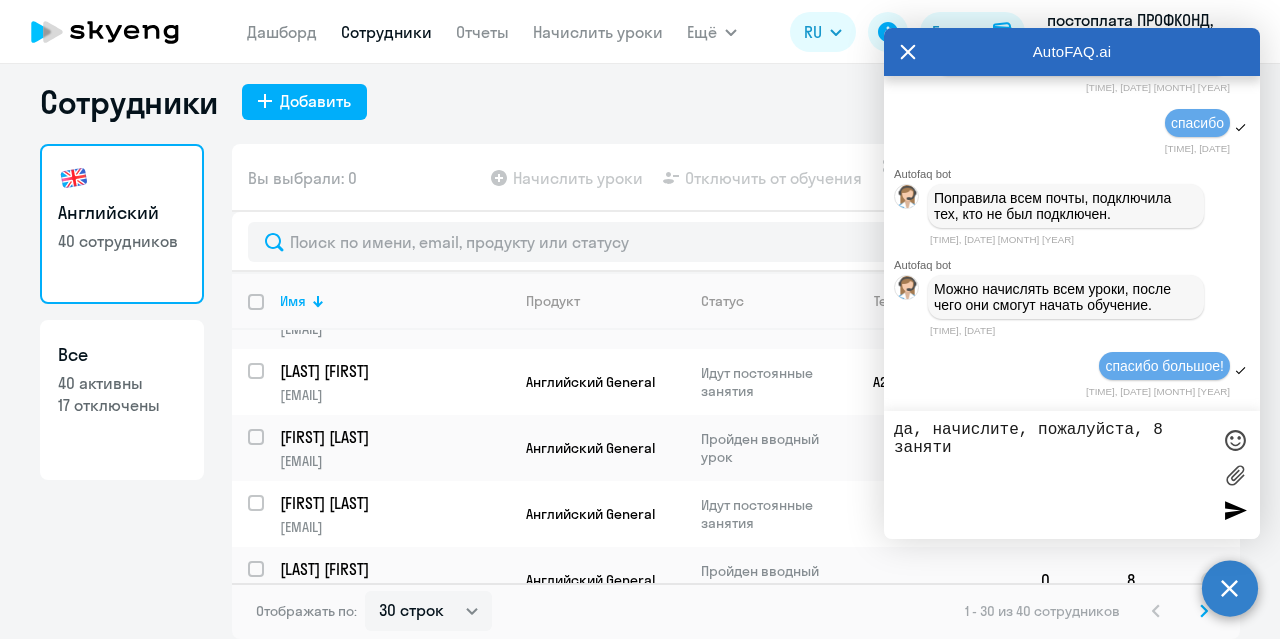 type on "да, начислите, пожалуйста, 8 занятий" 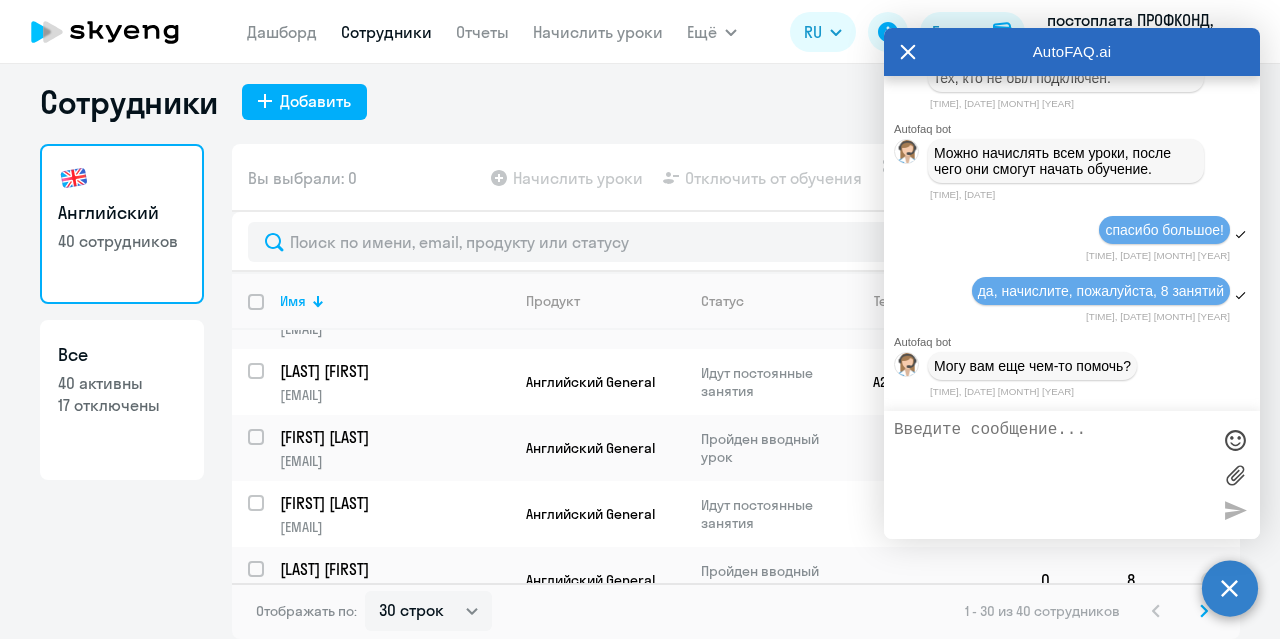 scroll, scrollTop: 49821, scrollLeft: 0, axis: vertical 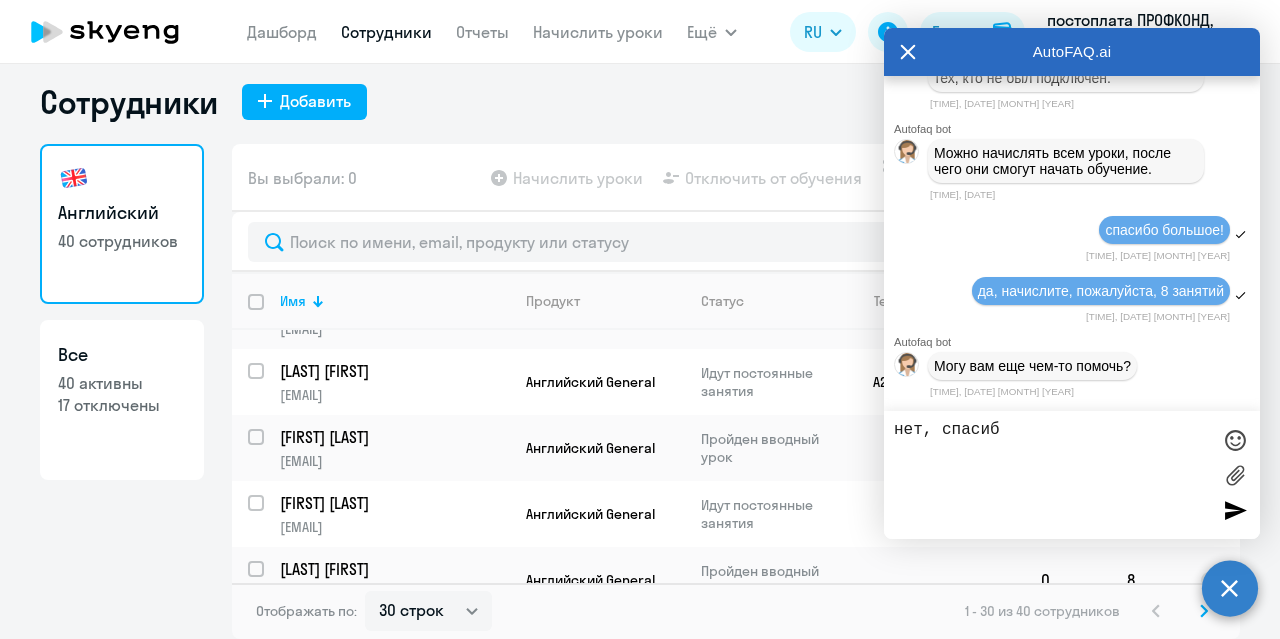 type on "нет, спасибо" 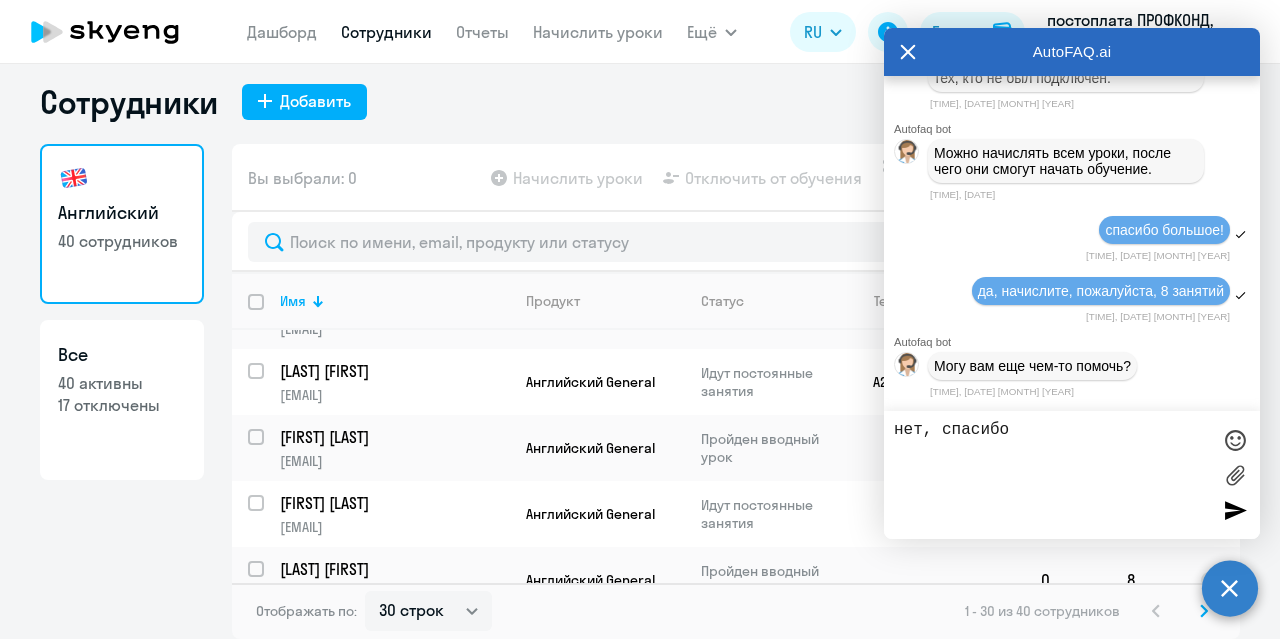 type 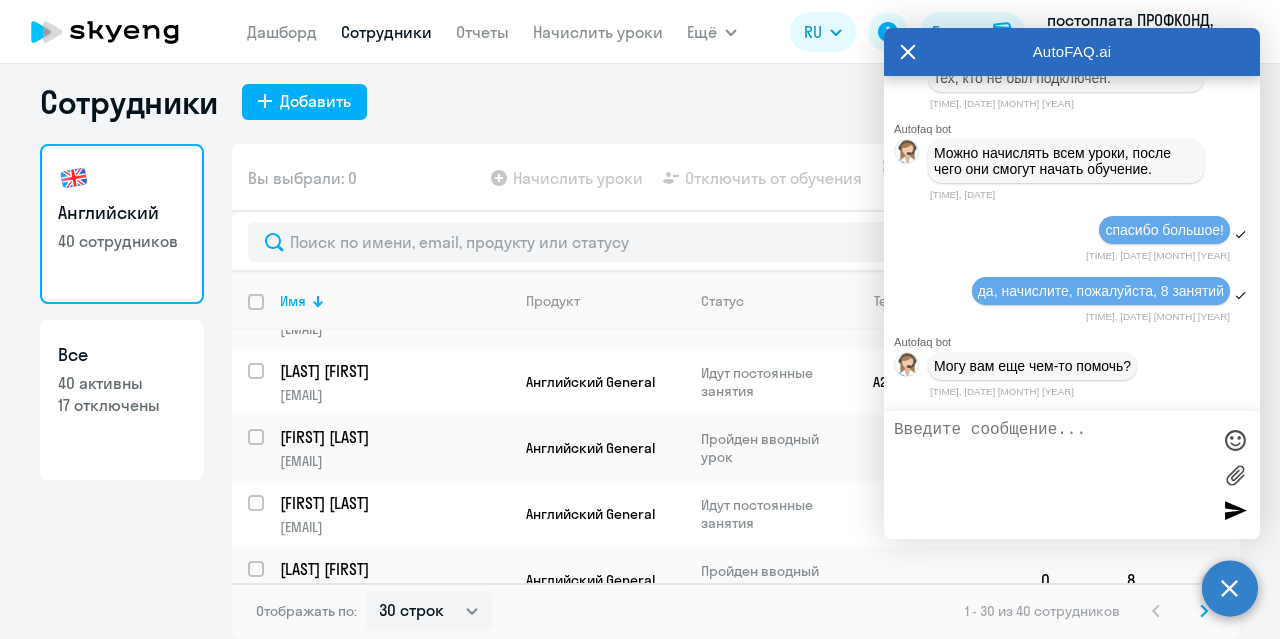 scroll, scrollTop: 49882, scrollLeft: 0, axis: vertical 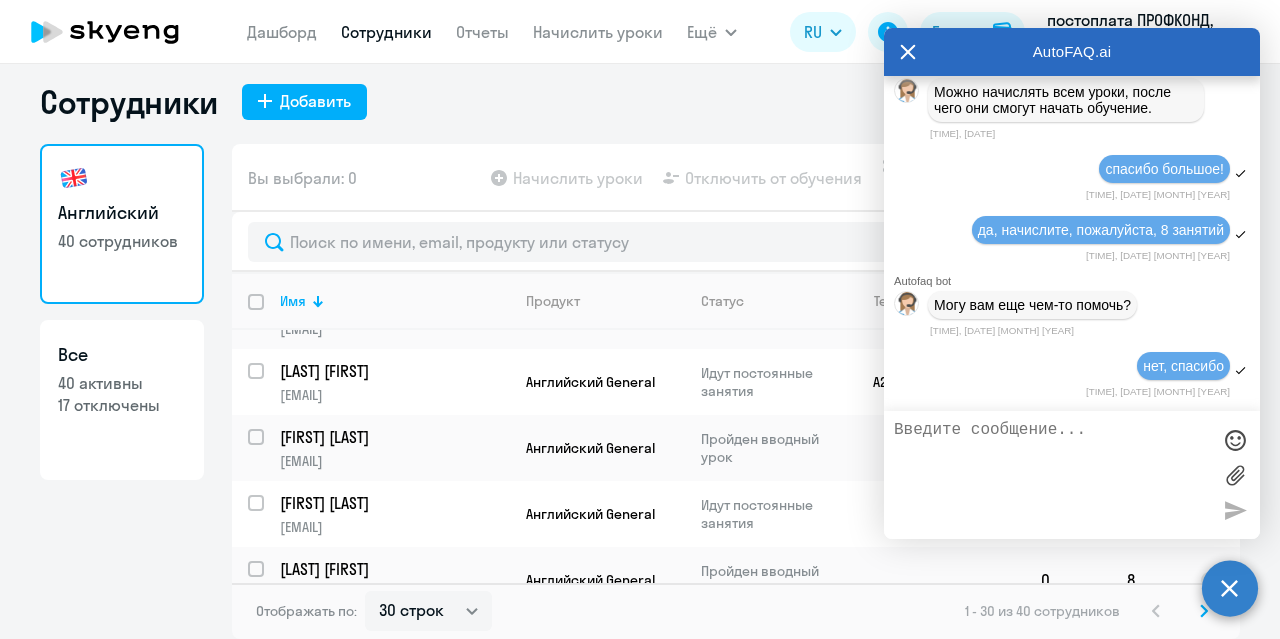 click 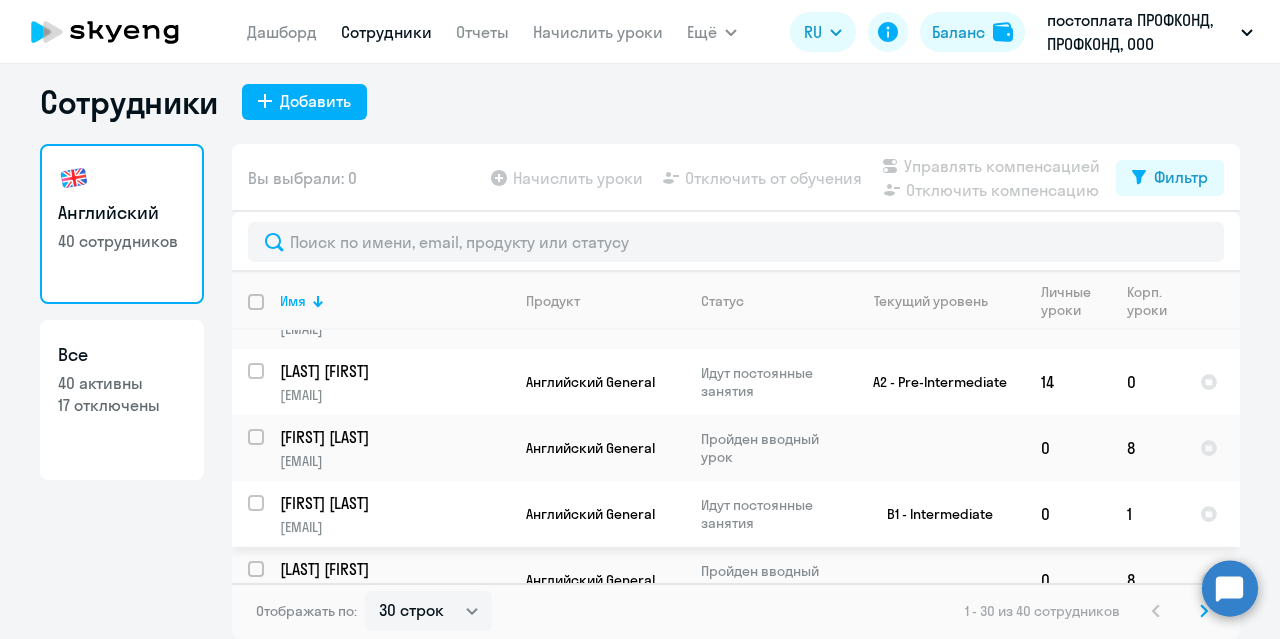 scroll, scrollTop: 0, scrollLeft: 0, axis: both 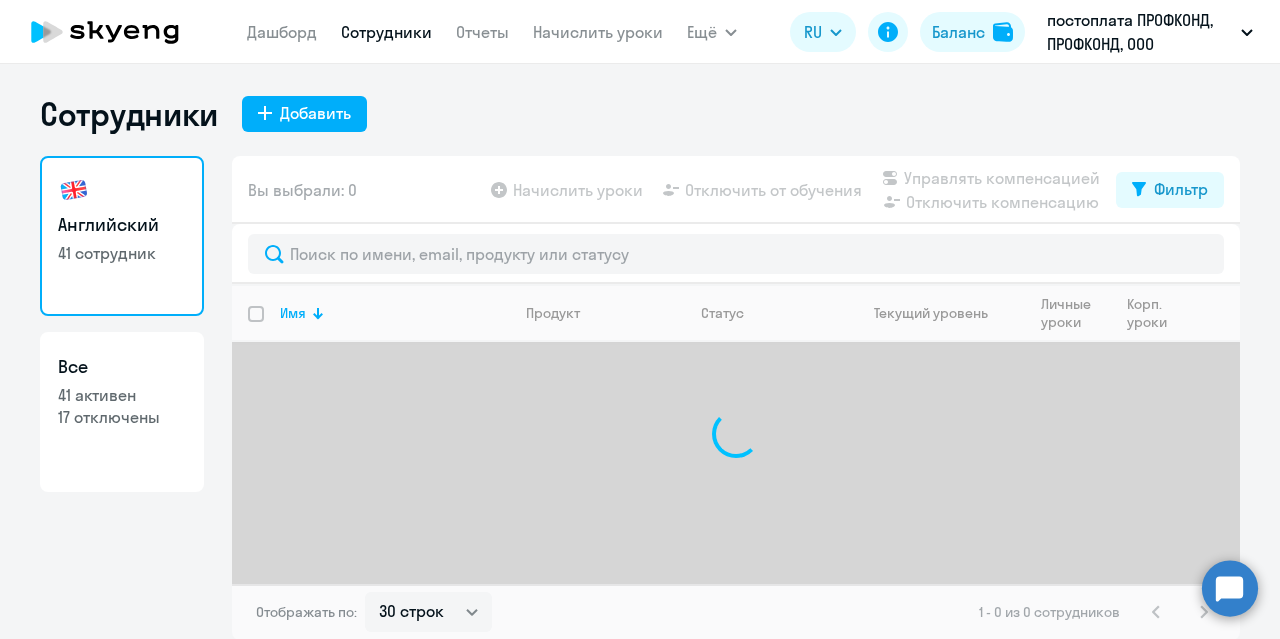 select on "30" 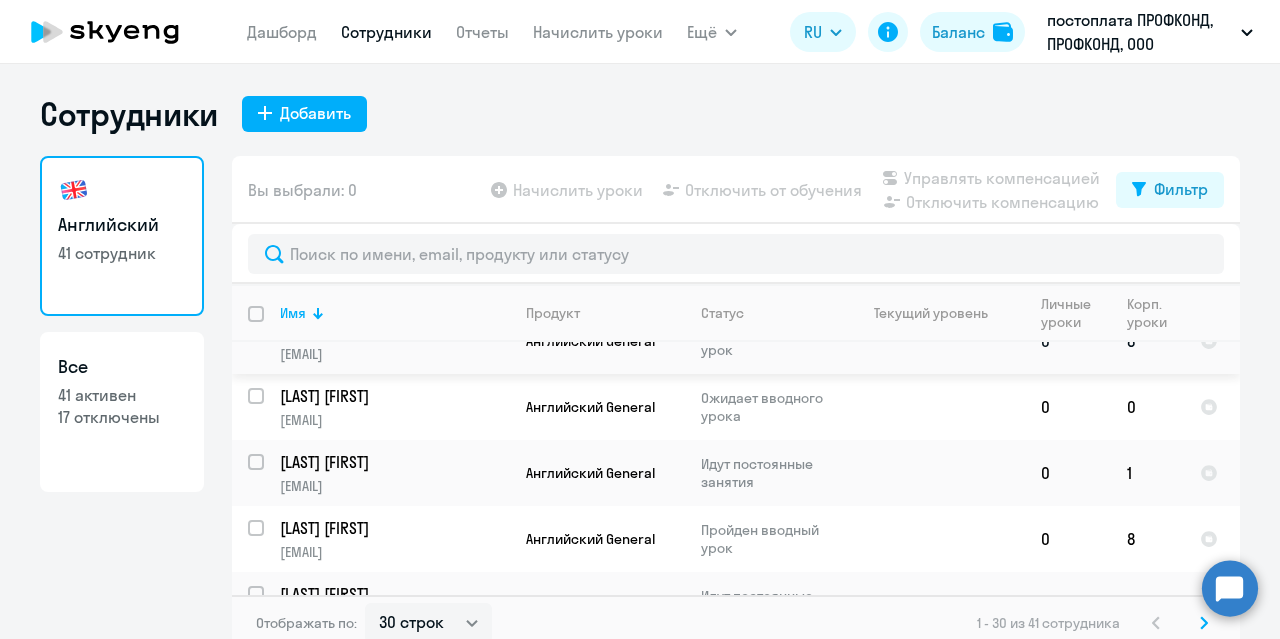 scroll, scrollTop: 0, scrollLeft: 0, axis: both 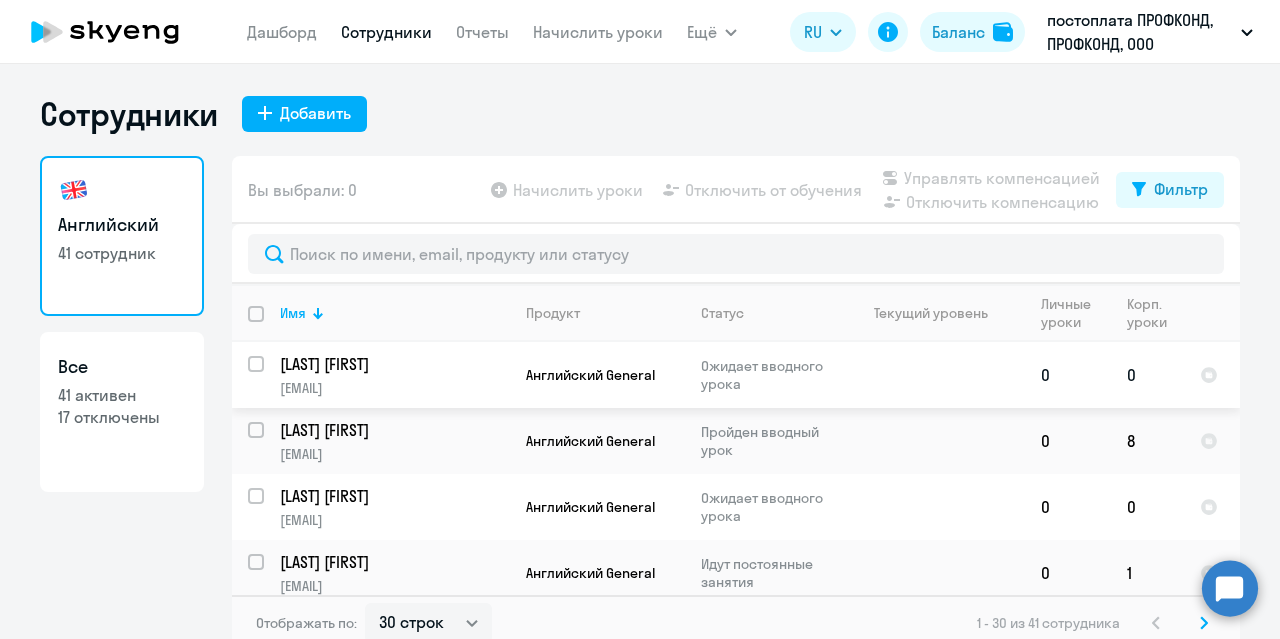 click at bounding box center (268, 376) 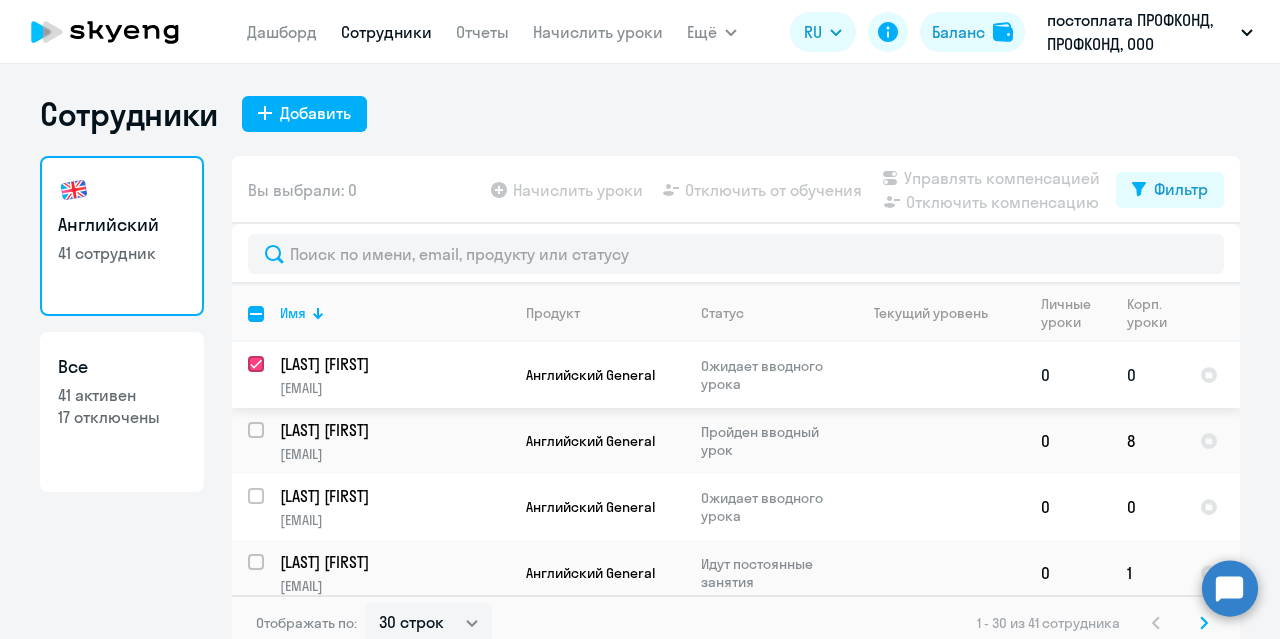 checkbox on "true" 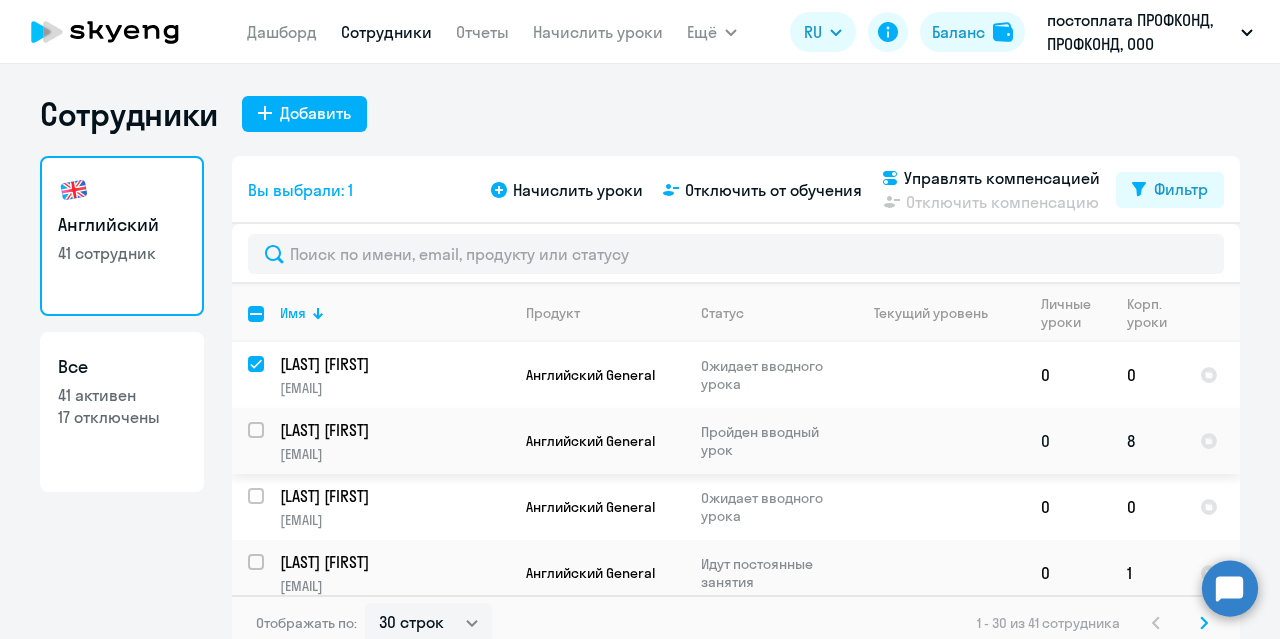 scroll, scrollTop: 100, scrollLeft: 0, axis: vertical 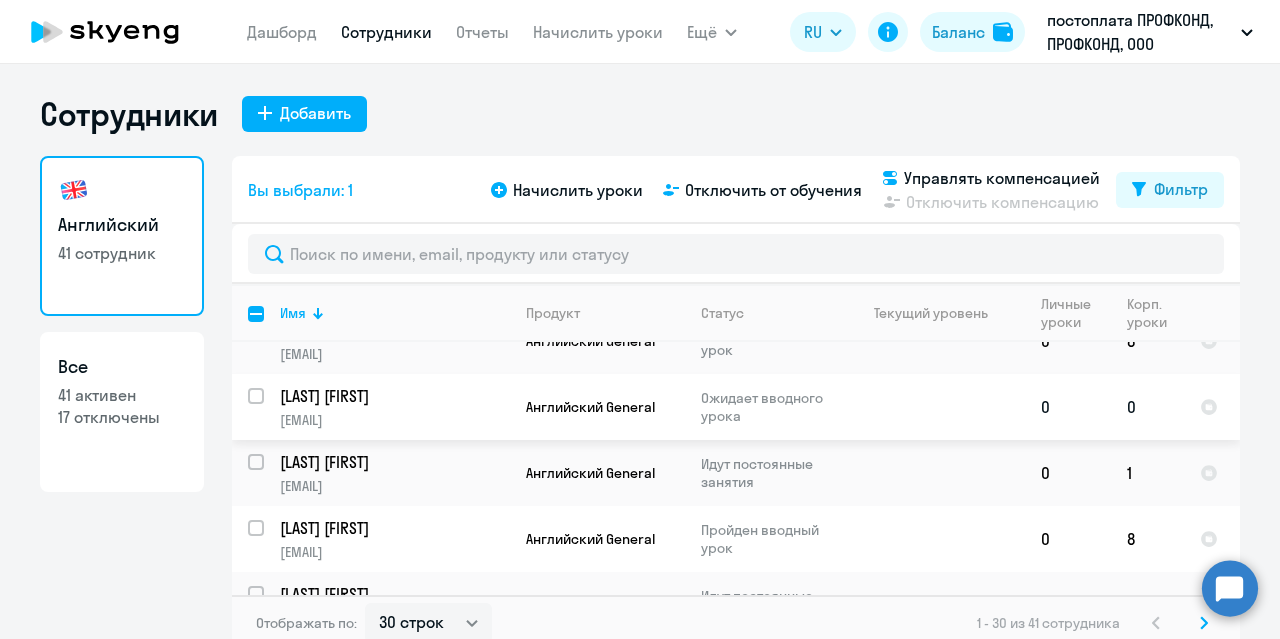 click at bounding box center (268, 408) 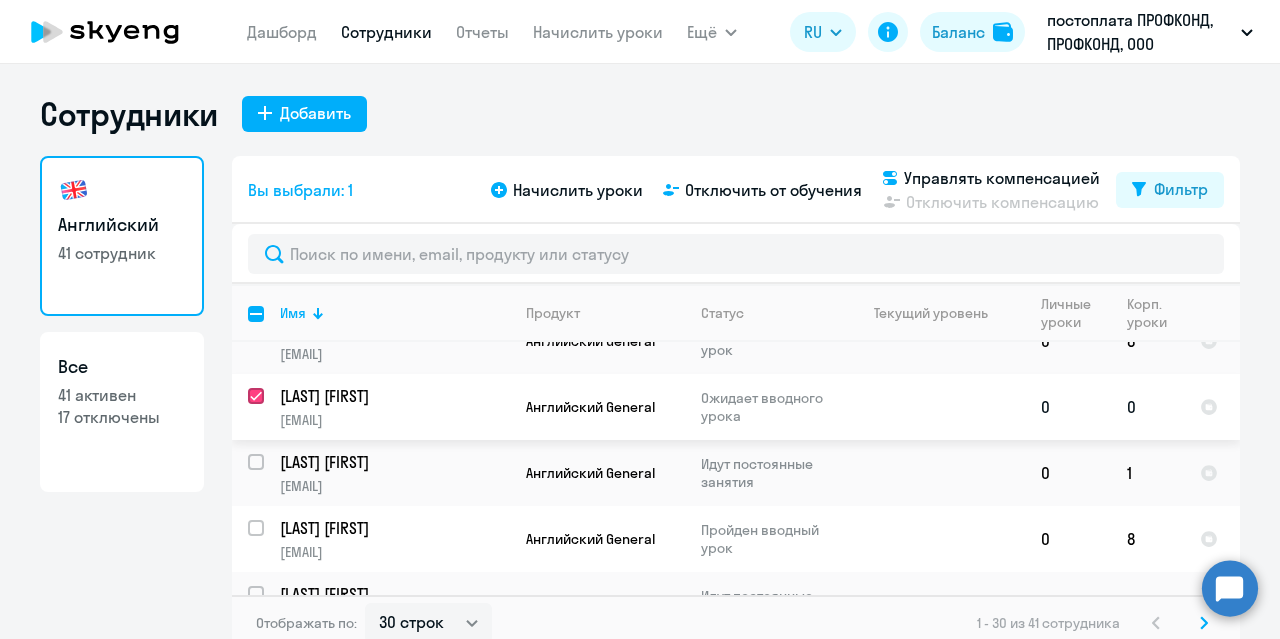 checkbox on "true" 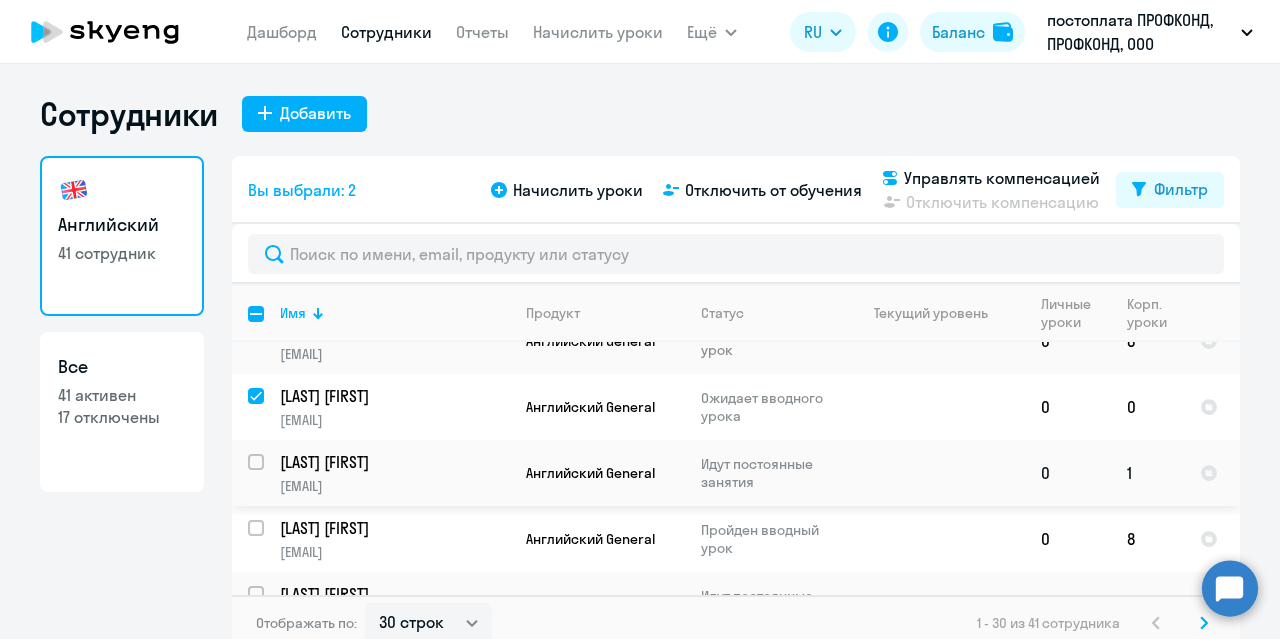 scroll, scrollTop: 200, scrollLeft: 0, axis: vertical 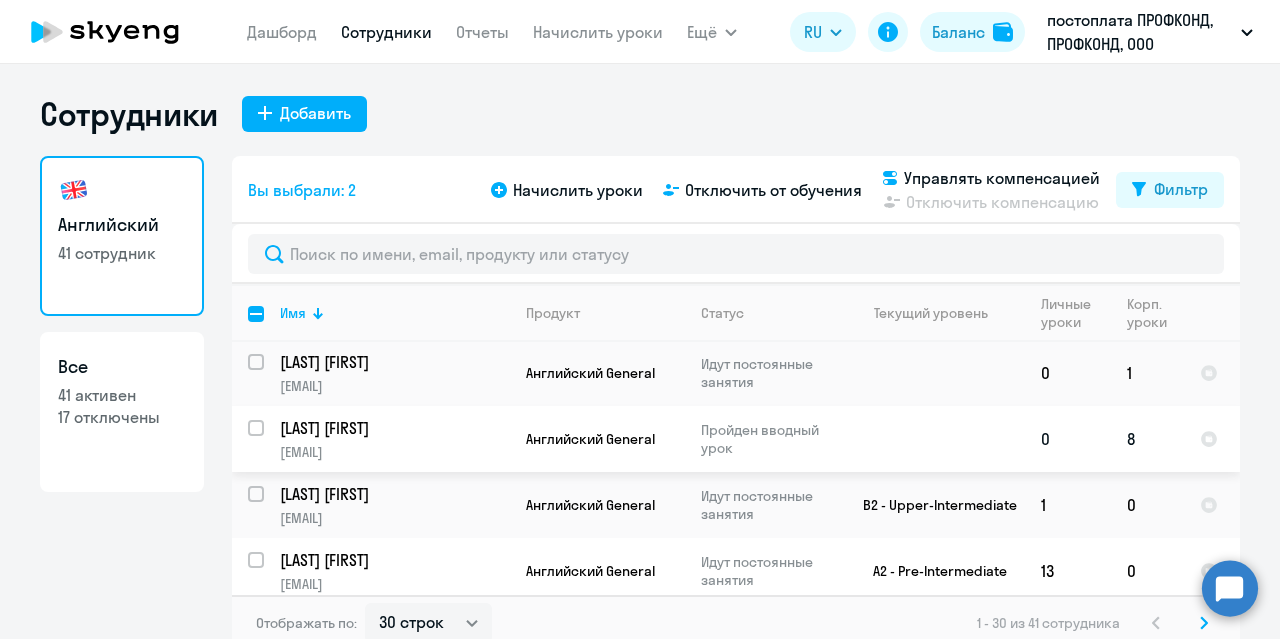 click at bounding box center [268, 440] 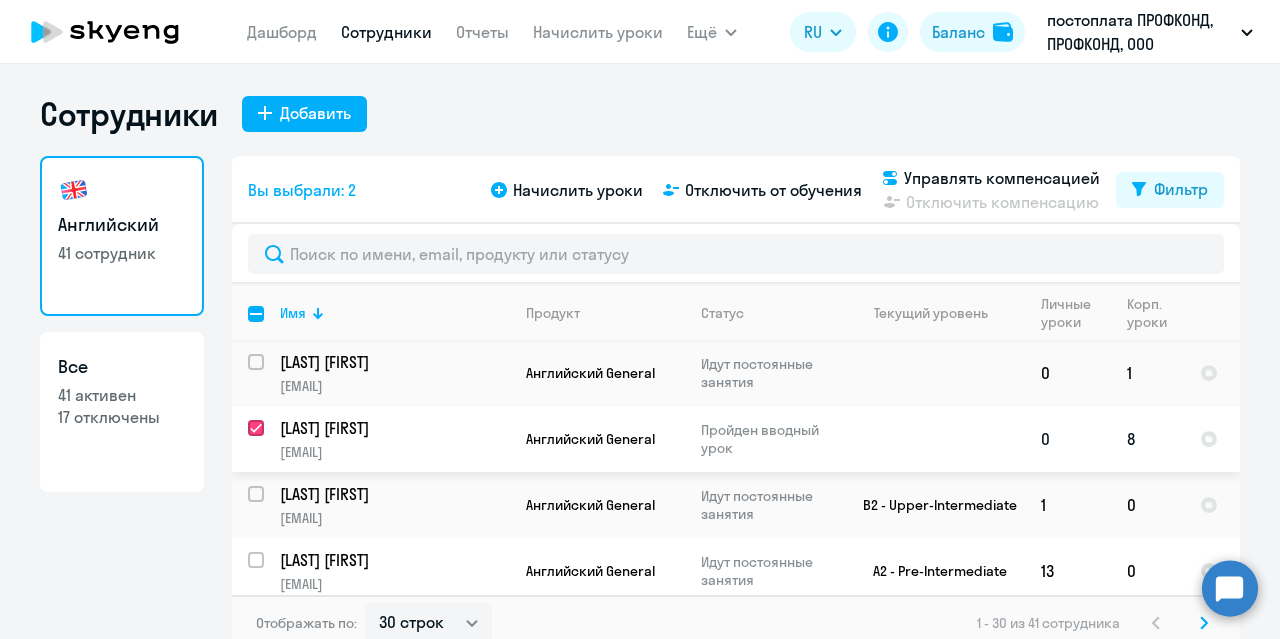checkbox on "true" 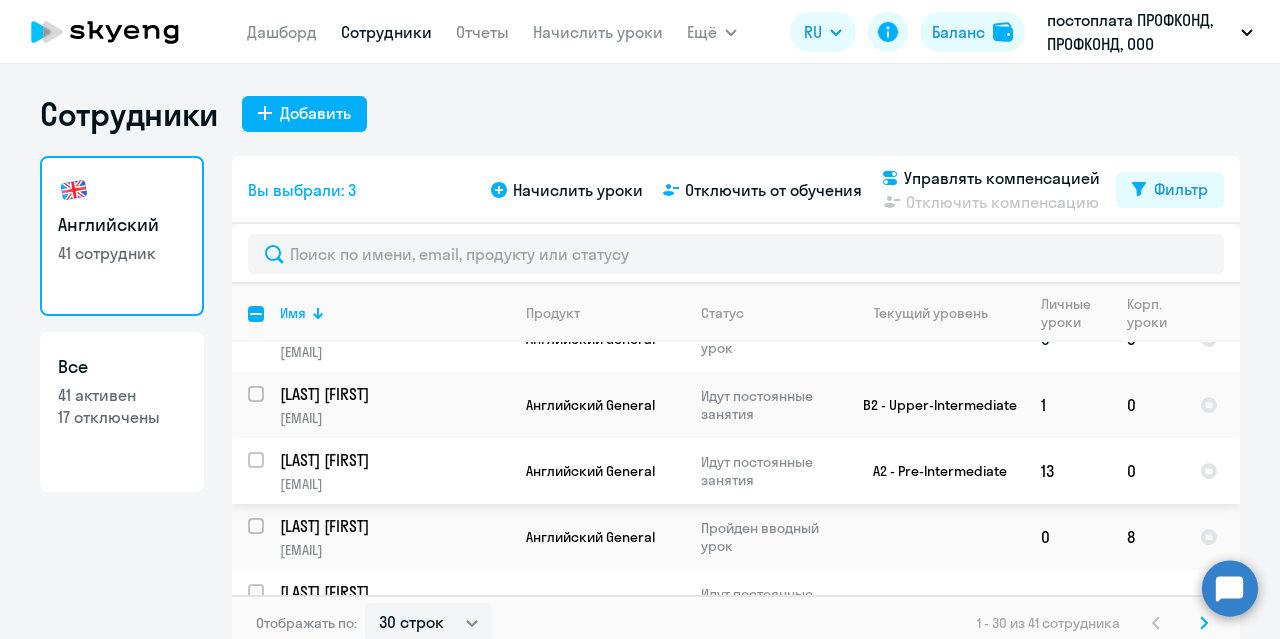 scroll, scrollTop: 400, scrollLeft: 0, axis: vertical 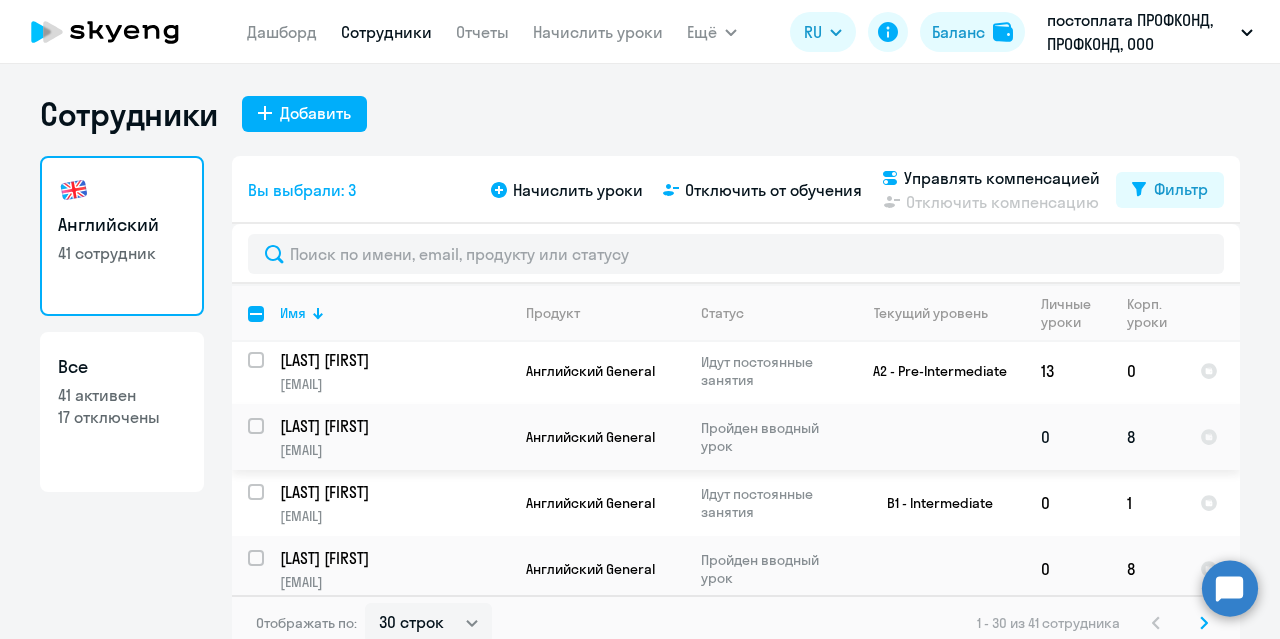 click at bounding box center (268, 438) 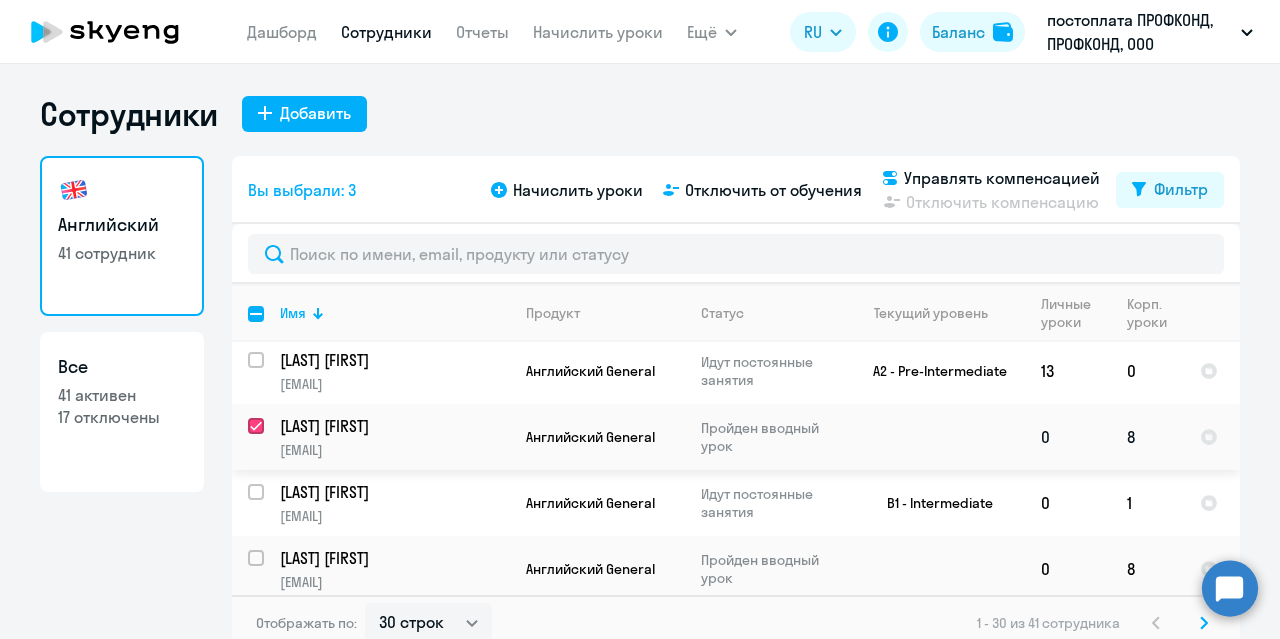 checkbox on "true" 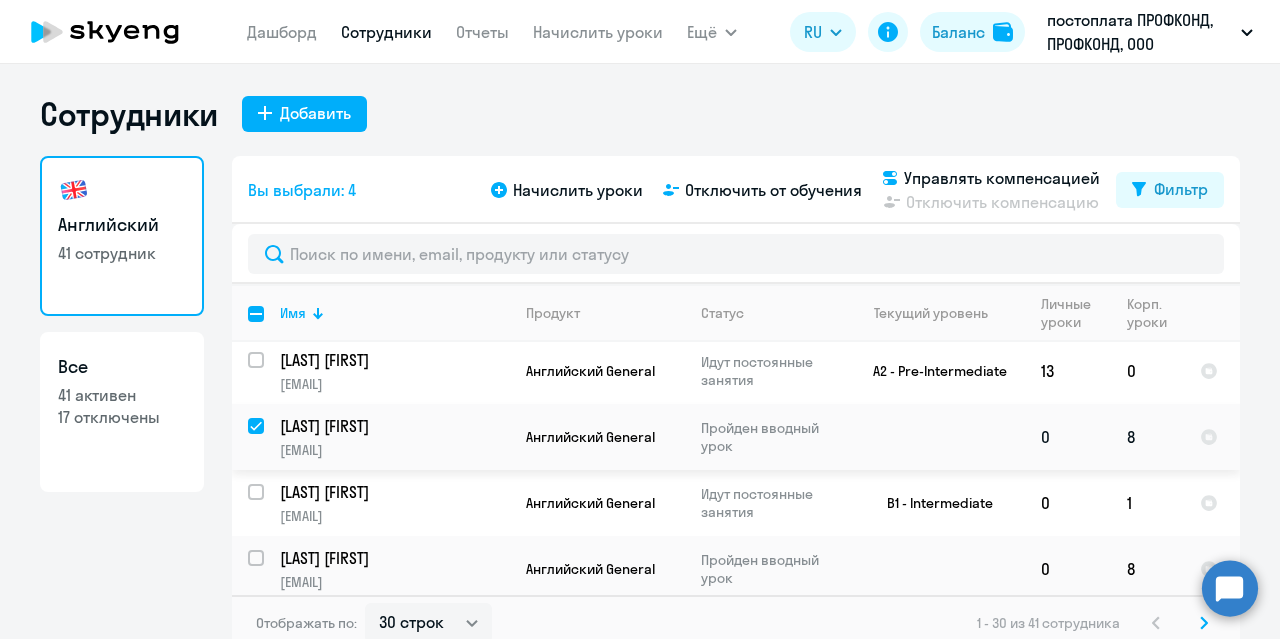 scroll, scrollTop: 500, scrollLeft: 0, axis: vertical 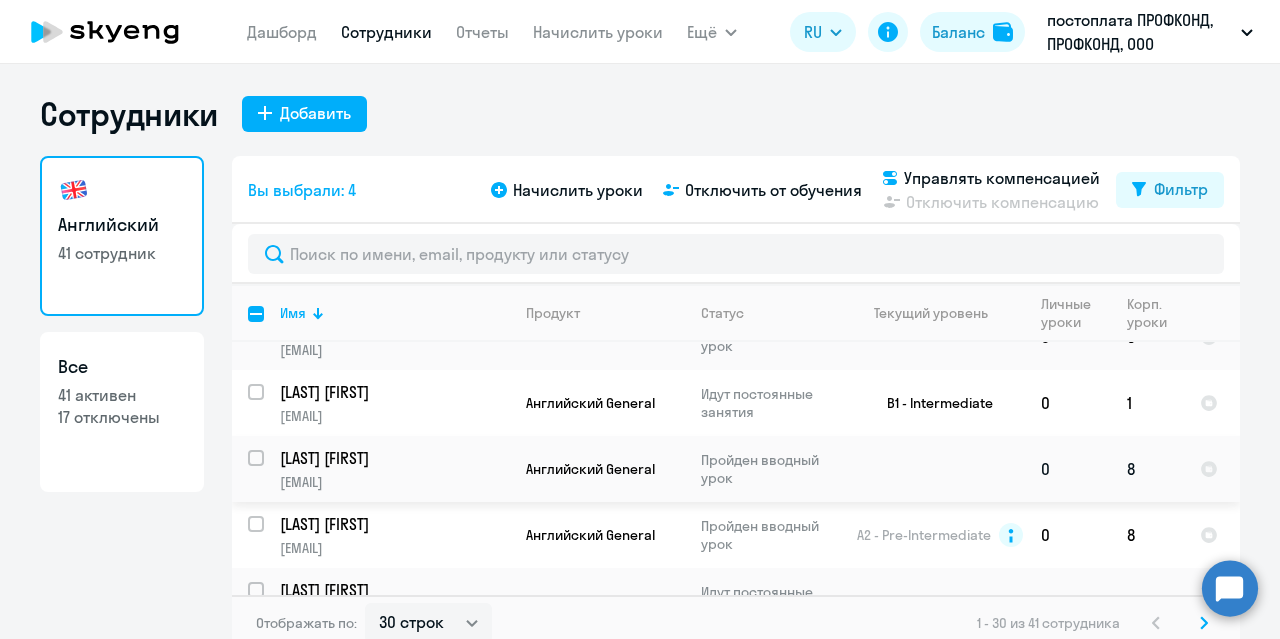 click at bounding box center [268, 470] 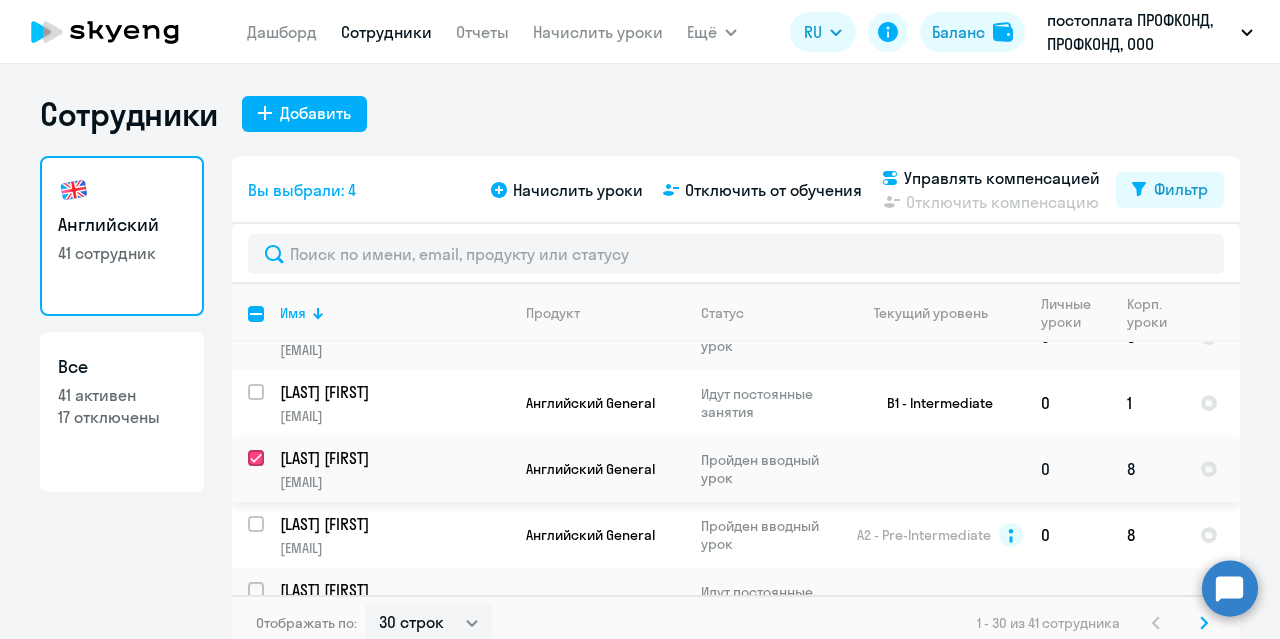 checkbox on "true" 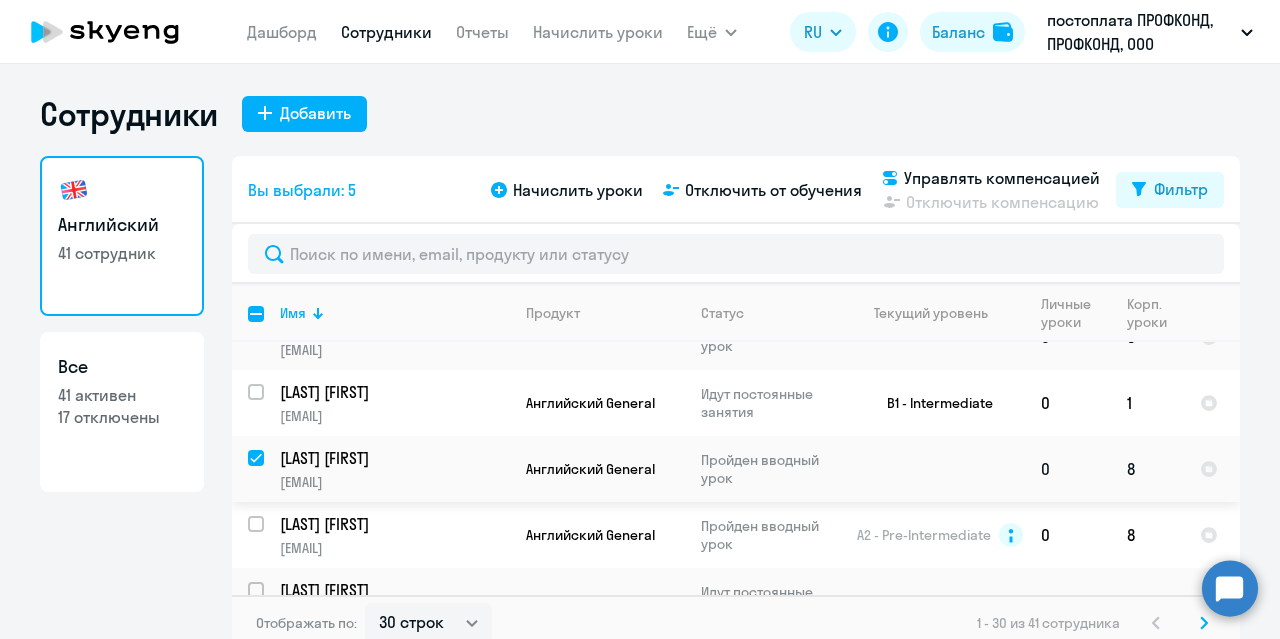 scroll, scrollTop: 600, scrollLeft: 0, axis: vertical 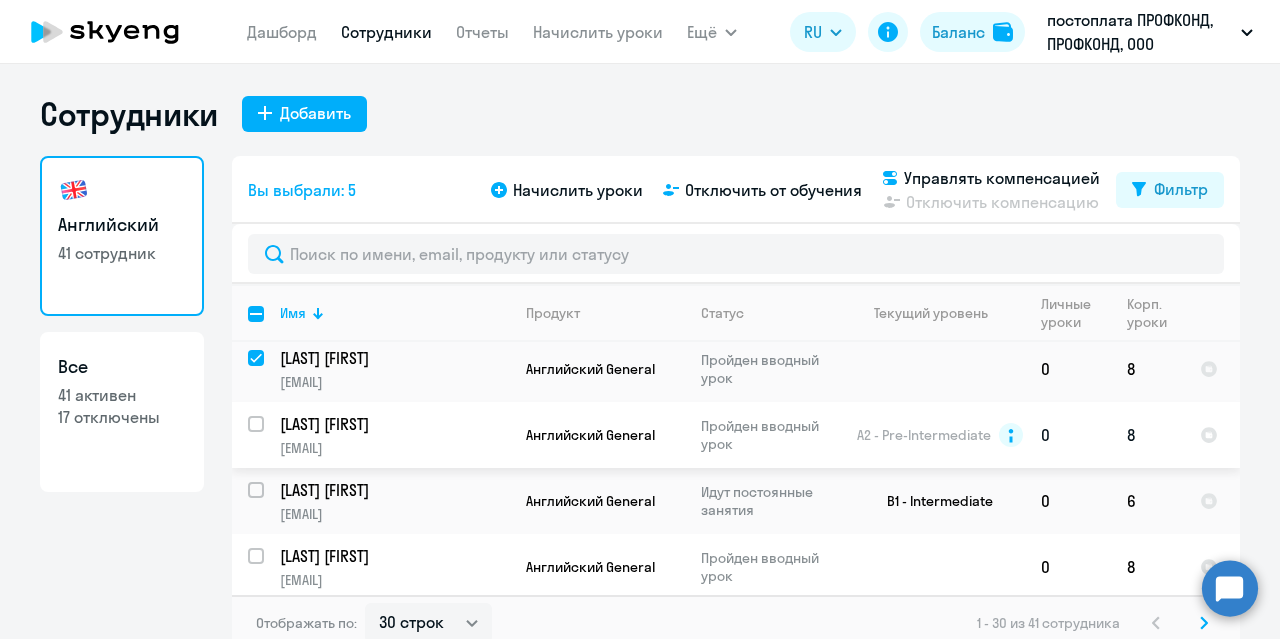 click at bounding box center (268, 436) 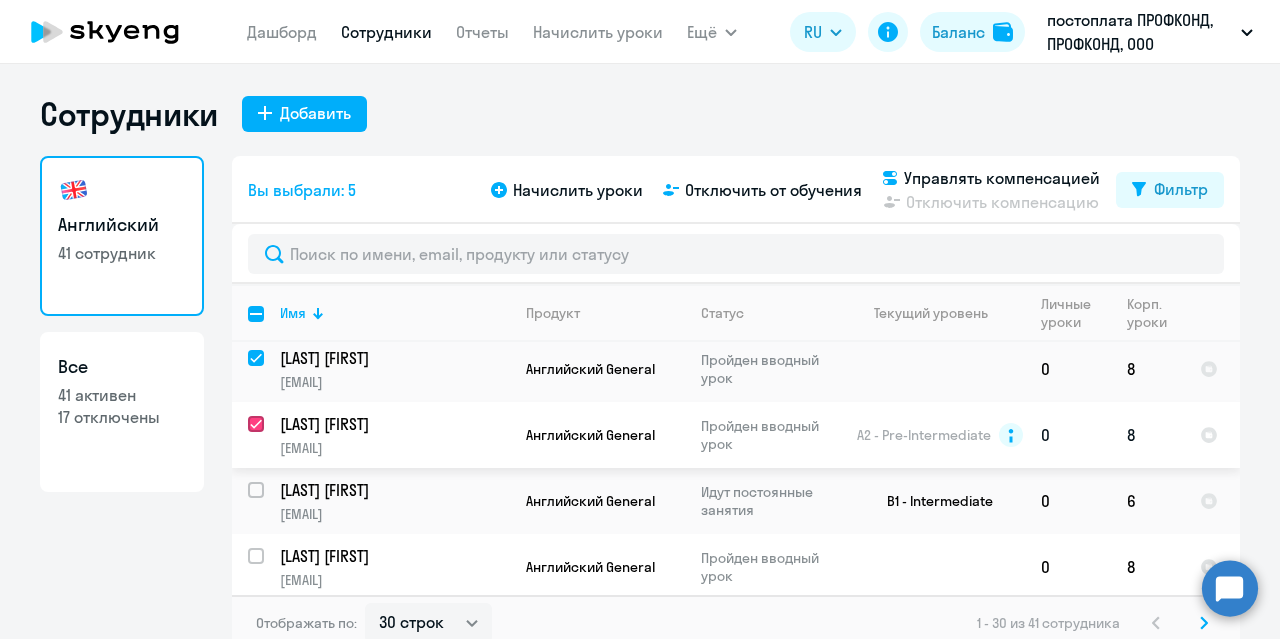 checkbox on "true" 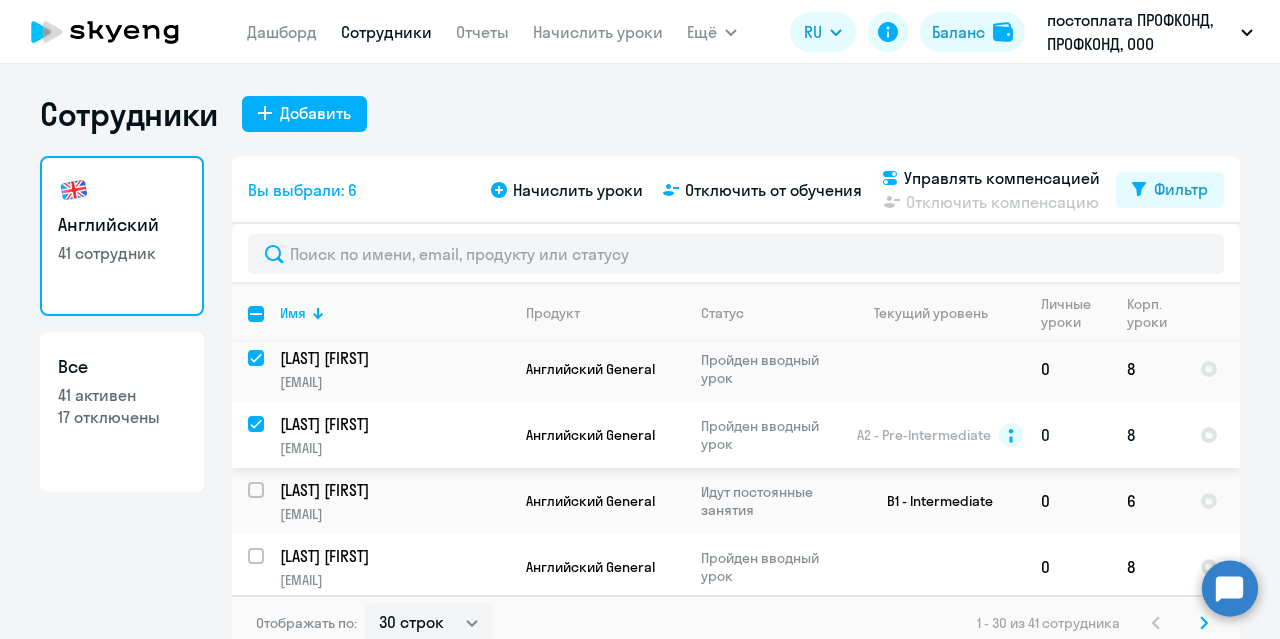scroll, scrollTop: 700, scrollLeft: 0, axis: vertical 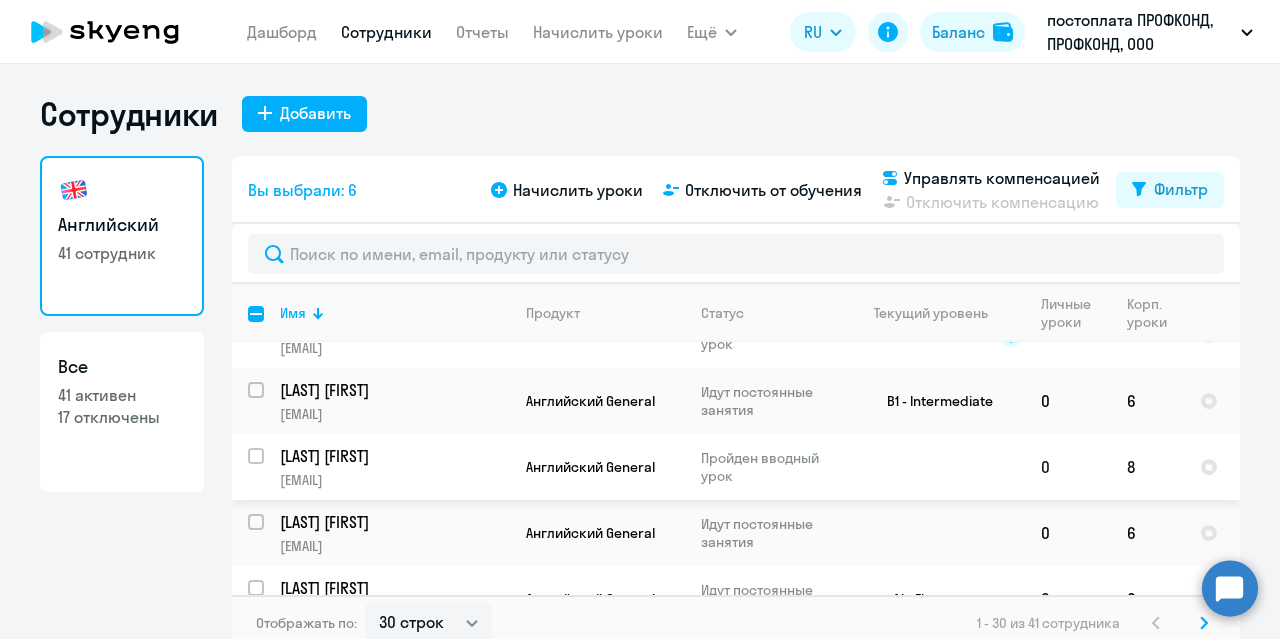 click at bounding box center (268, 468) 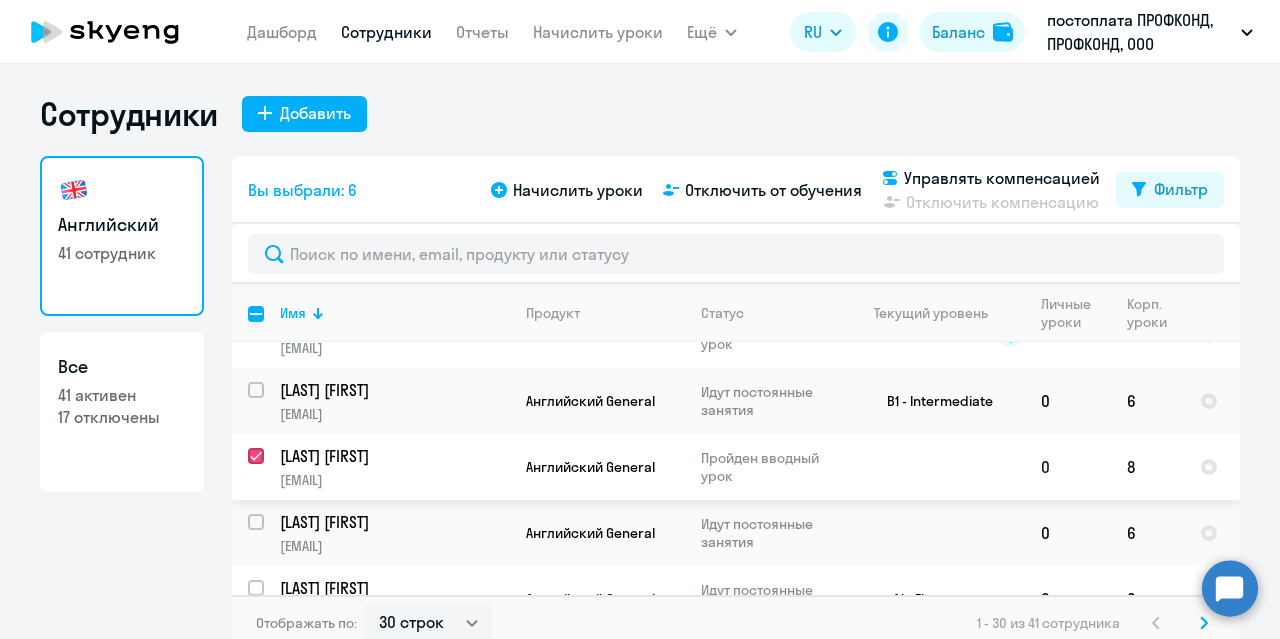 checkbox on "true" 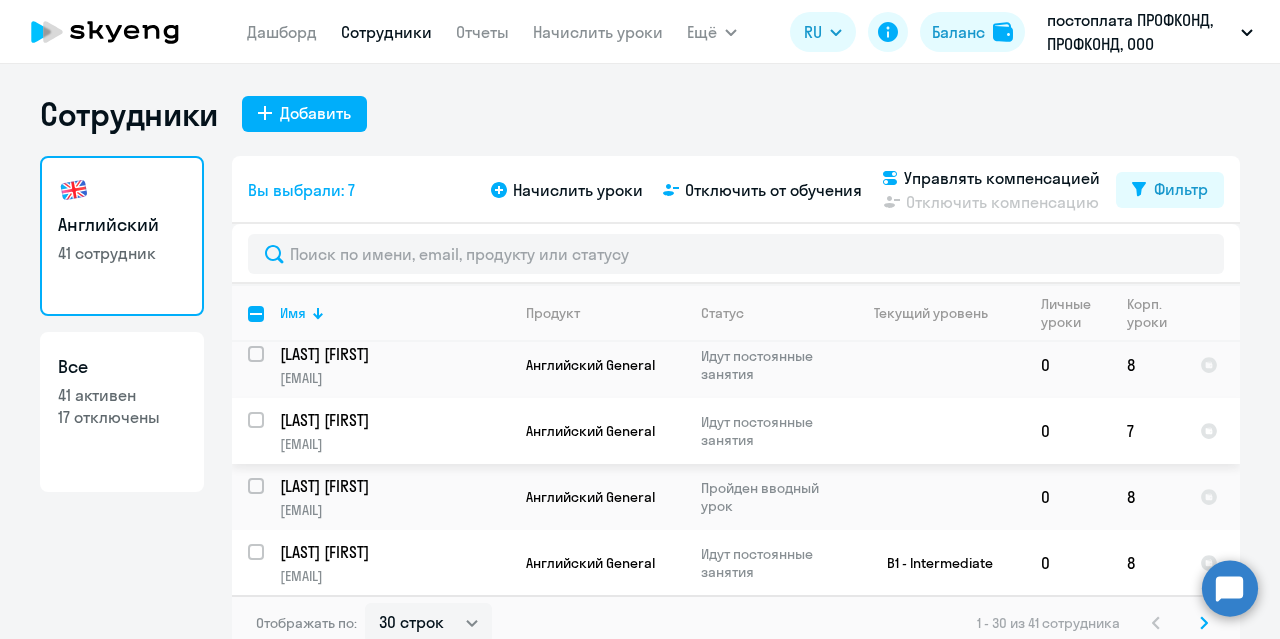 scroll, scrollTop: 1100, scrollLeft: 0, axis: vertical 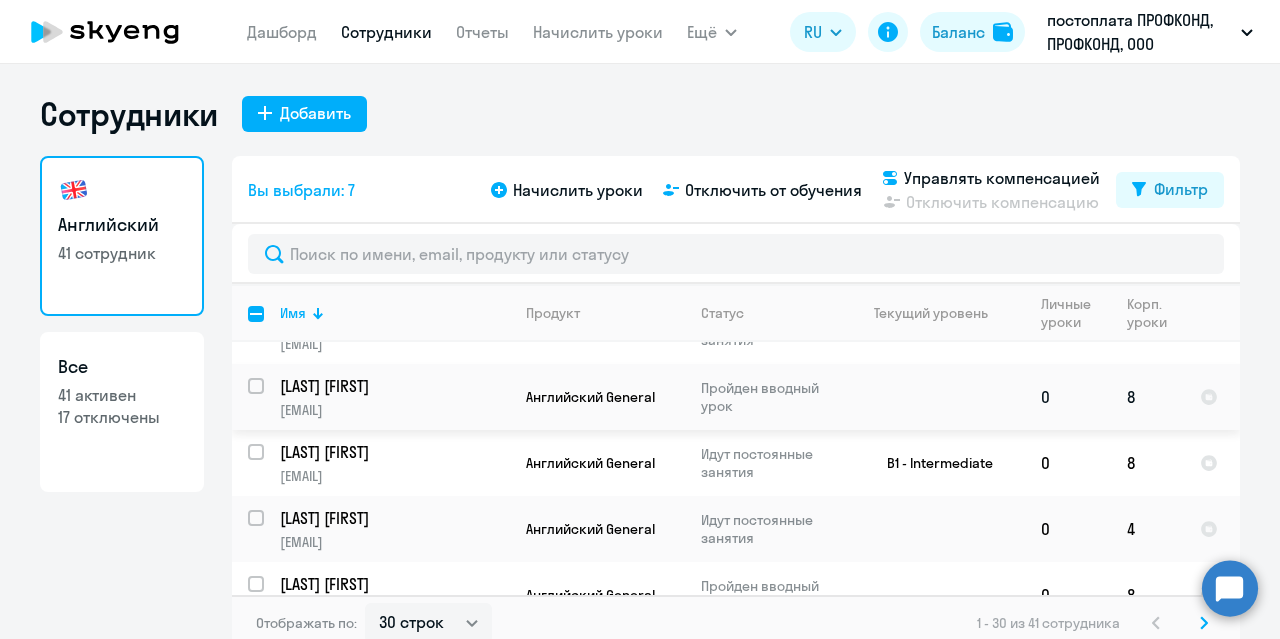 click at bounding box center [268, 398] 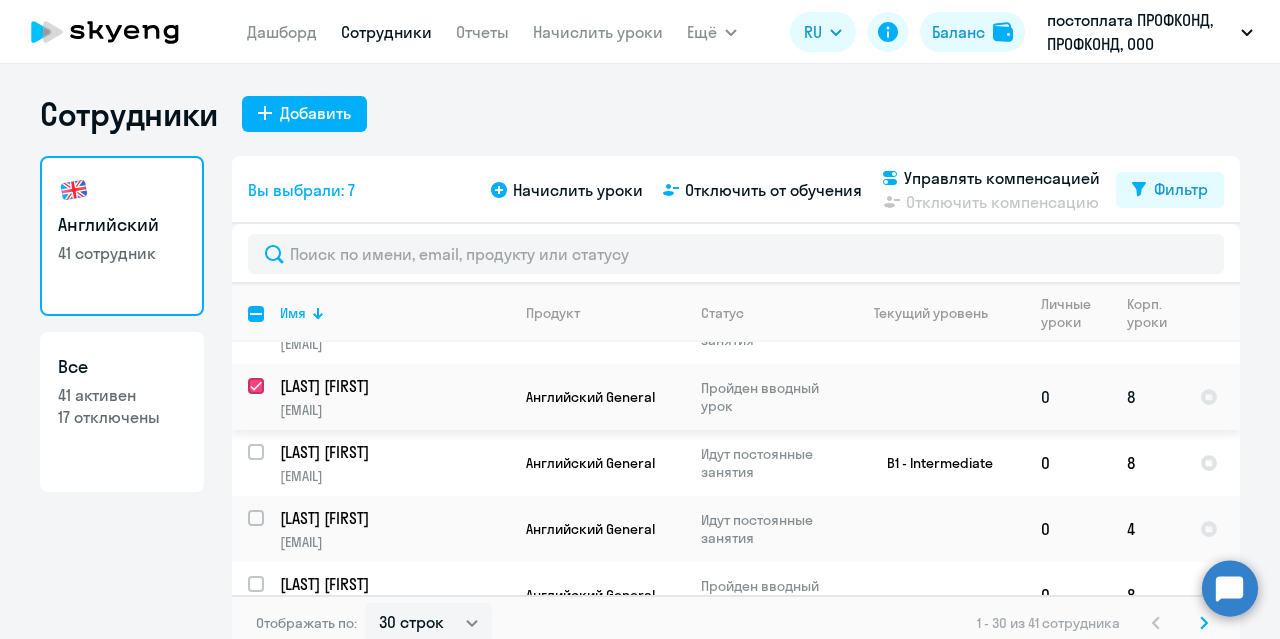 checkbox on "true" 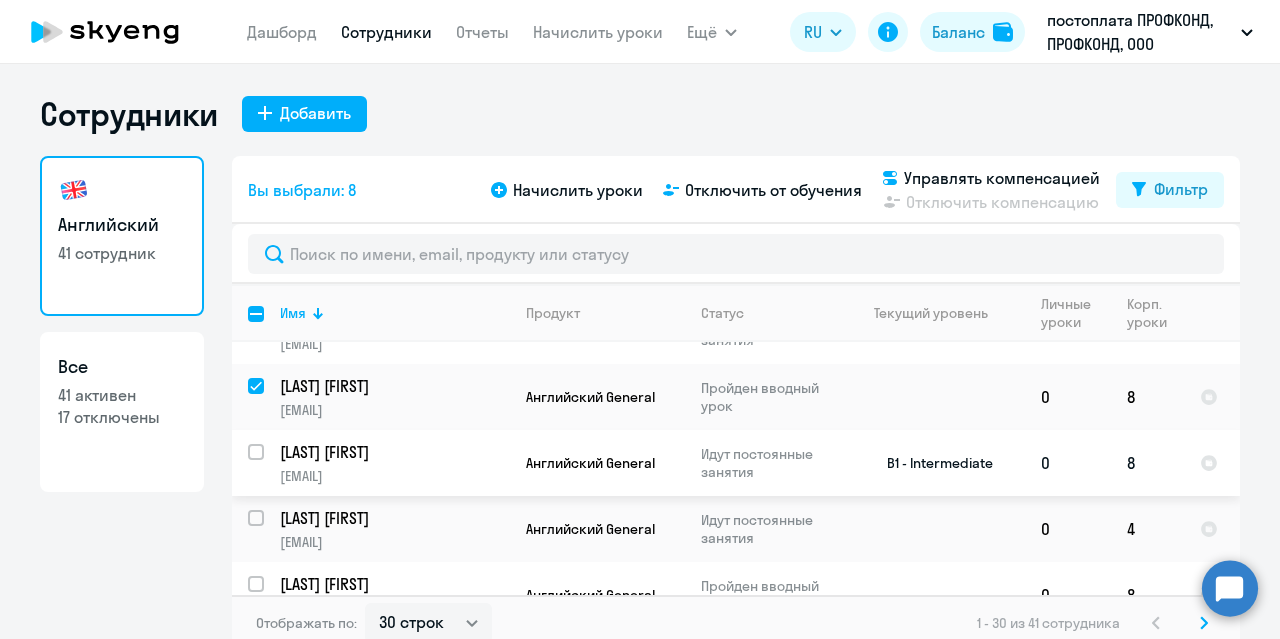 scroll, scrollTop: 1200, scrollLeft: 0, axis: vertical 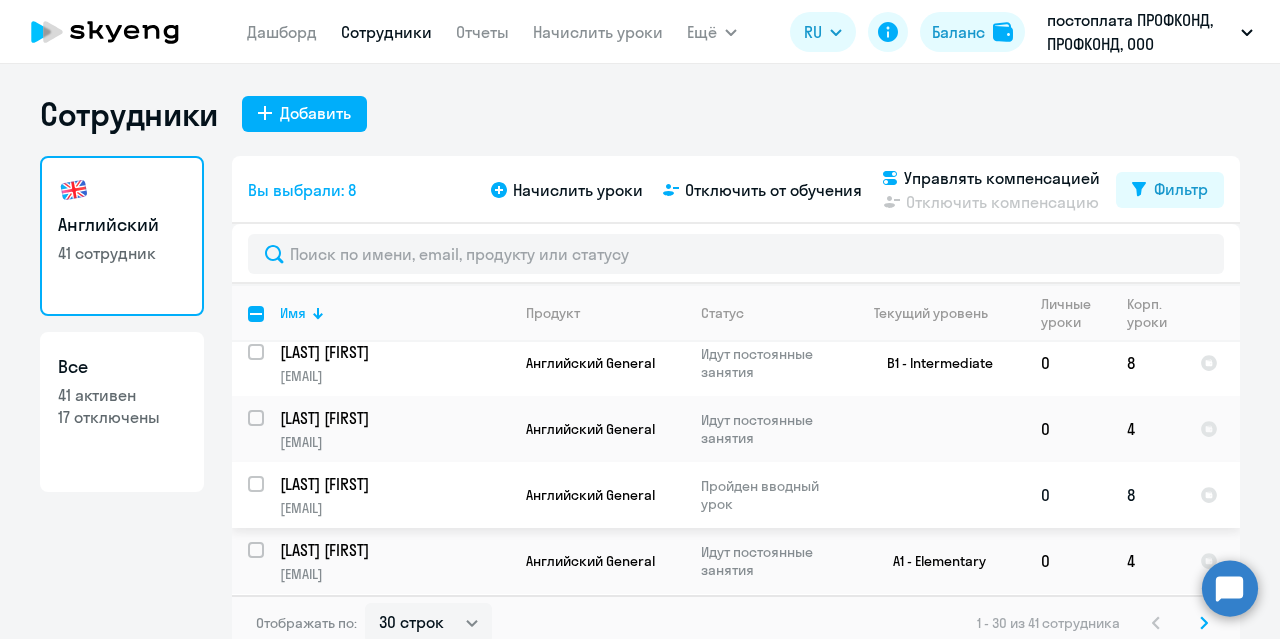 click at bounding box center [268, 496] 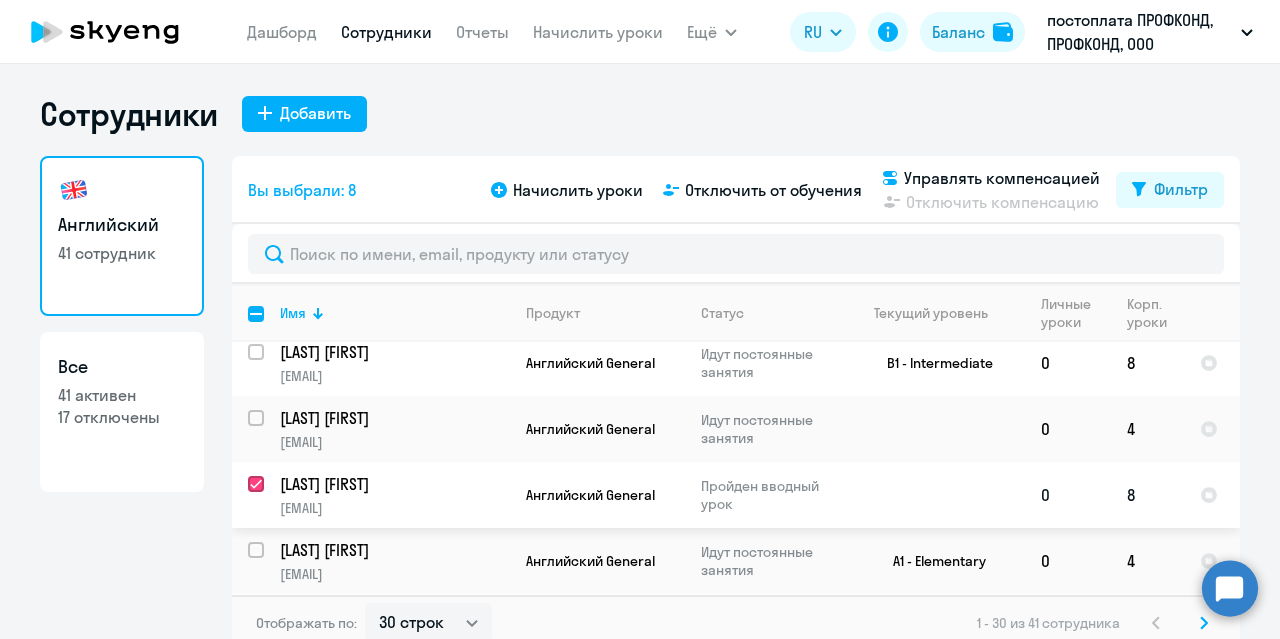 checkbox on "true" 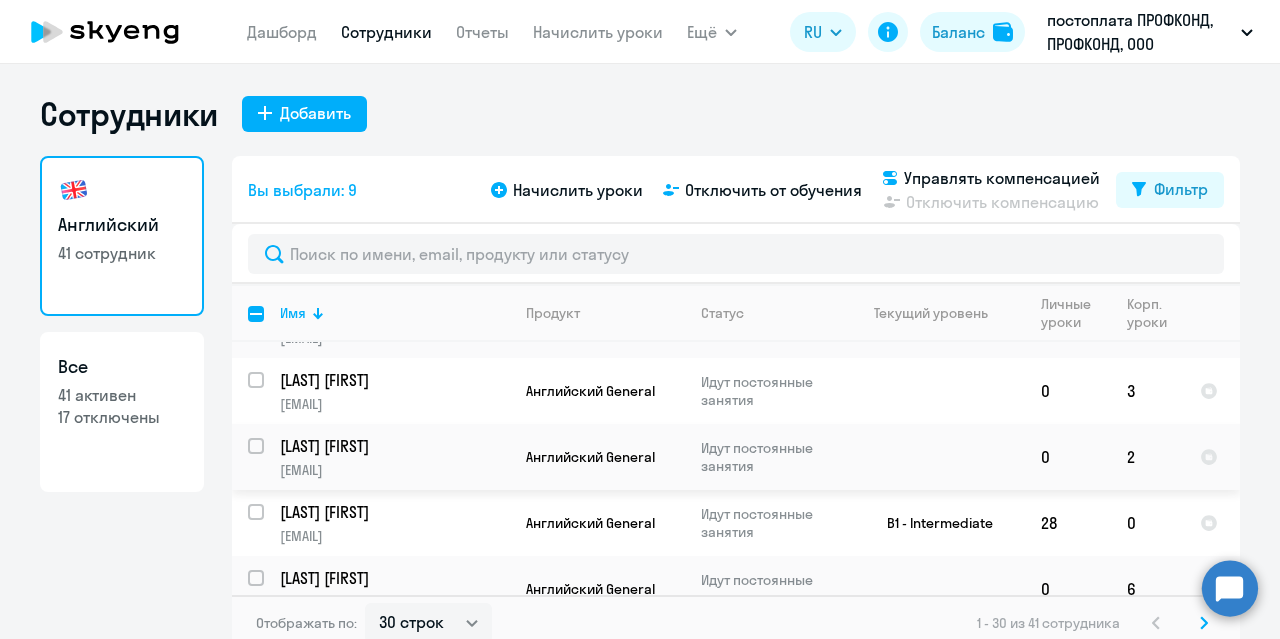scroll, scrollTop: 1745, scrollLeft: 0, axis: vertical 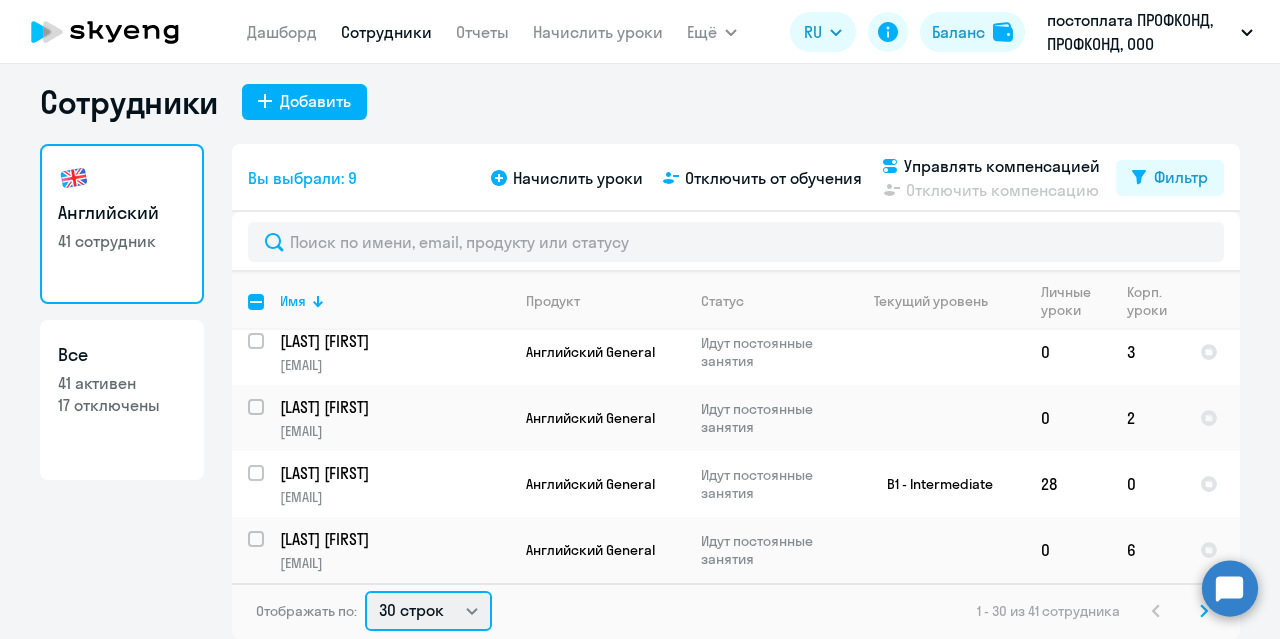 click on "30 строк   50 строк   100 строк" 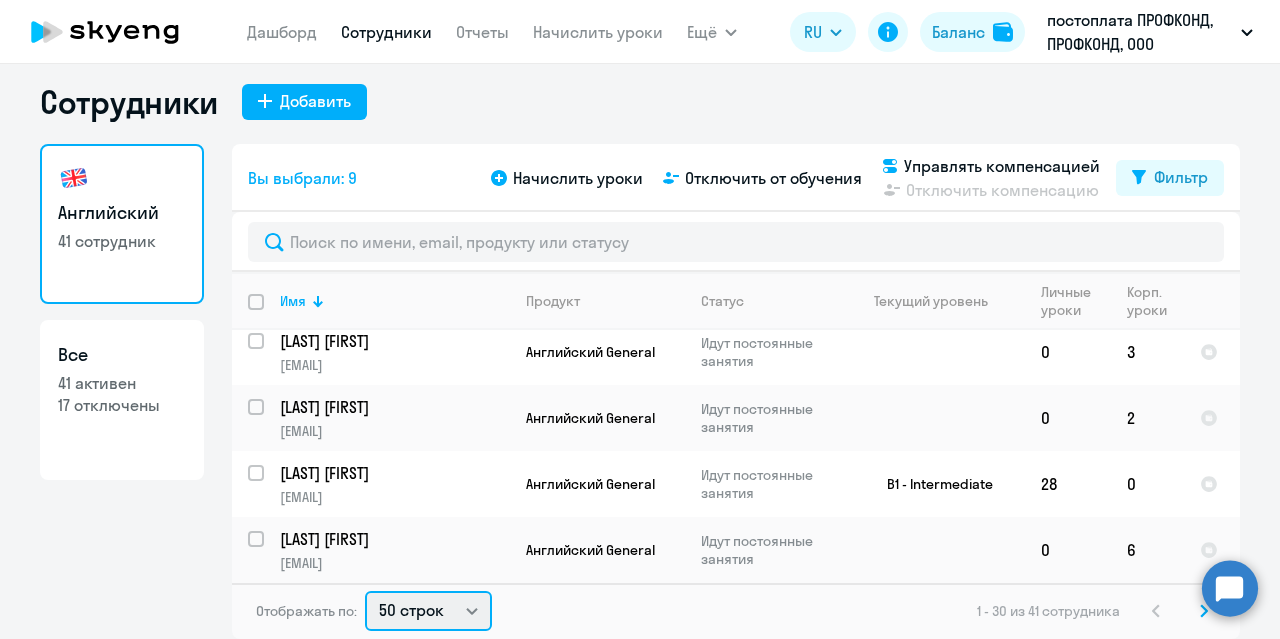click on "30 строк   50 строк   100 строк" 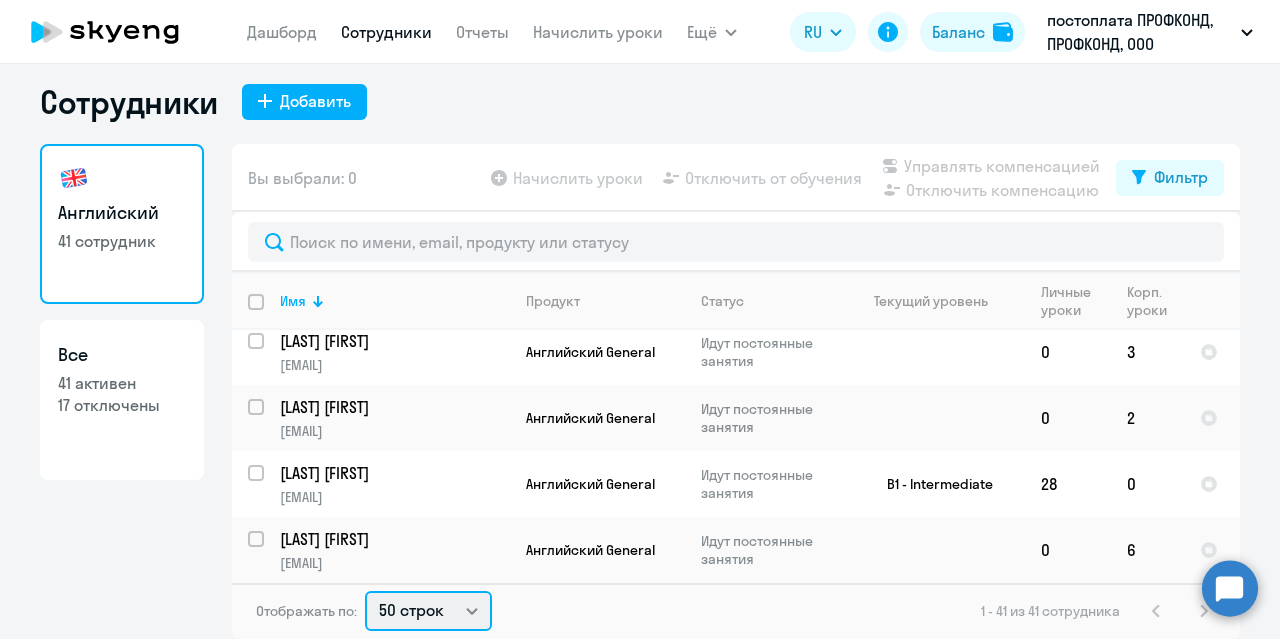 scroll, scrollTop: 0, scrollLeft: 0, axis: both 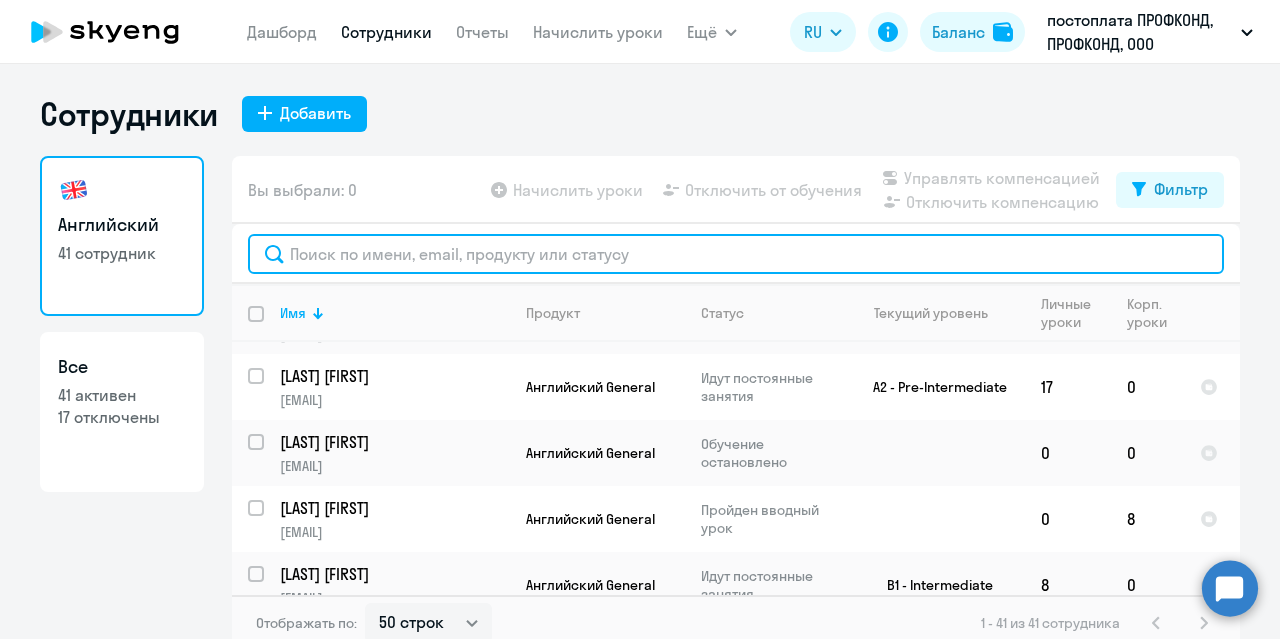 click 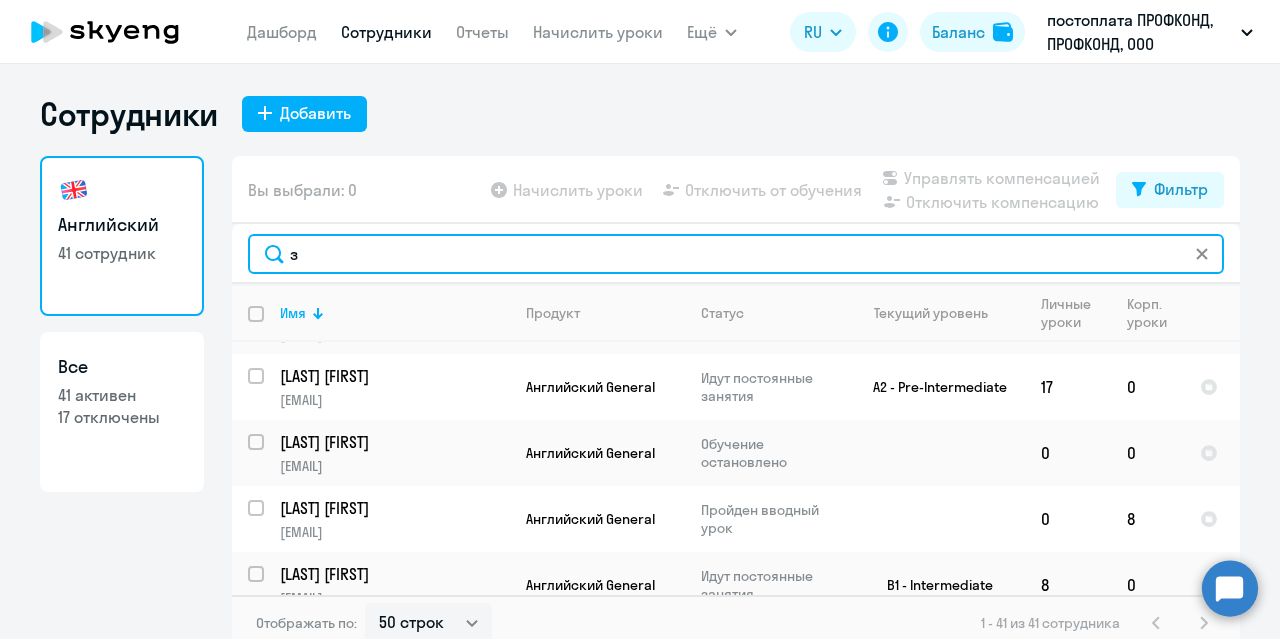 scroll, scrollTop: 0, scrollLeft: 0, axis: both 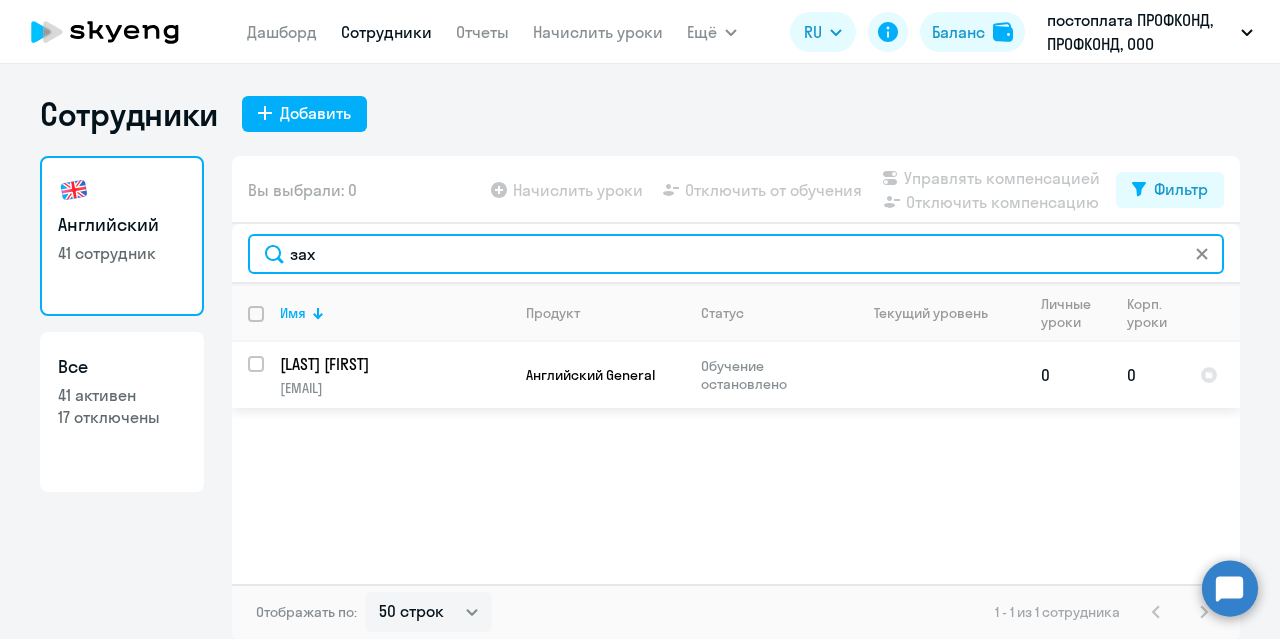 type on "зах" 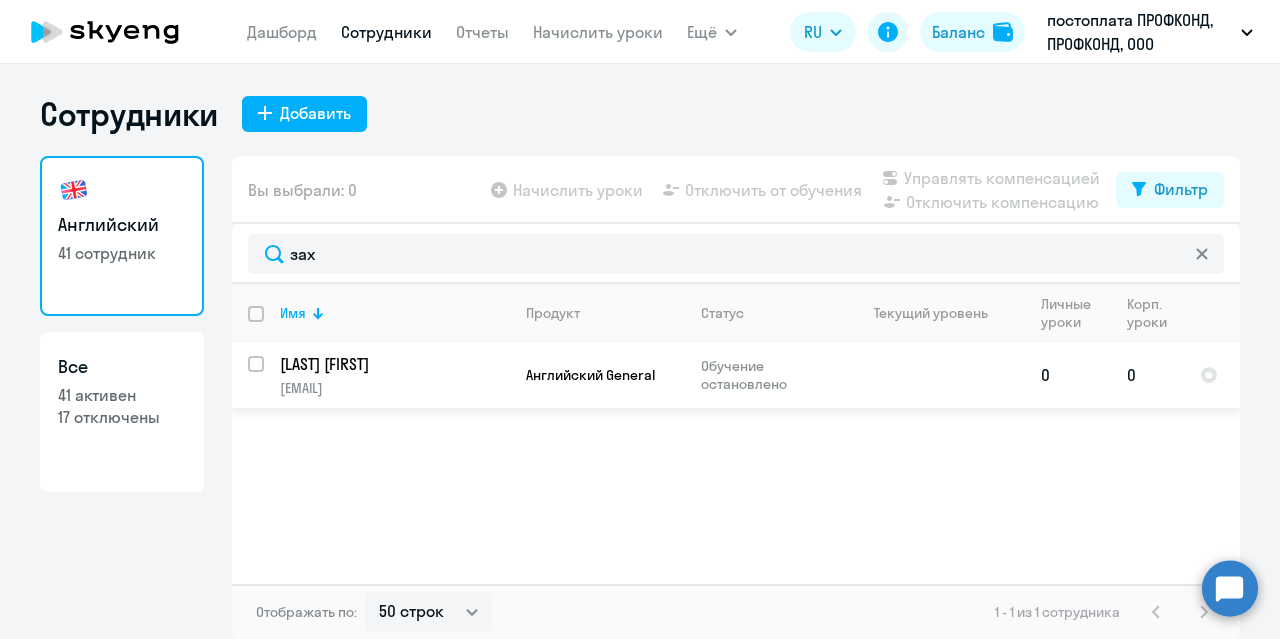 click on "Захаров Игорь" 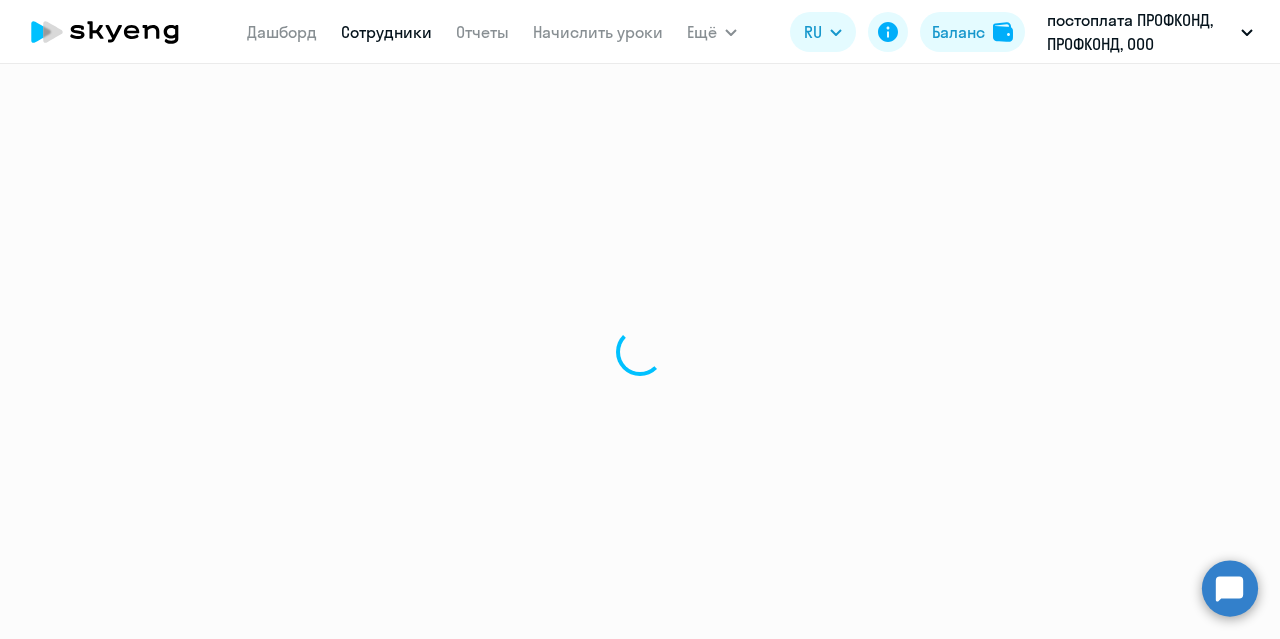 select on "english" 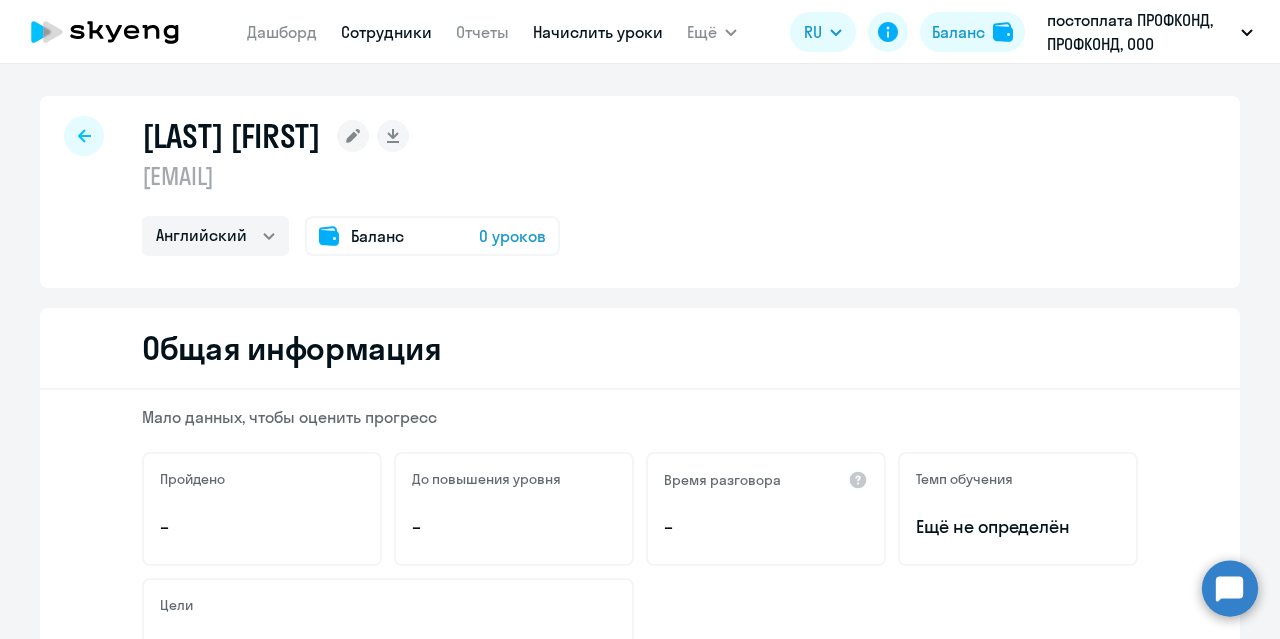 click on "Начислить уроки" at bounding box center [598, 32] 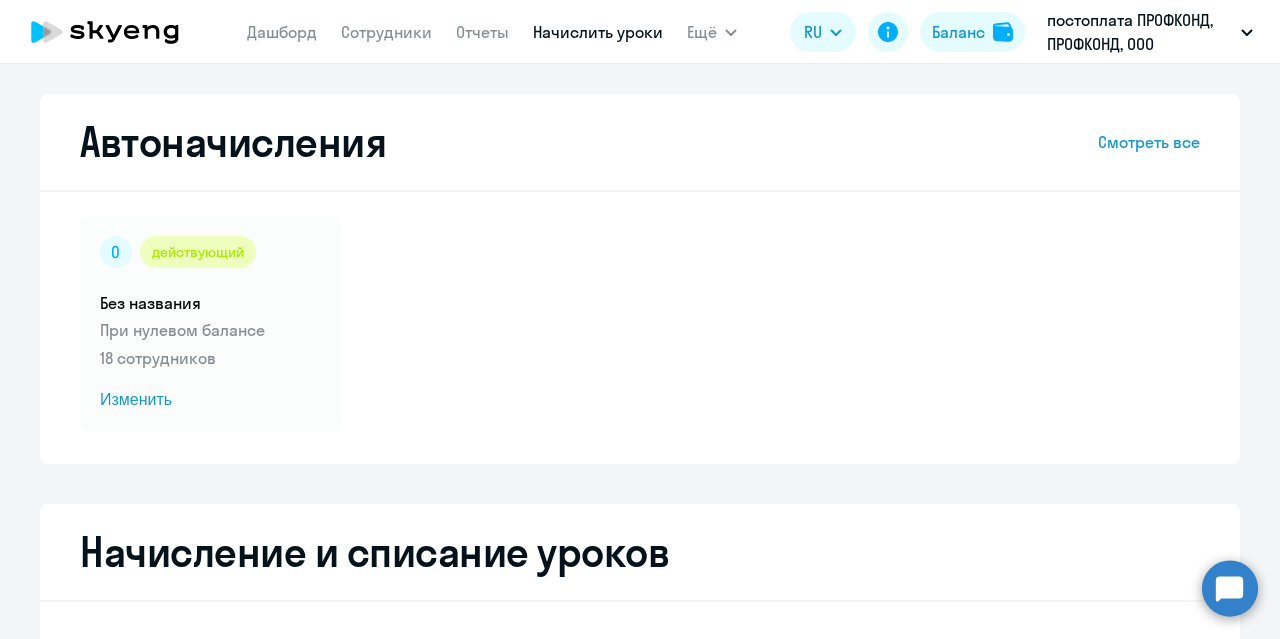 select on "10" 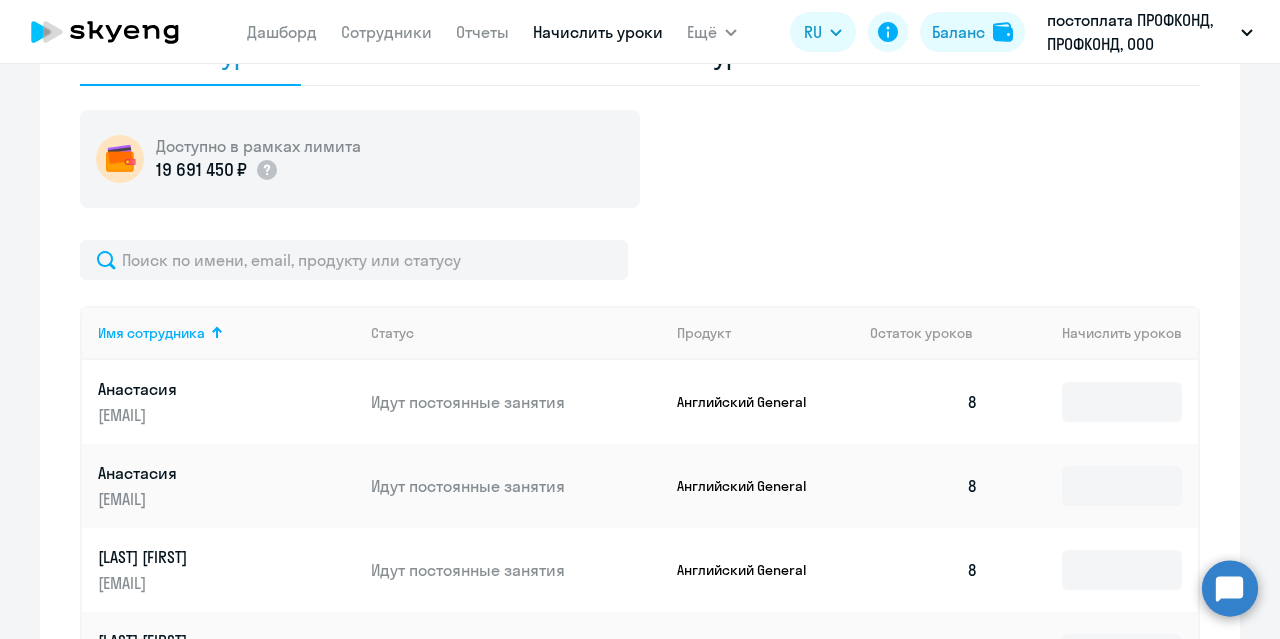 scroll, scrollTop: 500, scrollLeft: 0, axis: vertical 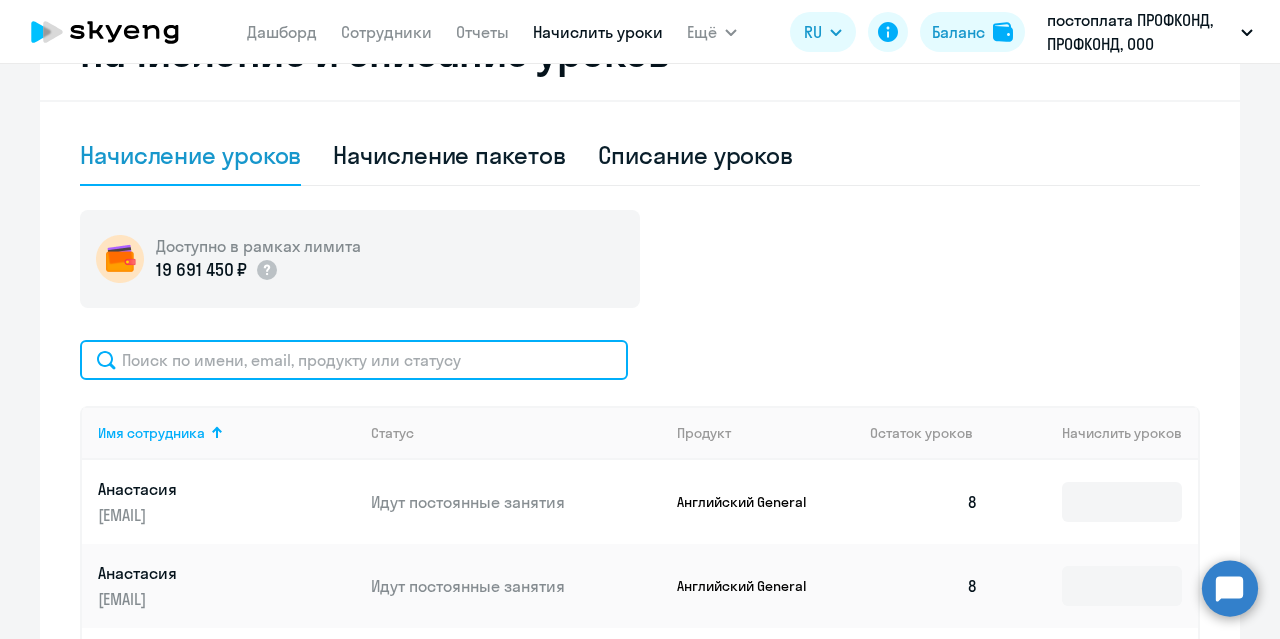 click 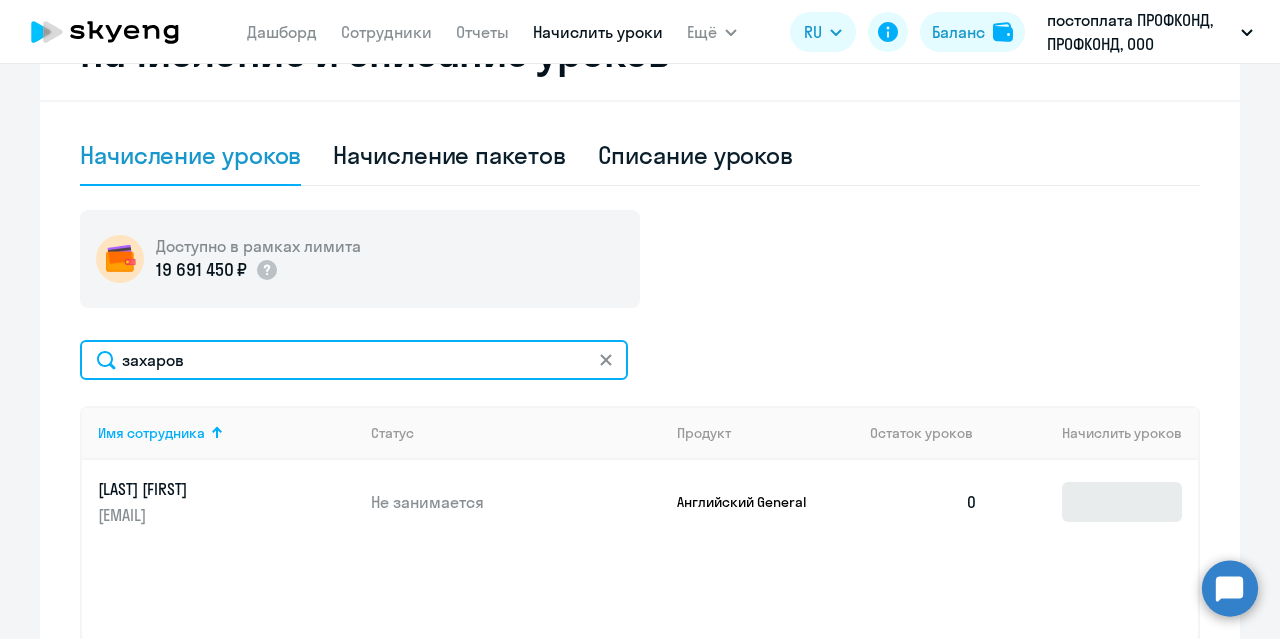 type on "захаров" 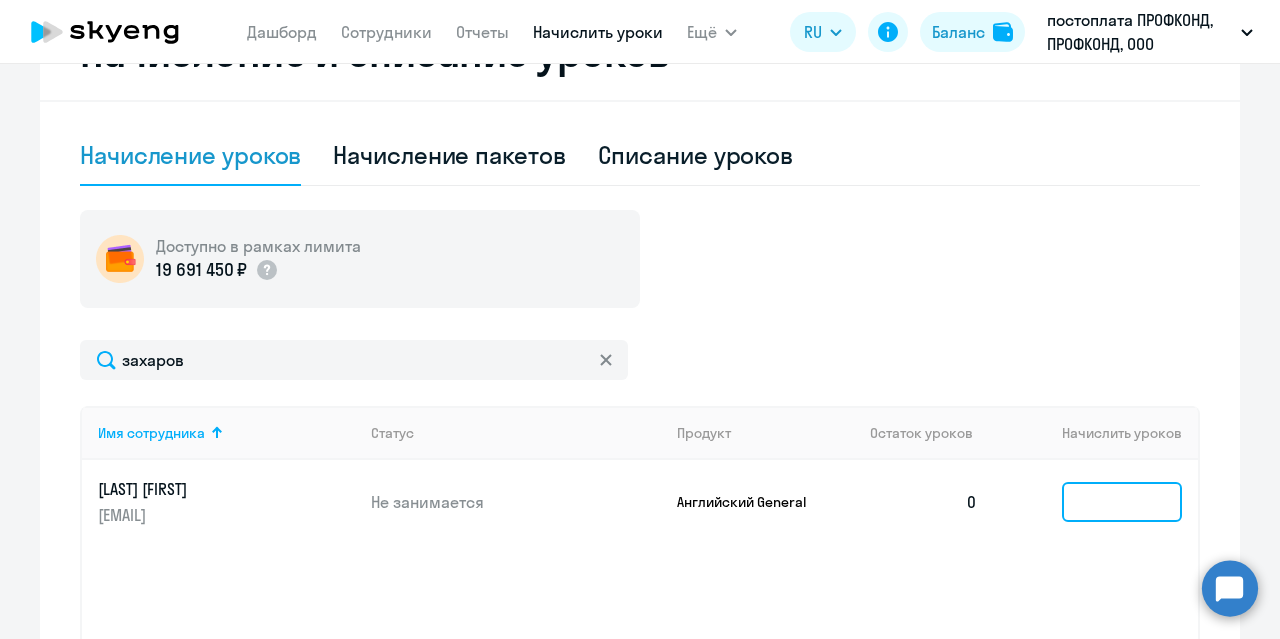 click 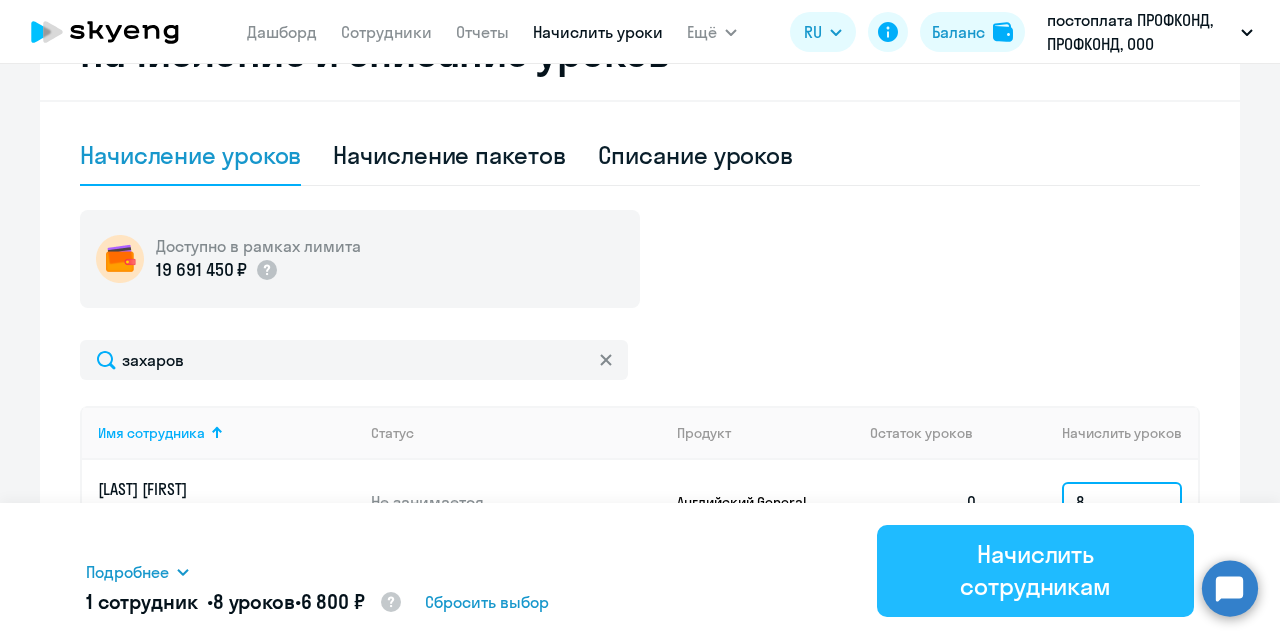 type on "8" 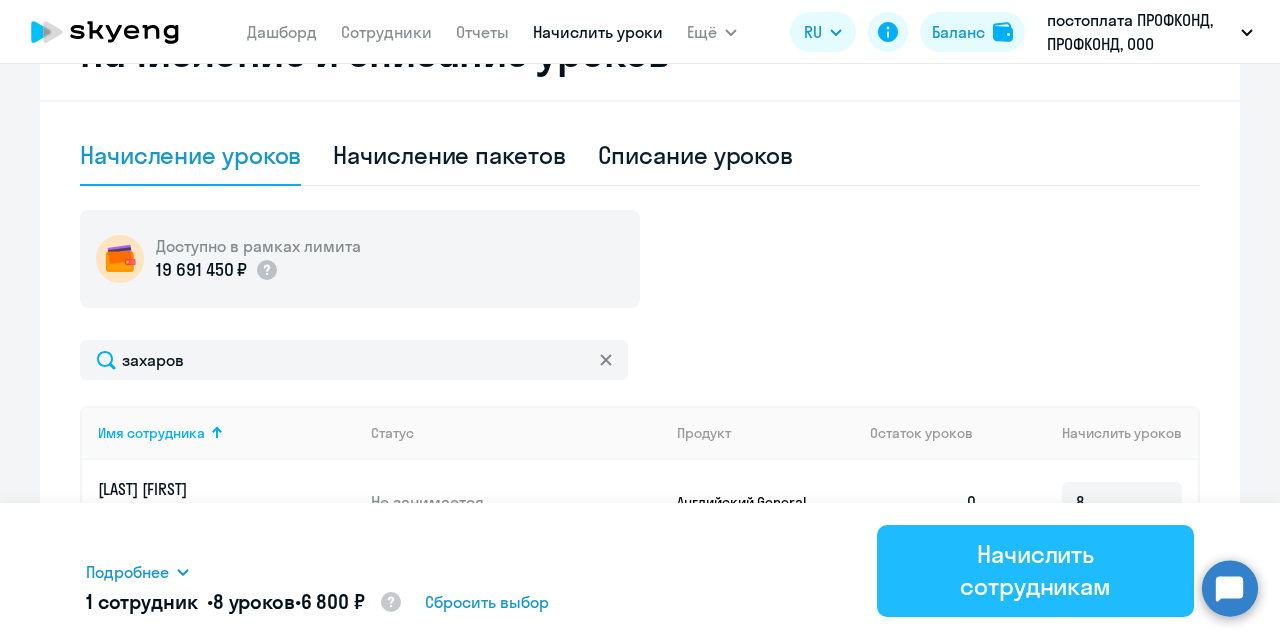 click on "Начислить сотрудникам" at bounding box center (1035, 570) 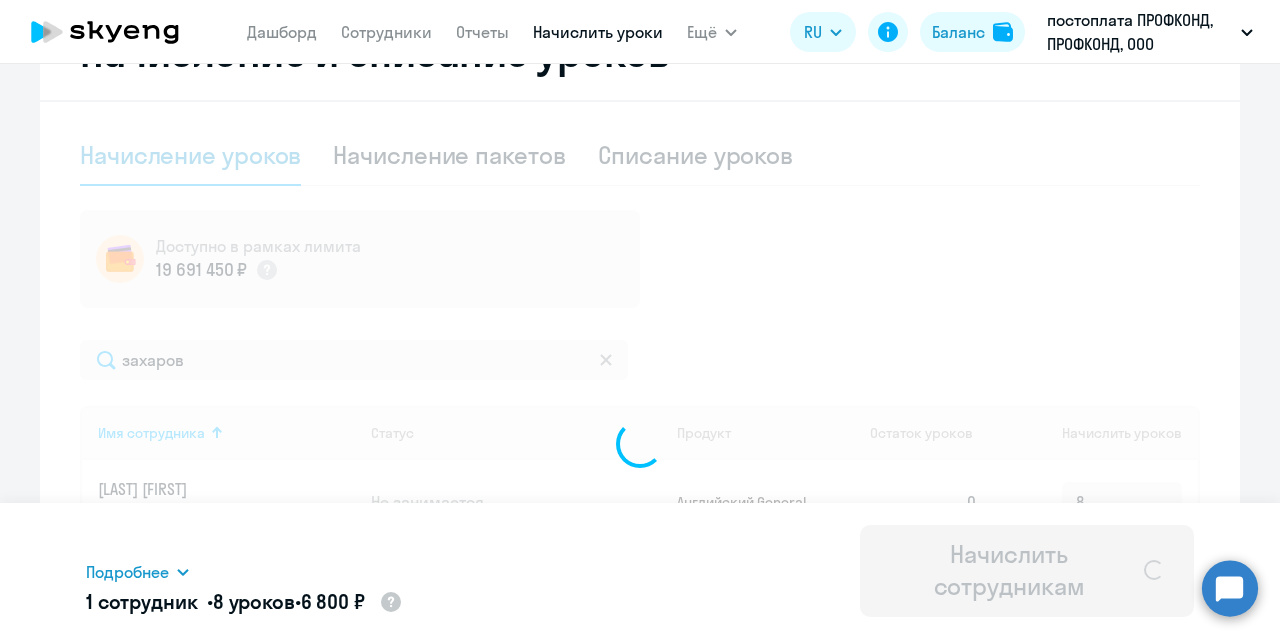 type 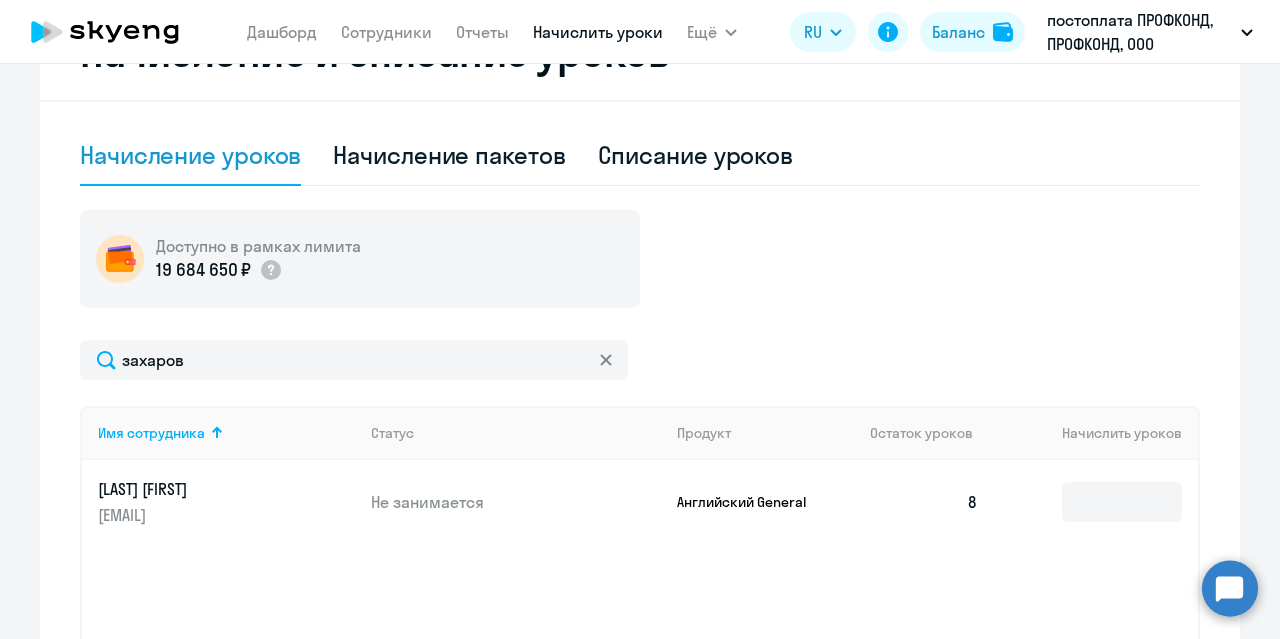 scroll, scrollTop: 600, scrollLeft: 0, axis: vertical 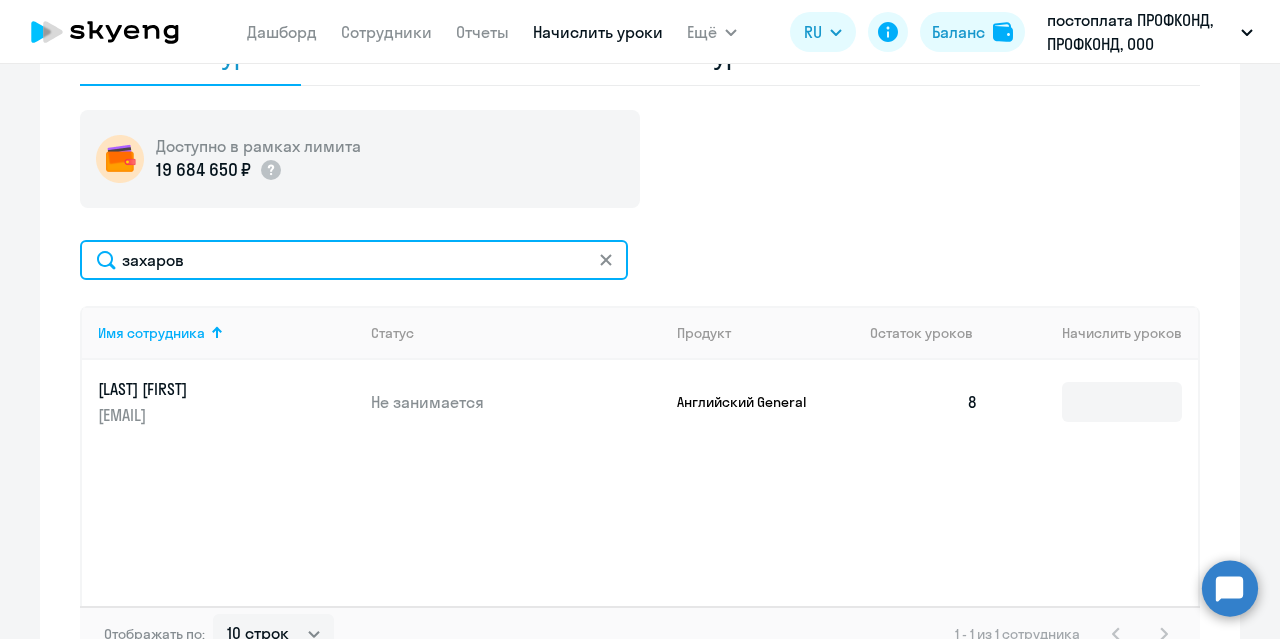 drag, startPoint x: 262, startPoint y: 265, endPoint x: 129, endPoint y: 256, distance: 133.30417 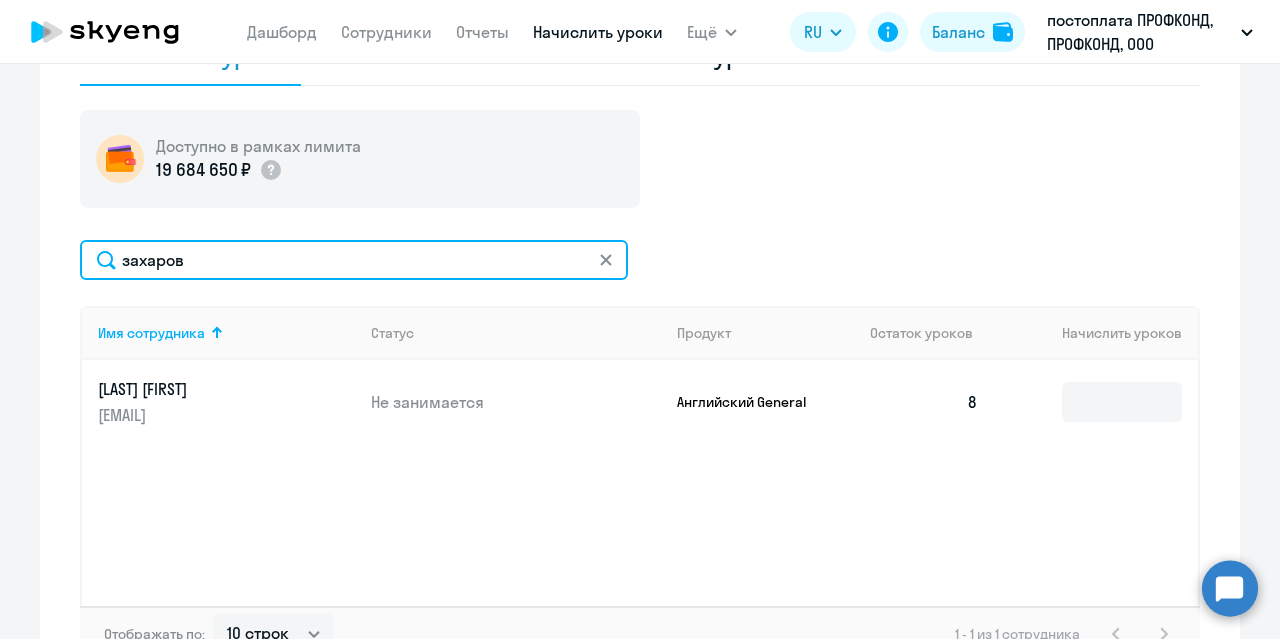 click on "захаров" 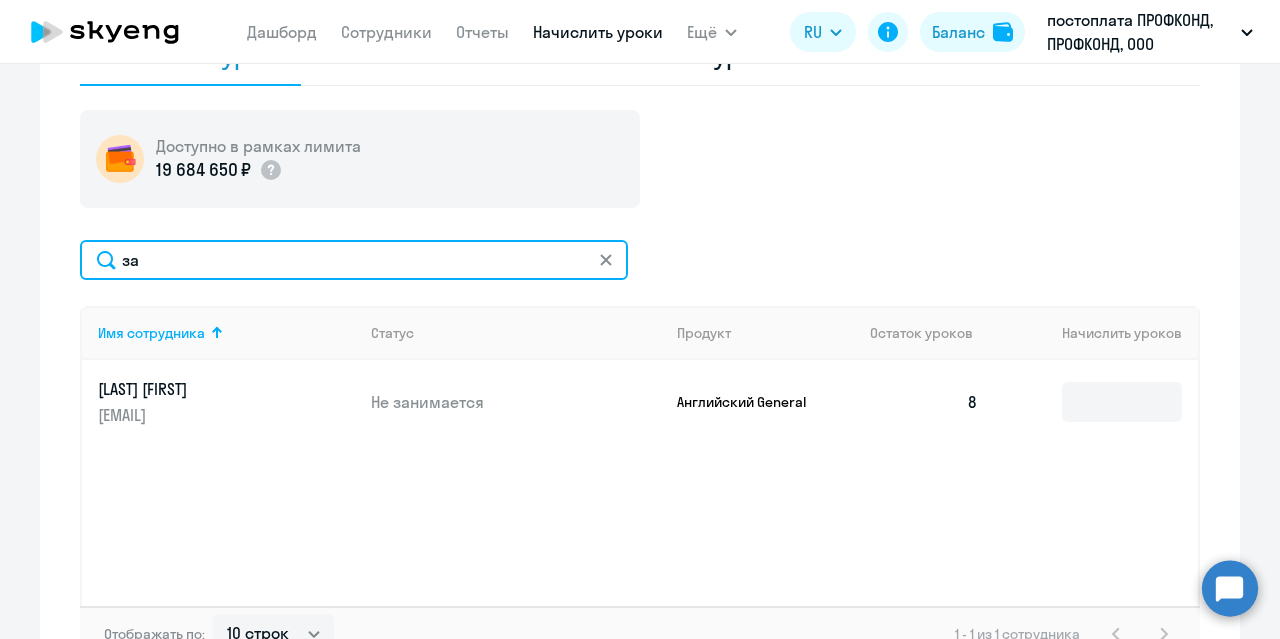 type on "з" 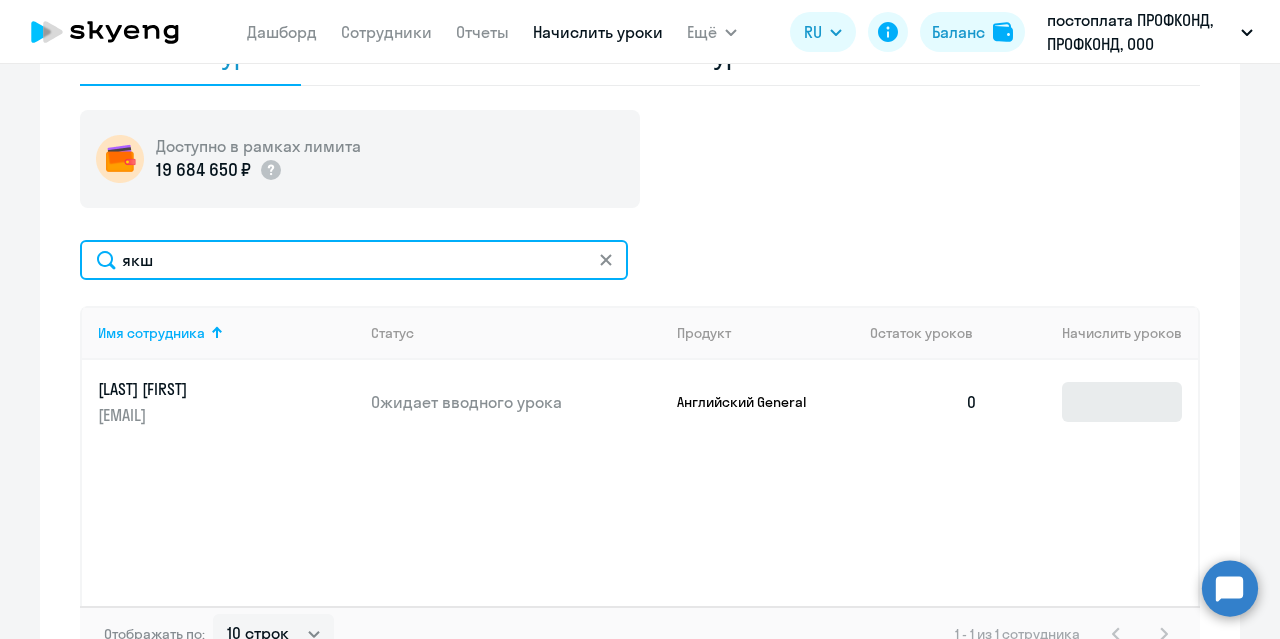 type on "якш" 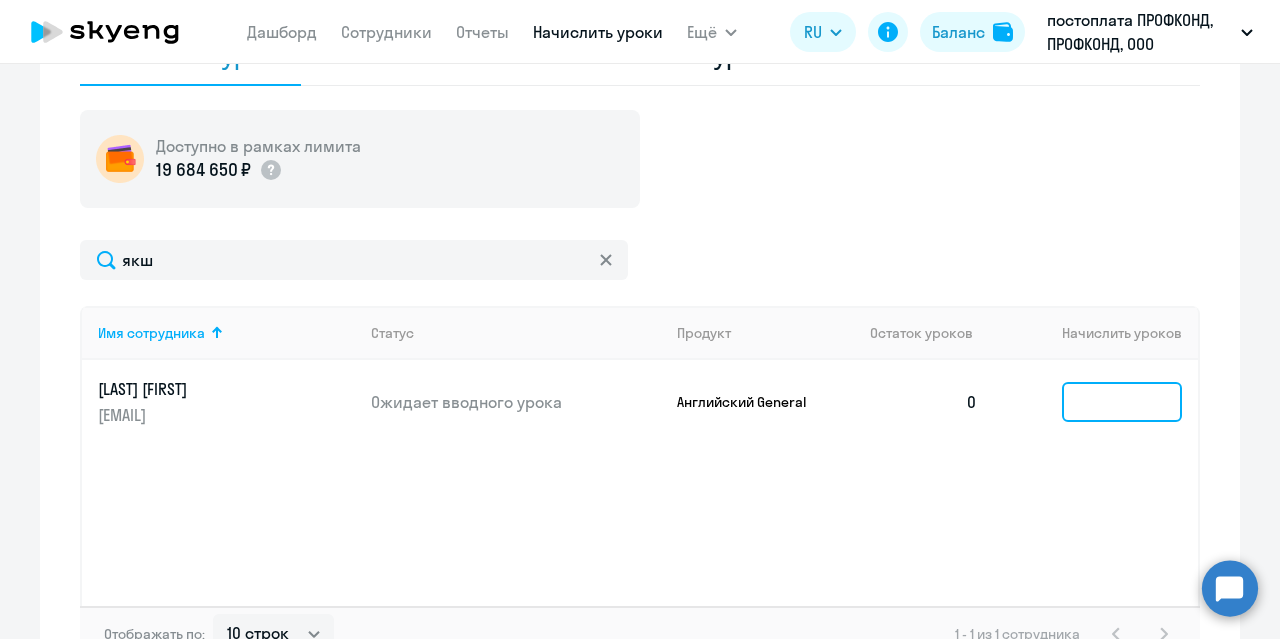 click 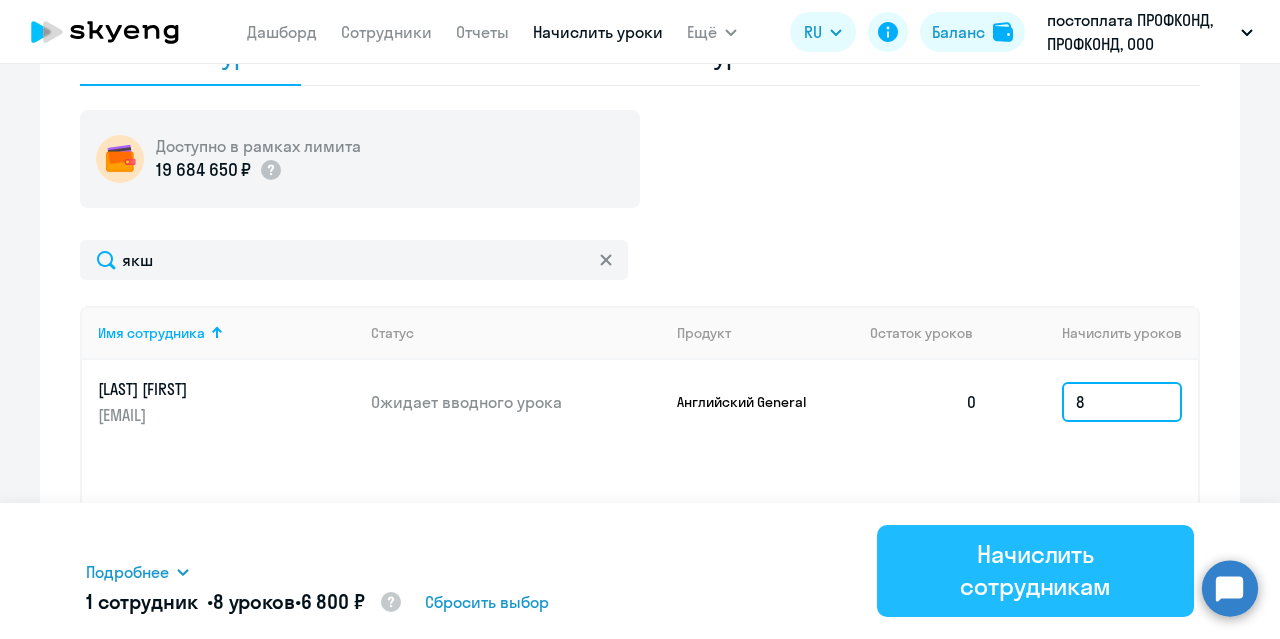 type on "8" 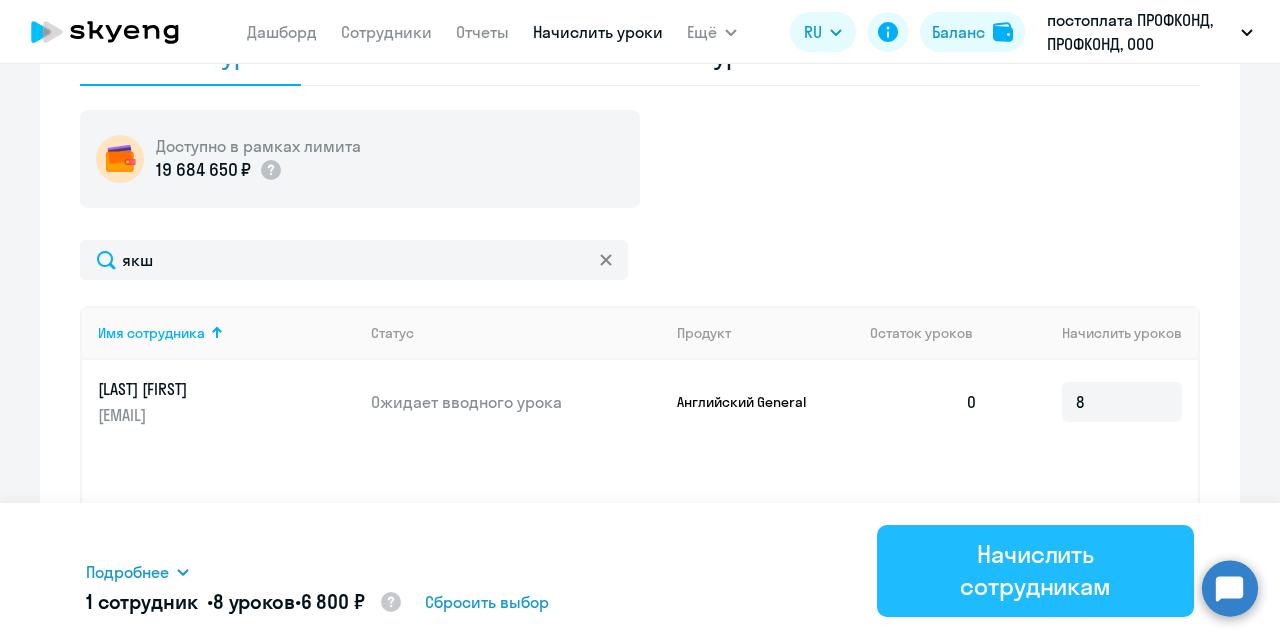 click on "Начислить сотрудникам" at bounding box center (1035, 570) 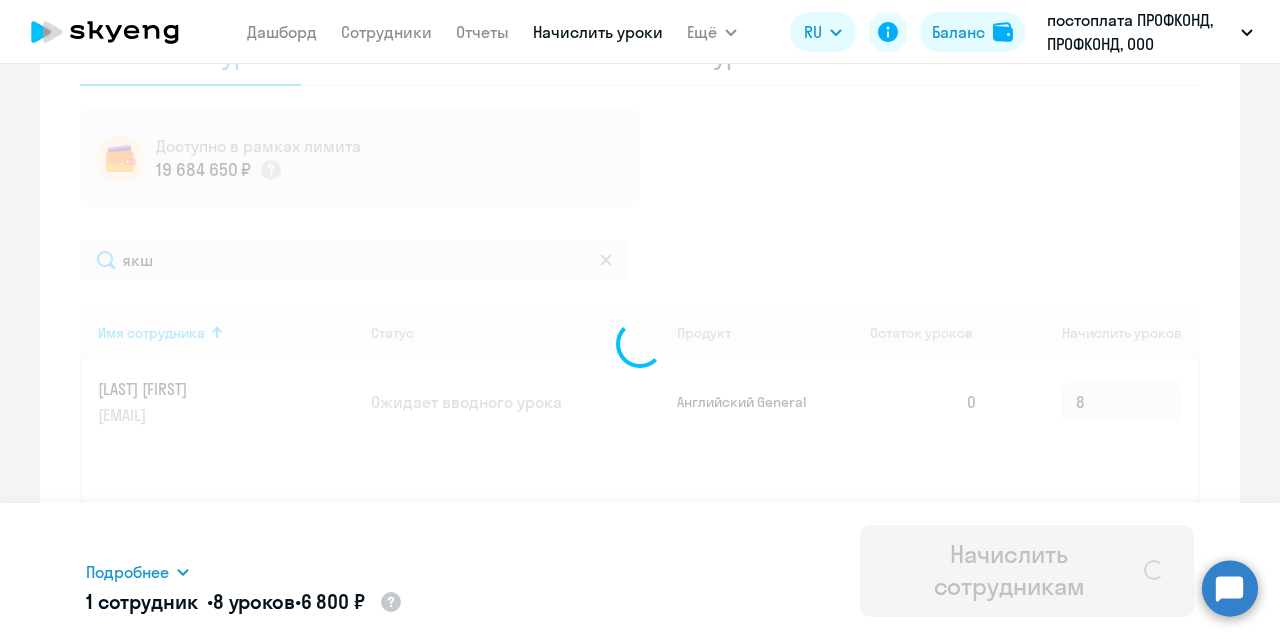 type 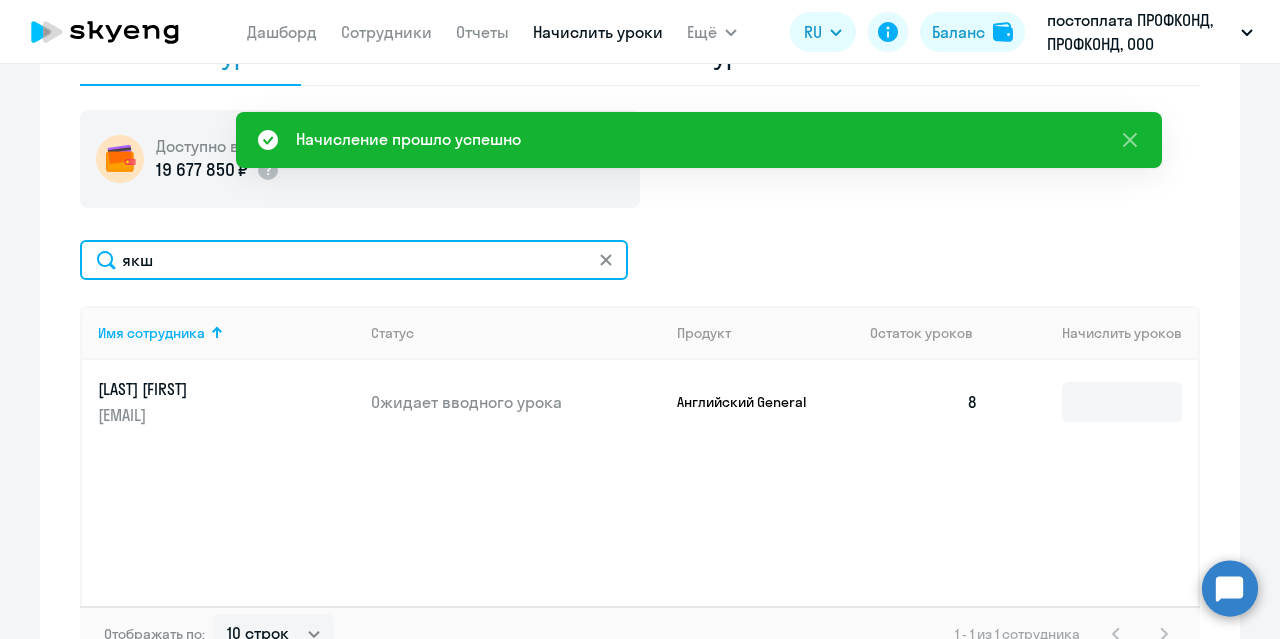drag, startPoint x: 177, startPoint y: 266, endPoint x: 78, endPoint y: 250, distance: 100.28459 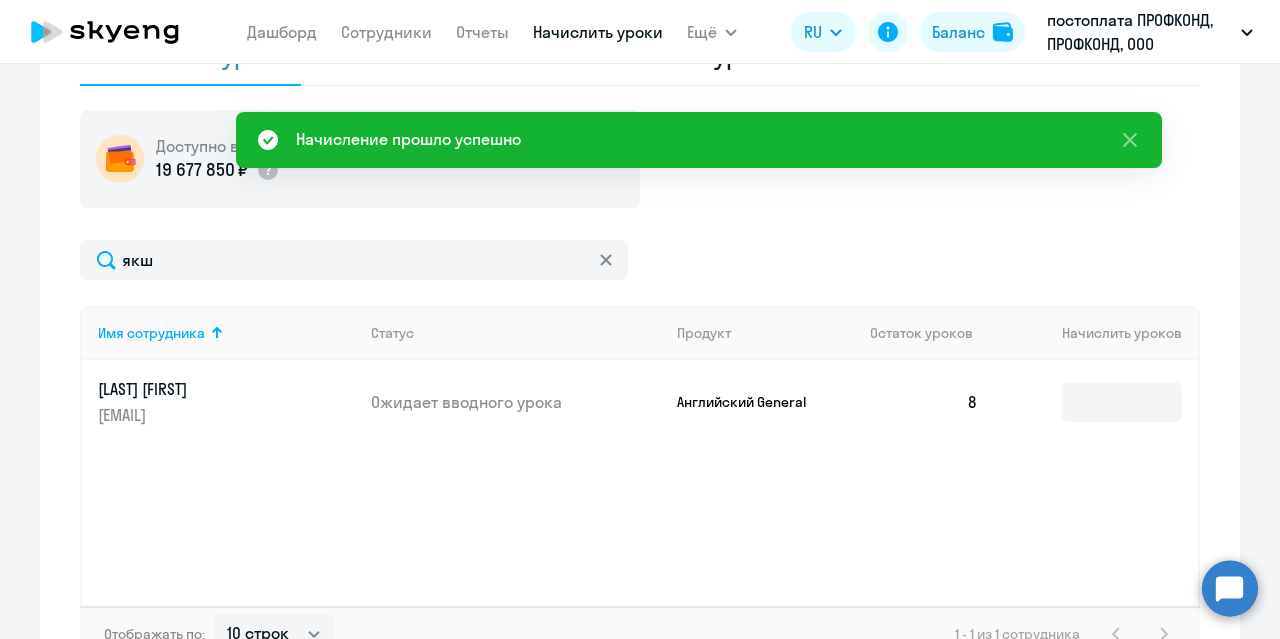 click on "Начисление и списание уроков Начисление уроков Начисление пакетов Списание уроков  Доступно в рамках лимита  19 677 850 ₽
якш
Имя сотрудника   Статус   Продукт   Остаток уроков   Начислить уроков  Якшина Елена eyakshina@jac-company.com Ожидает вводного урока Английский General  8  Отображать по:  10 строк   30 строк   50 строк   1 - 1 из 1 сотрудника" 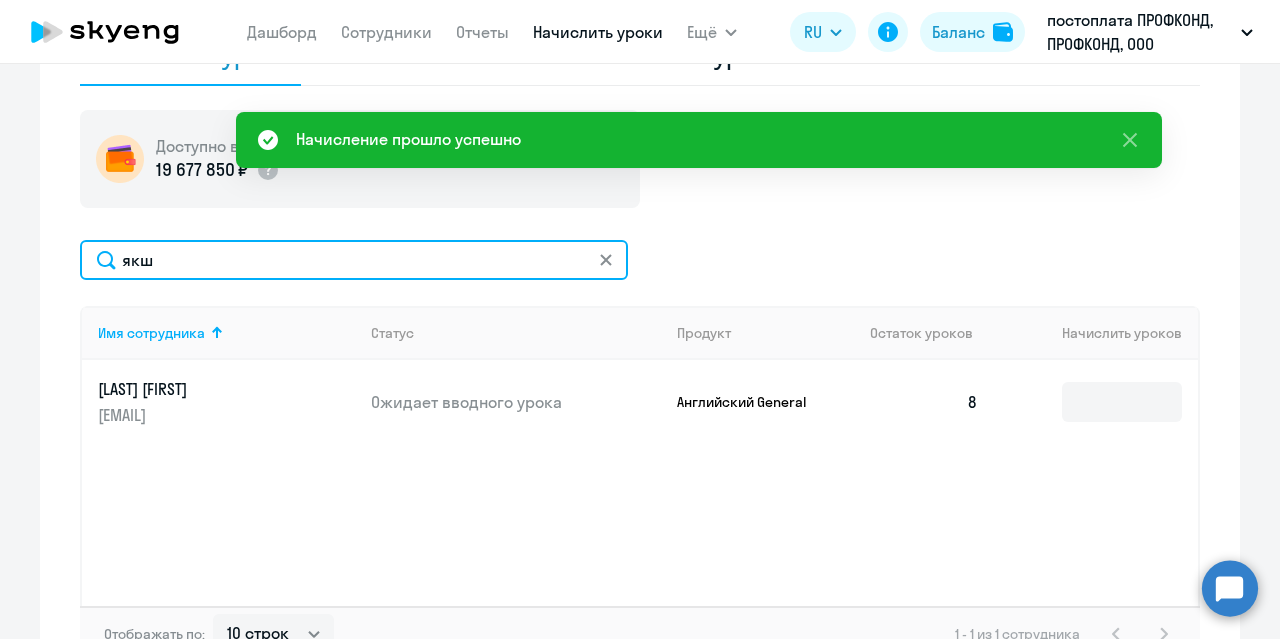 click on "якш" 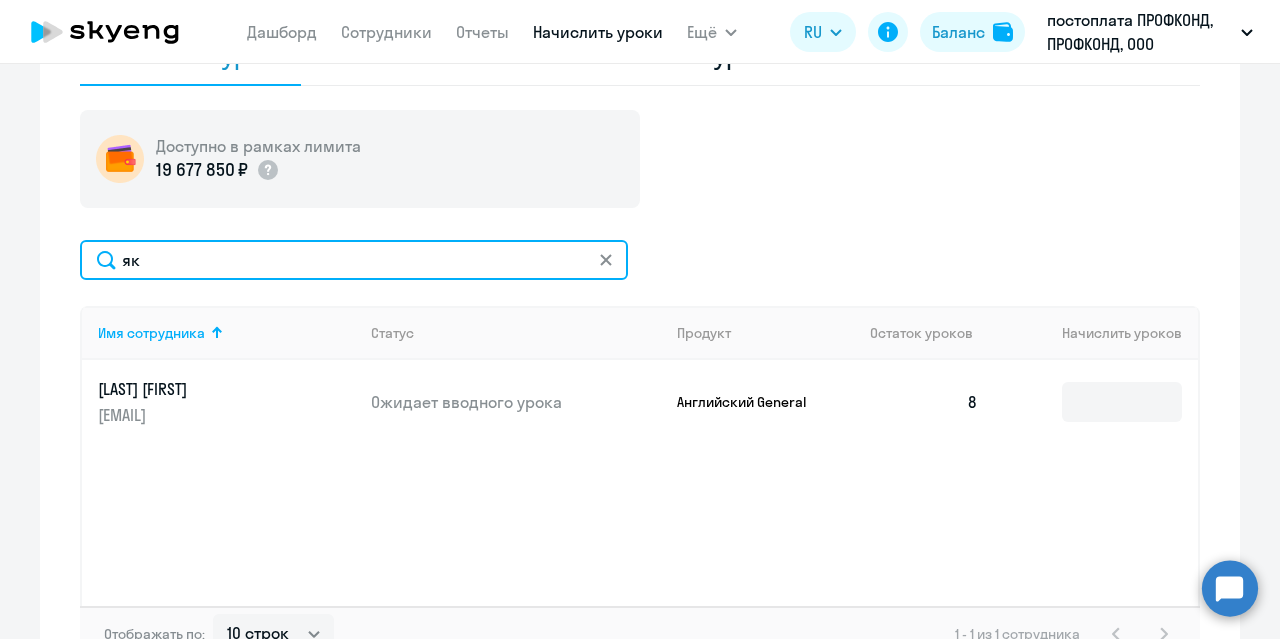 type on "я" 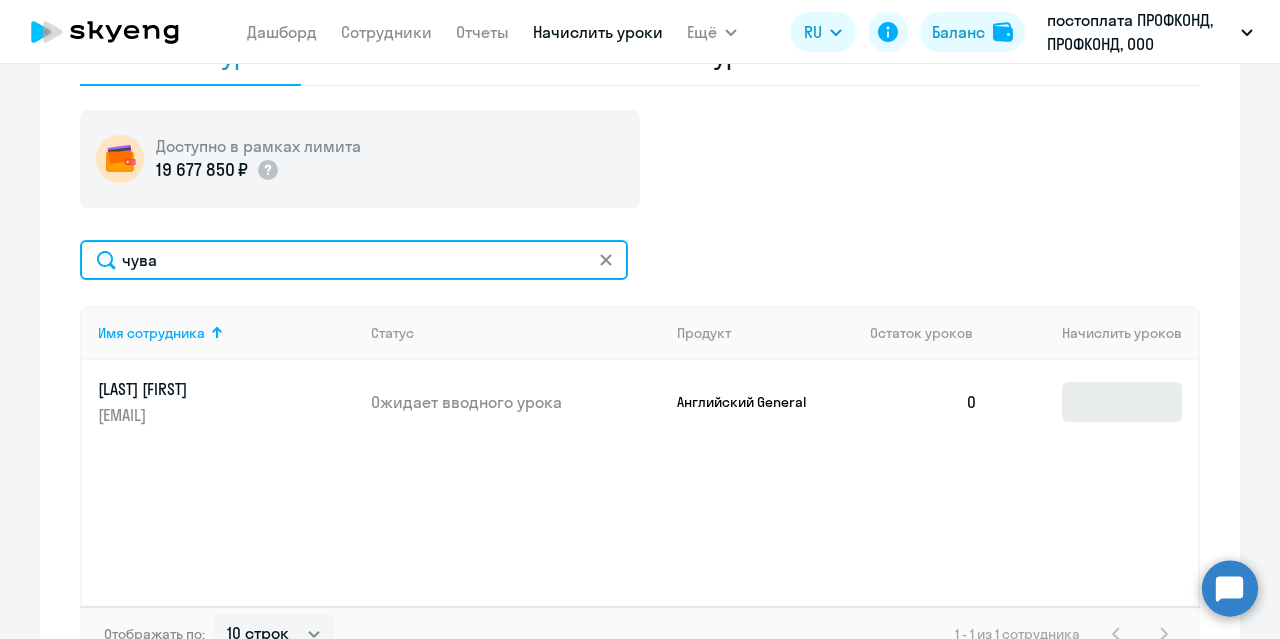 type on "чува" 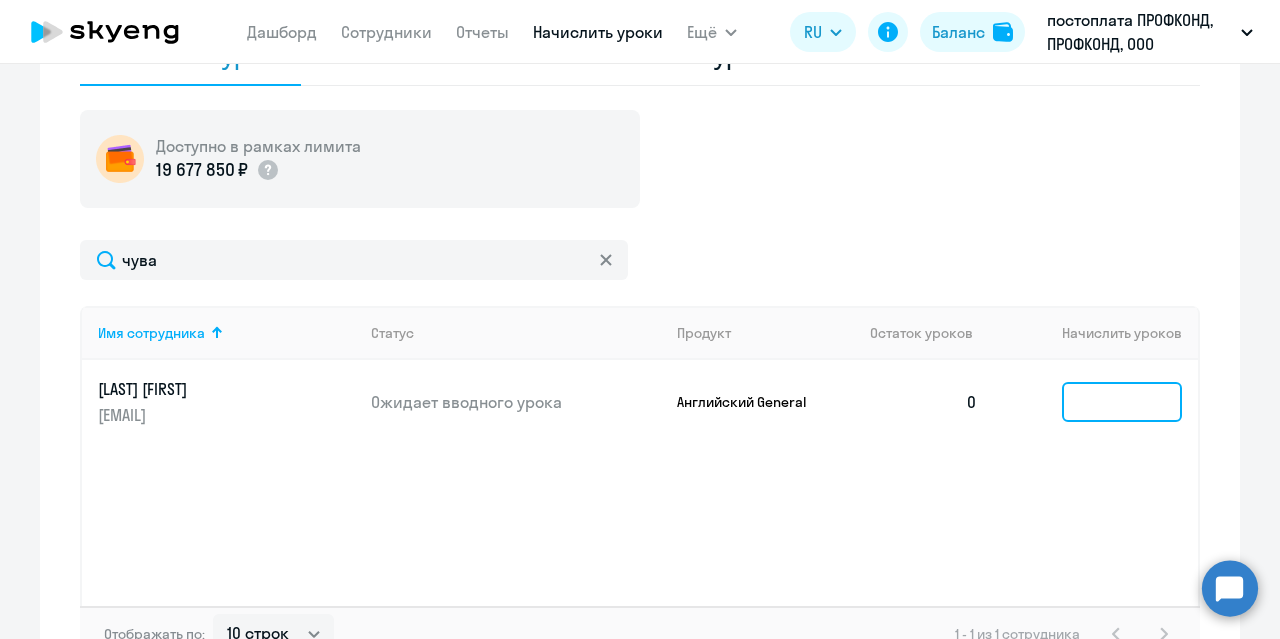 click 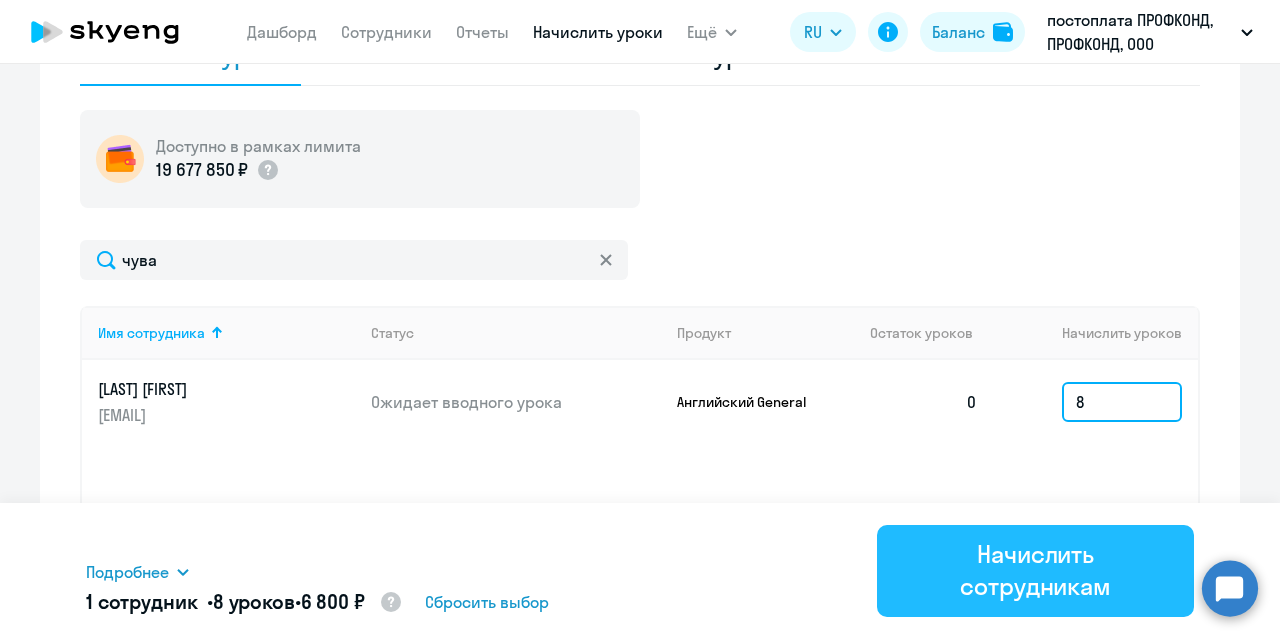 type on "8" 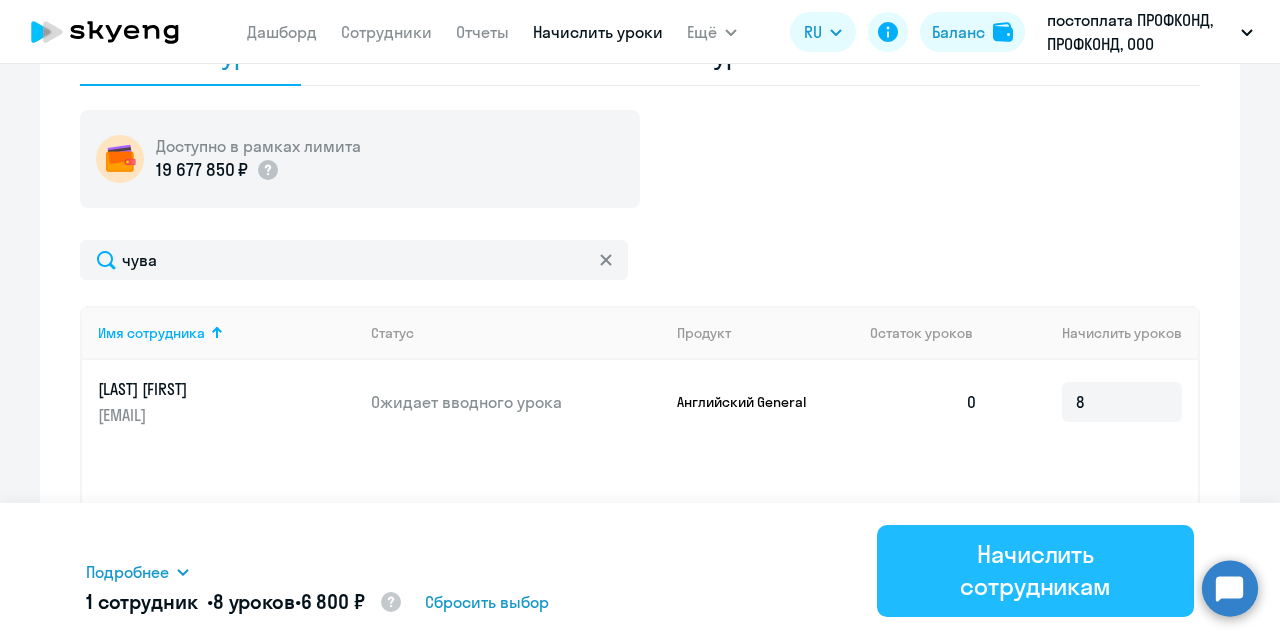 click on "Начислить сотрудникам" at bounding box center (1035, 570) 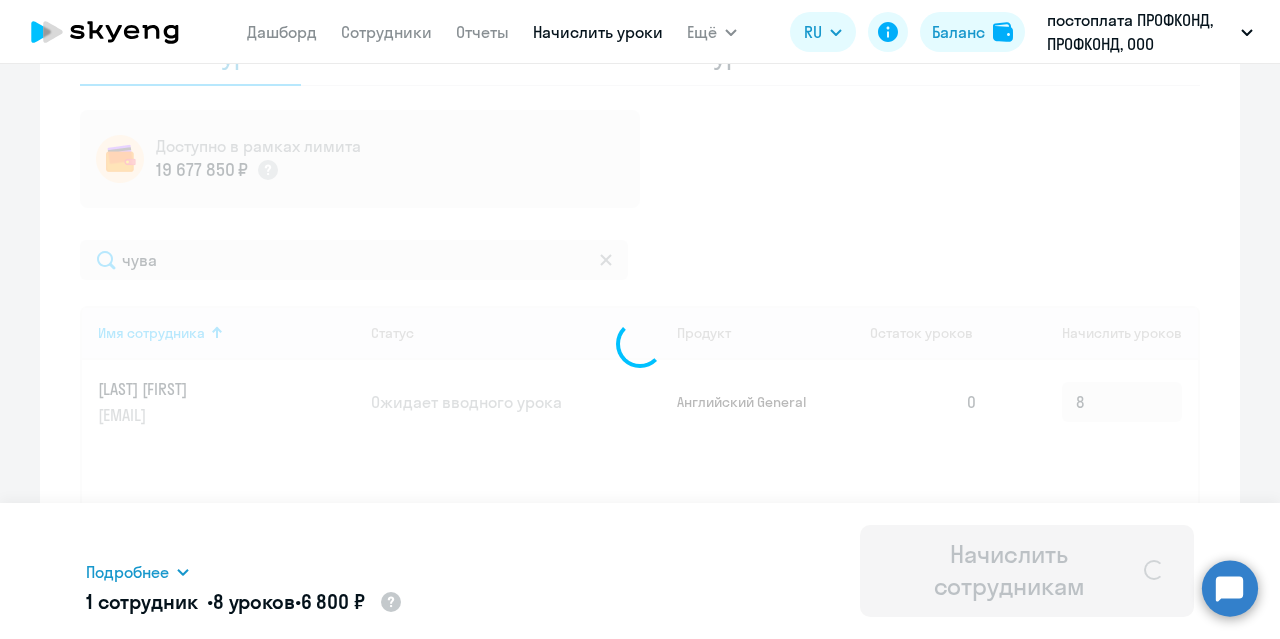 type 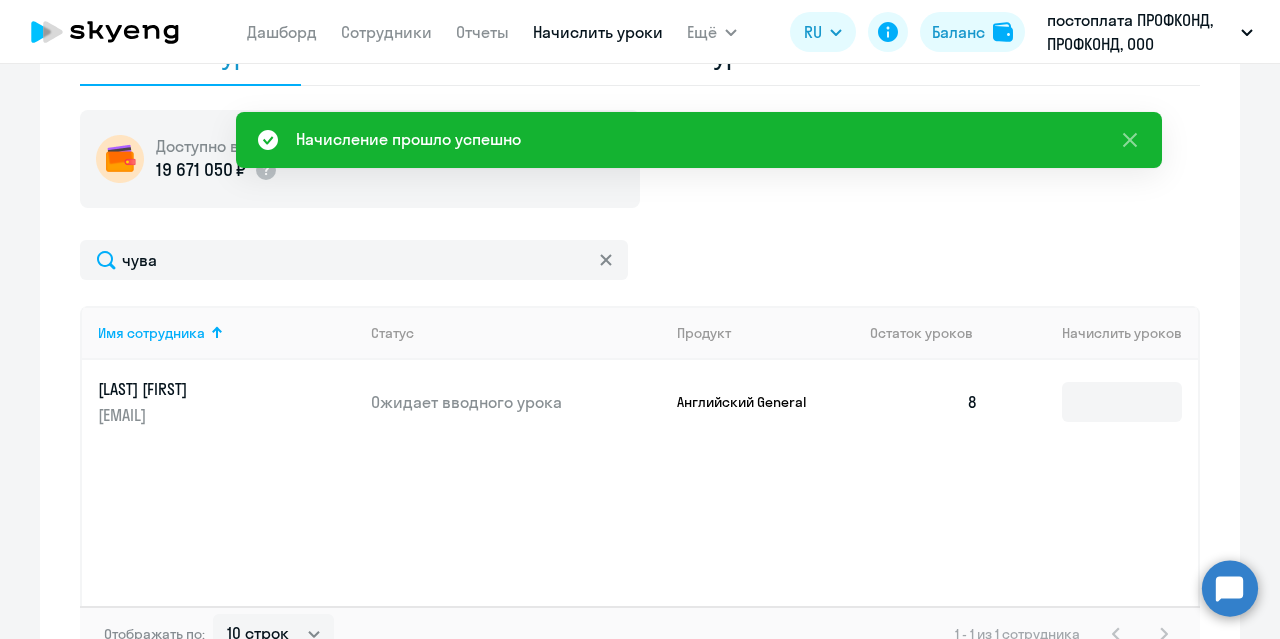 scroll, scrollTop: 0, scrollLeft: 0, axis: both 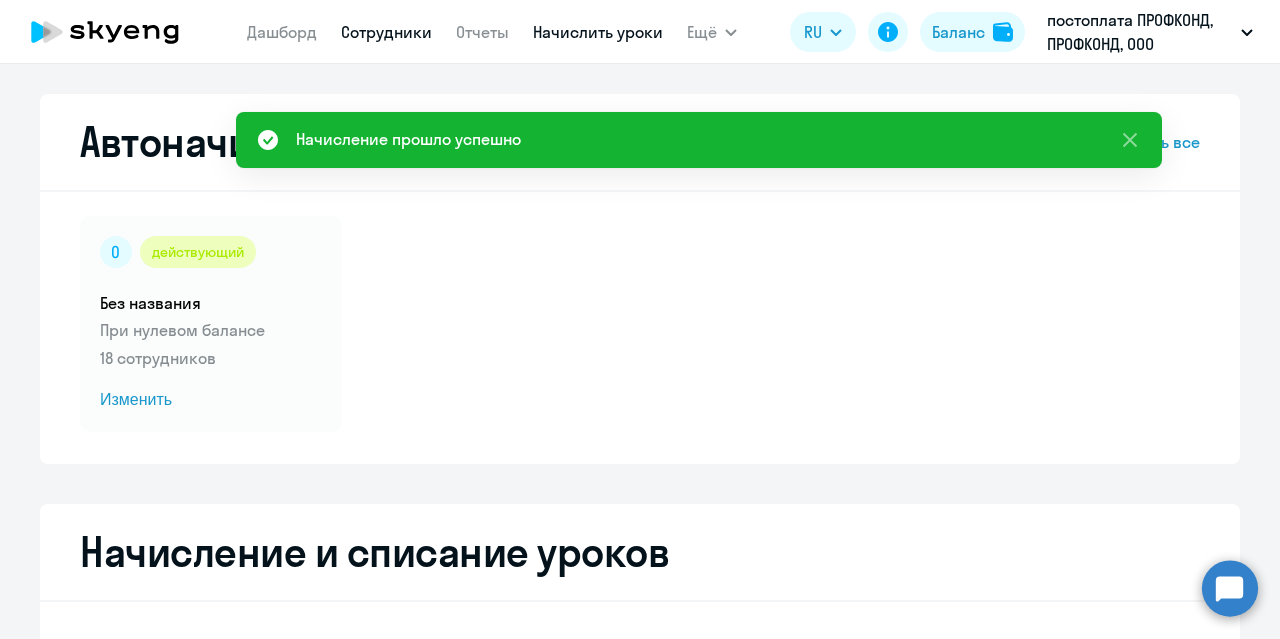 click on "Сотрудники" at bounding box center [386, 32] 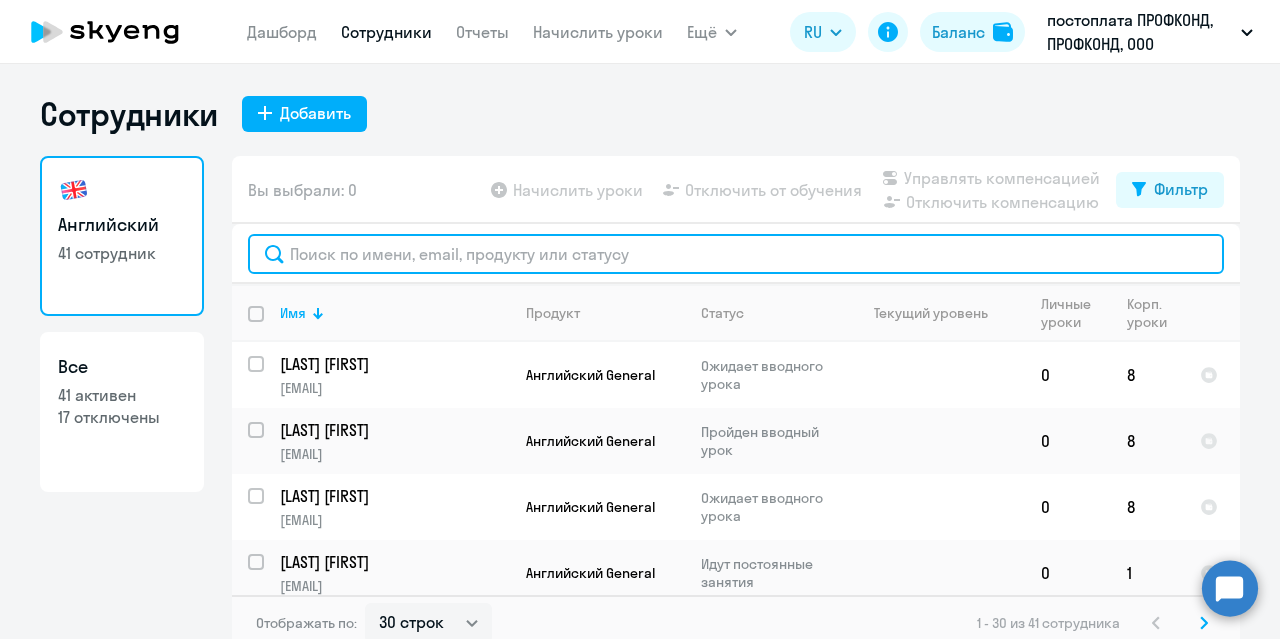 click 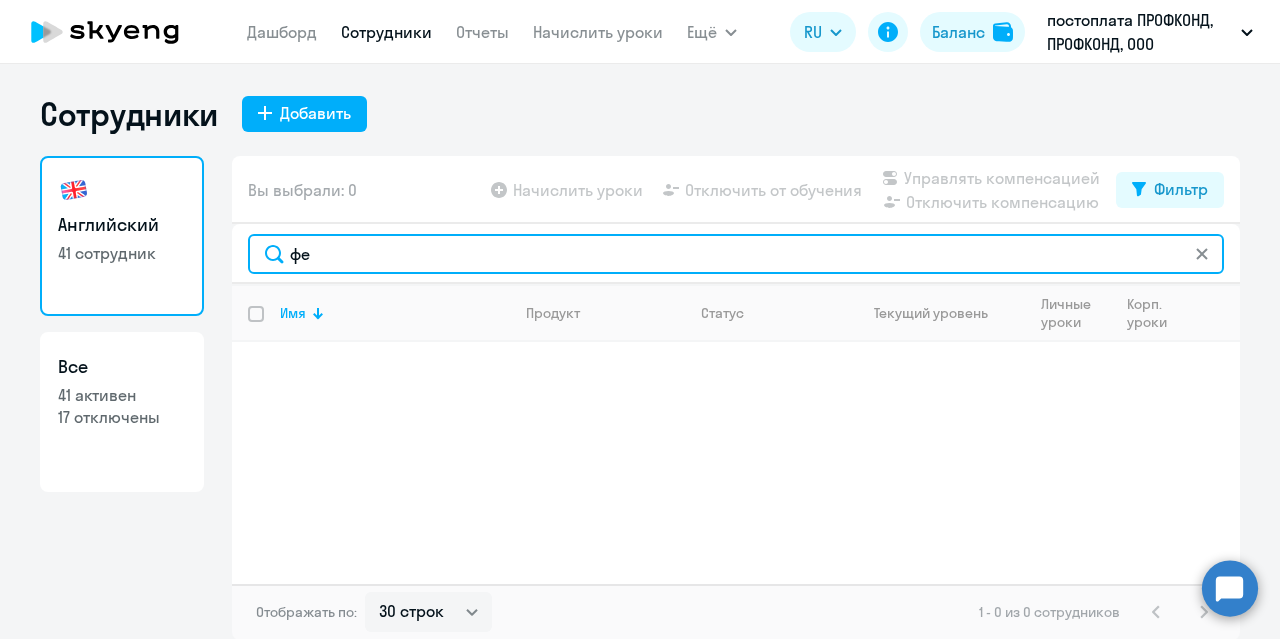 type on "ф" 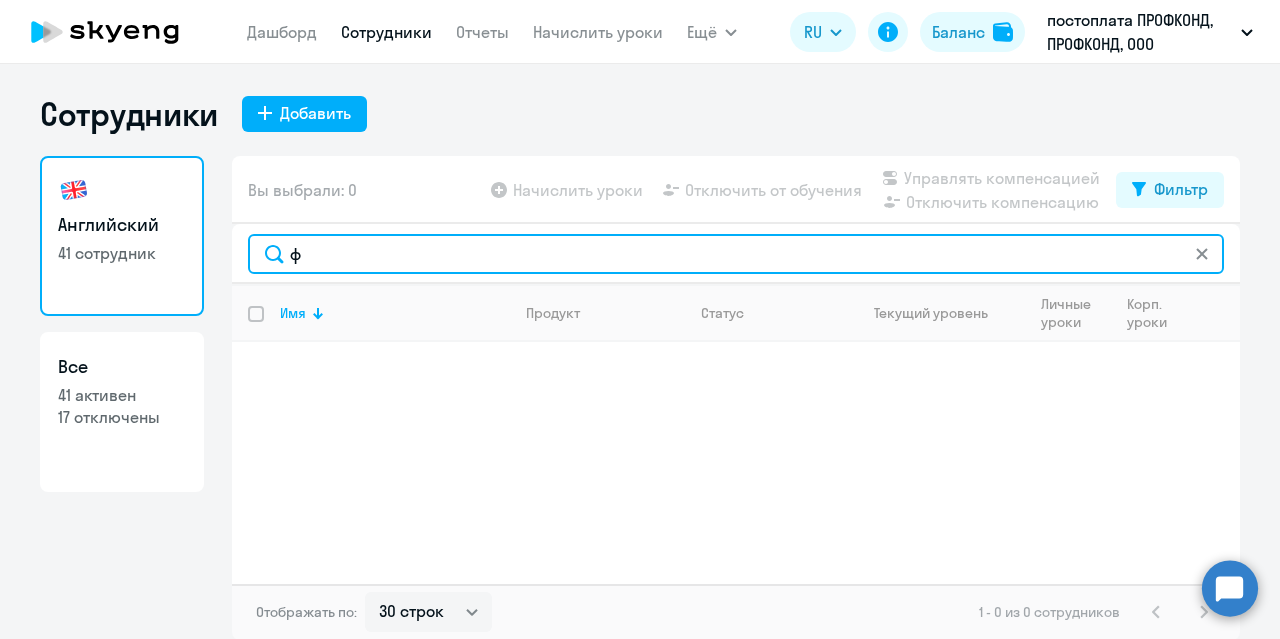 type 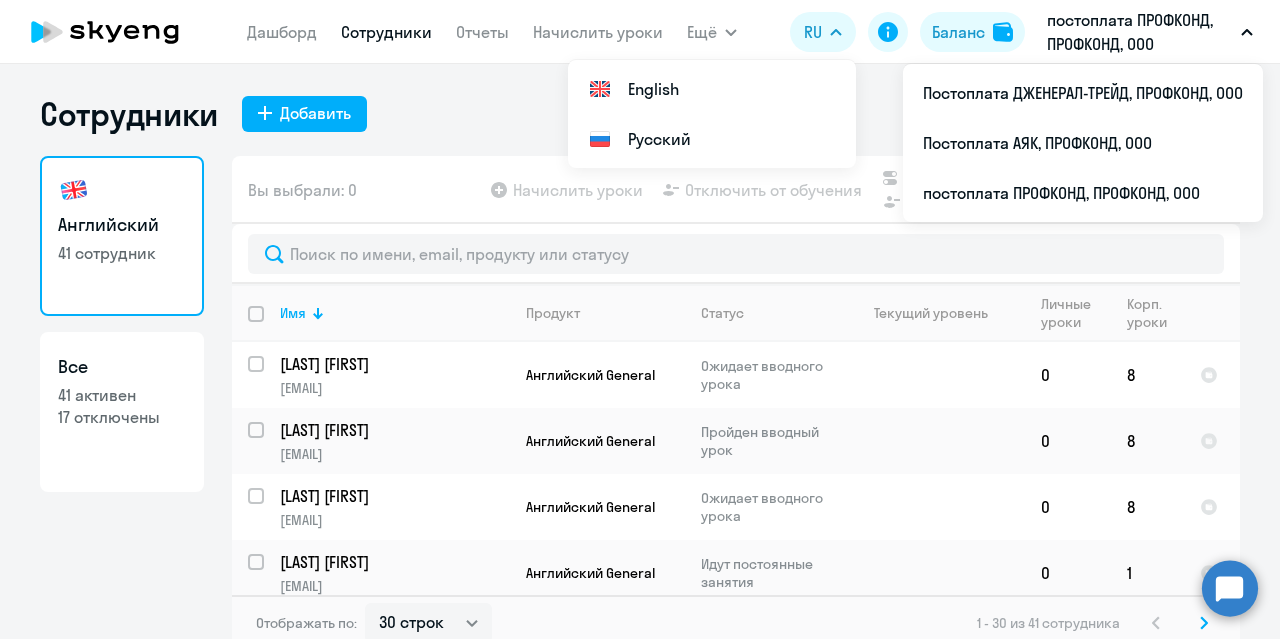 click on "постоплата ПРОФКОНД, ПРОФКОНД, ООО" at bounding box center (1140, 32) 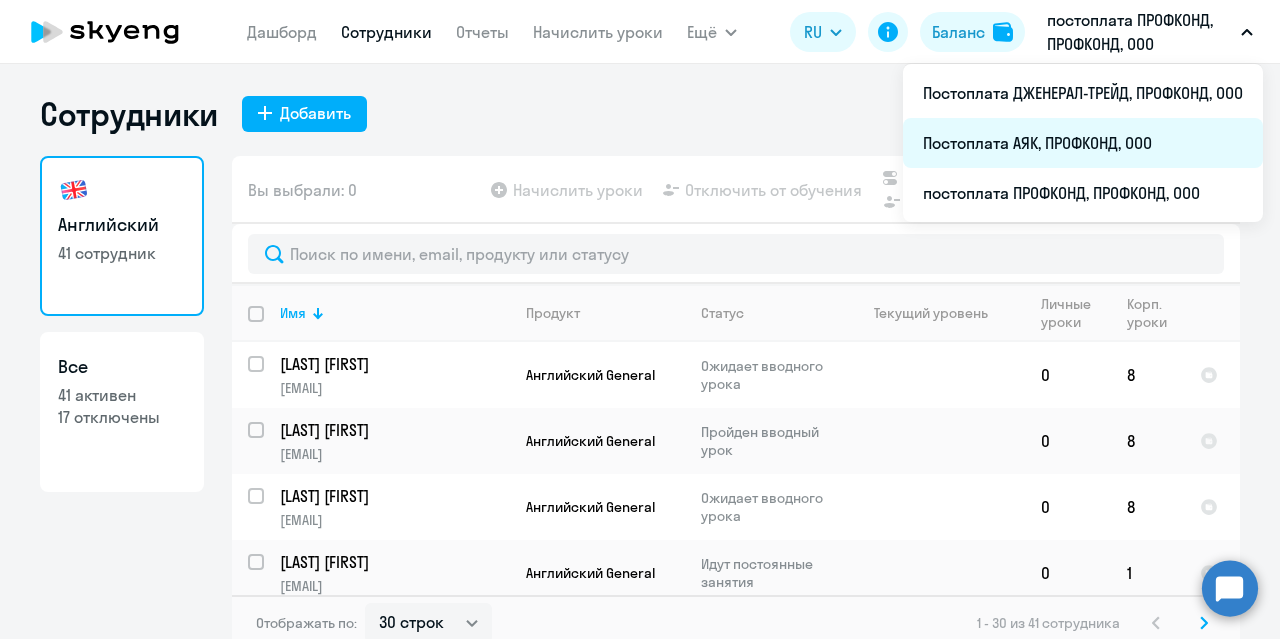 click on "Постоплата АЯК, ПРОФКОНД, ООО" at bounding box center (1083, 143) 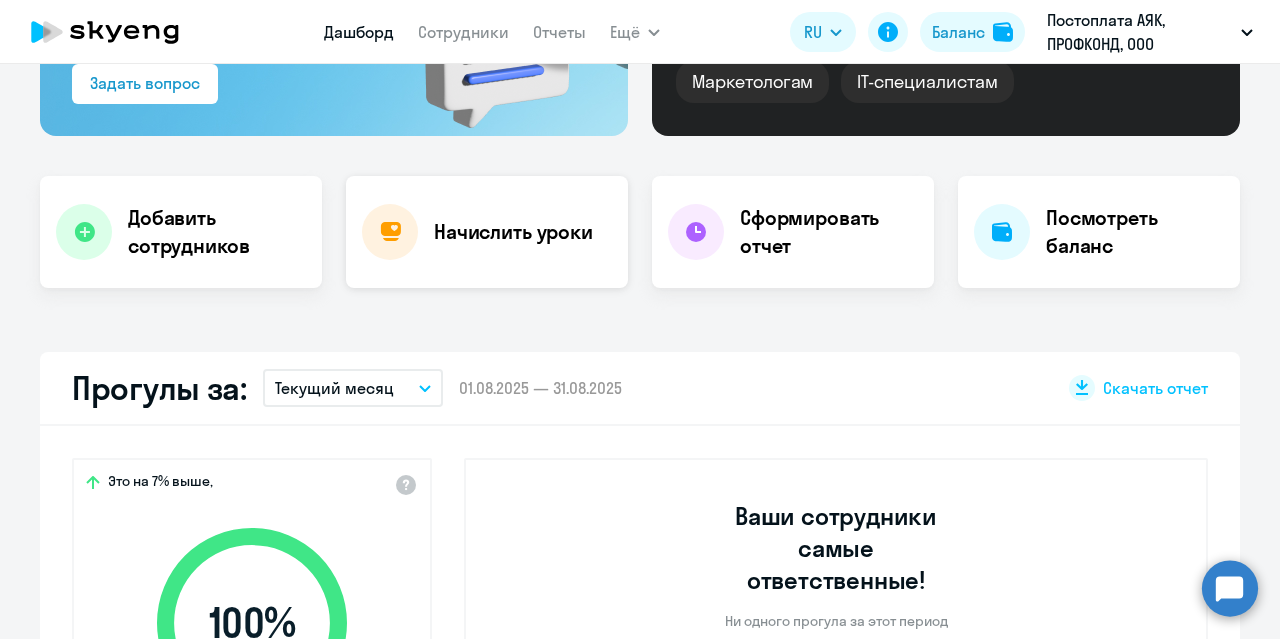 select on "30" 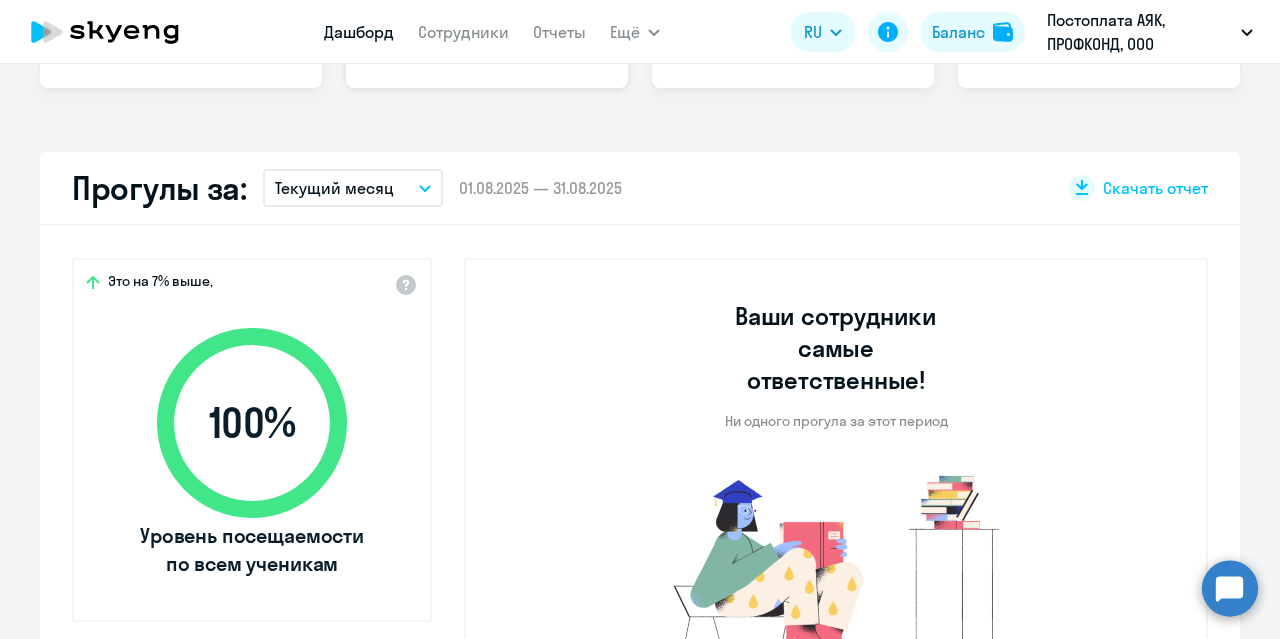 scroll, scrollTop: 0, scrollLeft: 0, axis: both 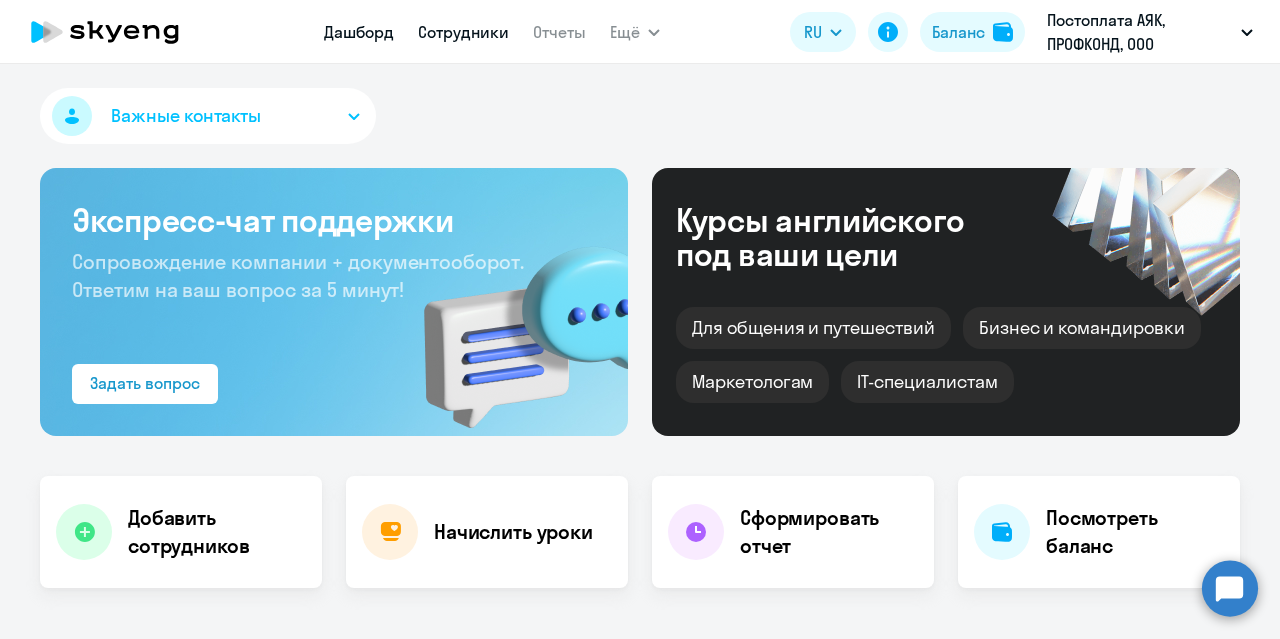 click on "Сотрудники" at bounding box center (463, 32) 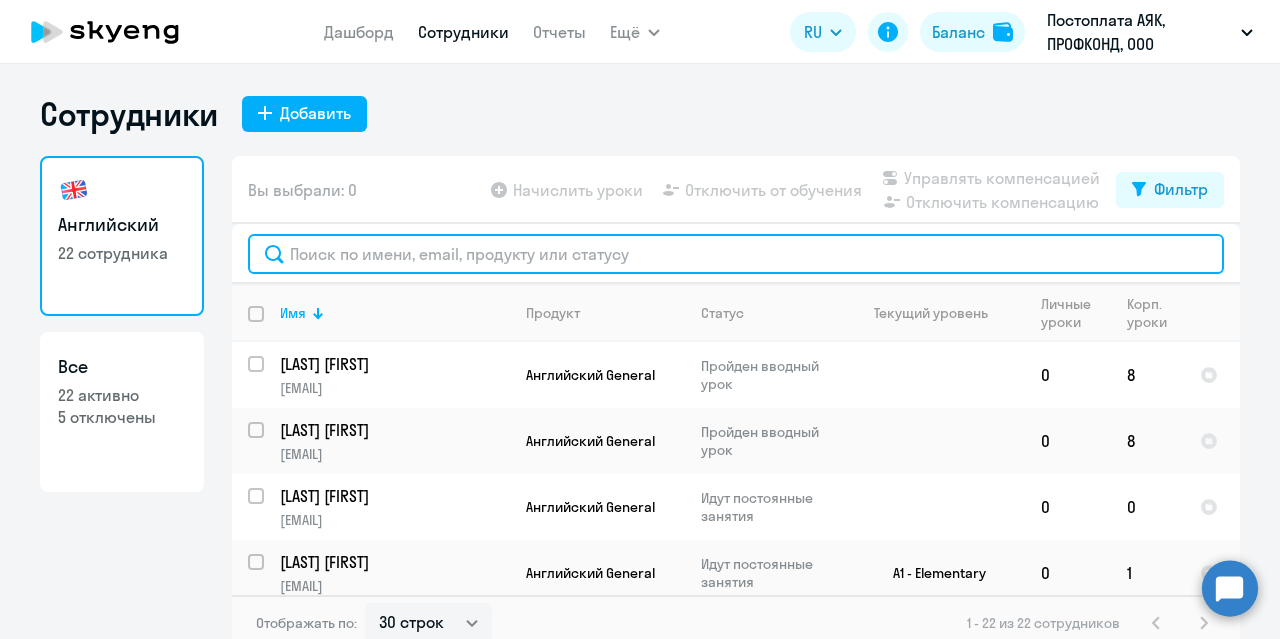 click 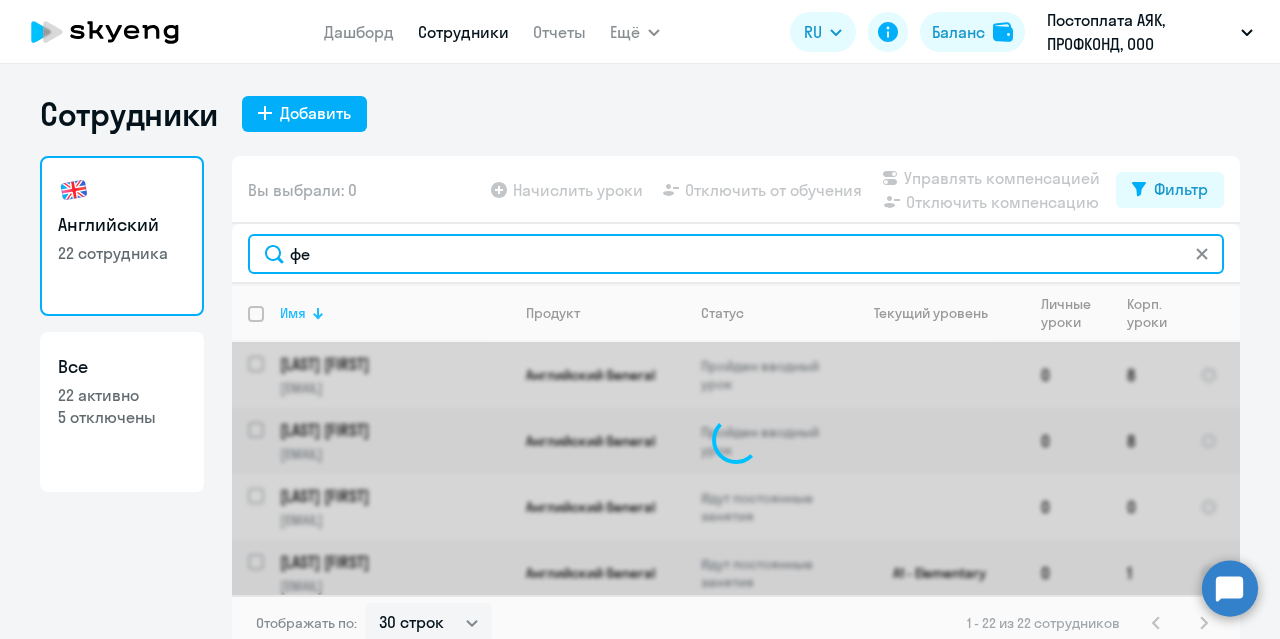 type on "фед" 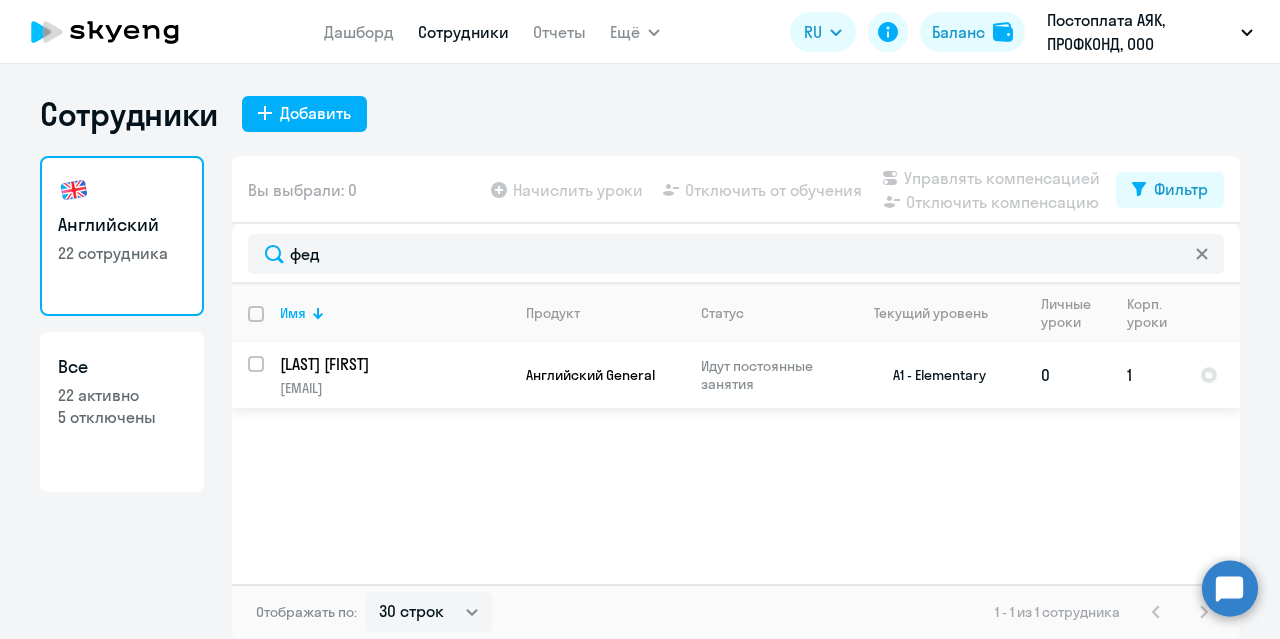 click on "Федосеева Кристина" 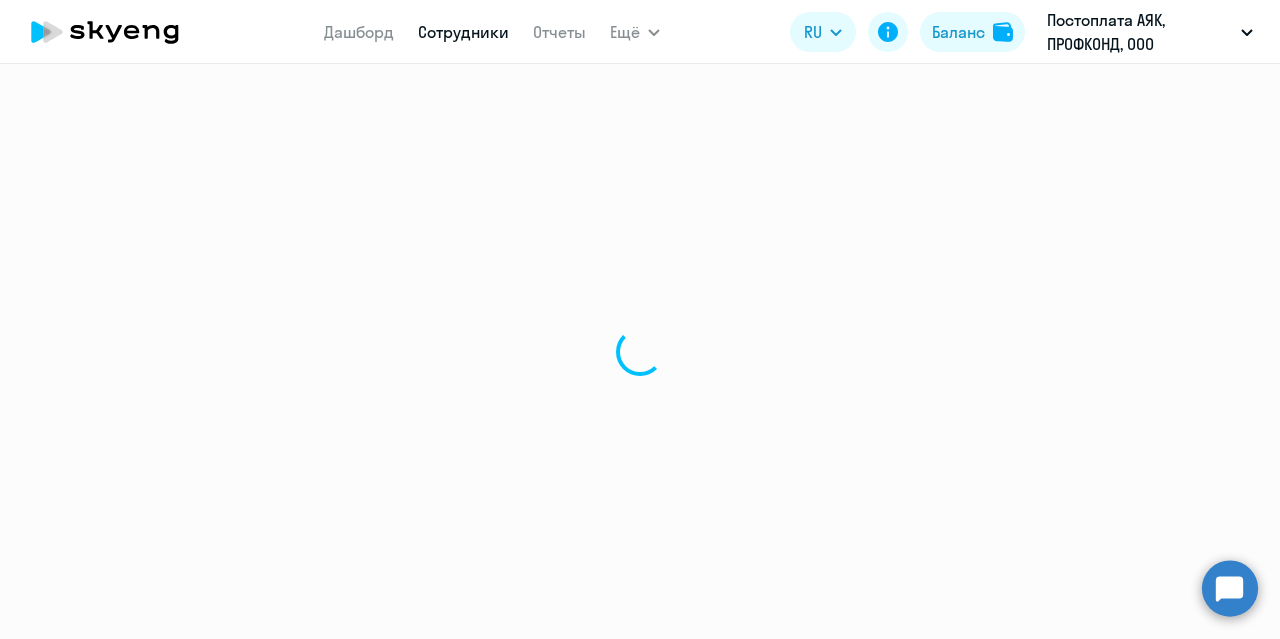 select on "english" 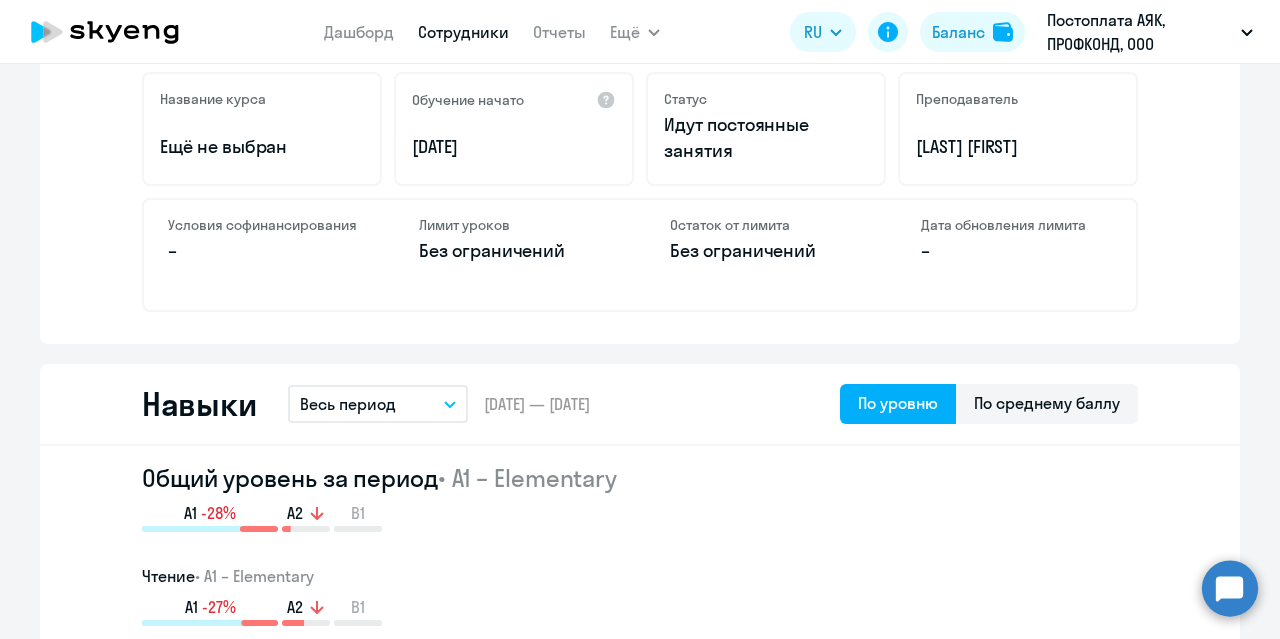 scroll, scrollTop: 0, scrollLeft: 0, axis: both 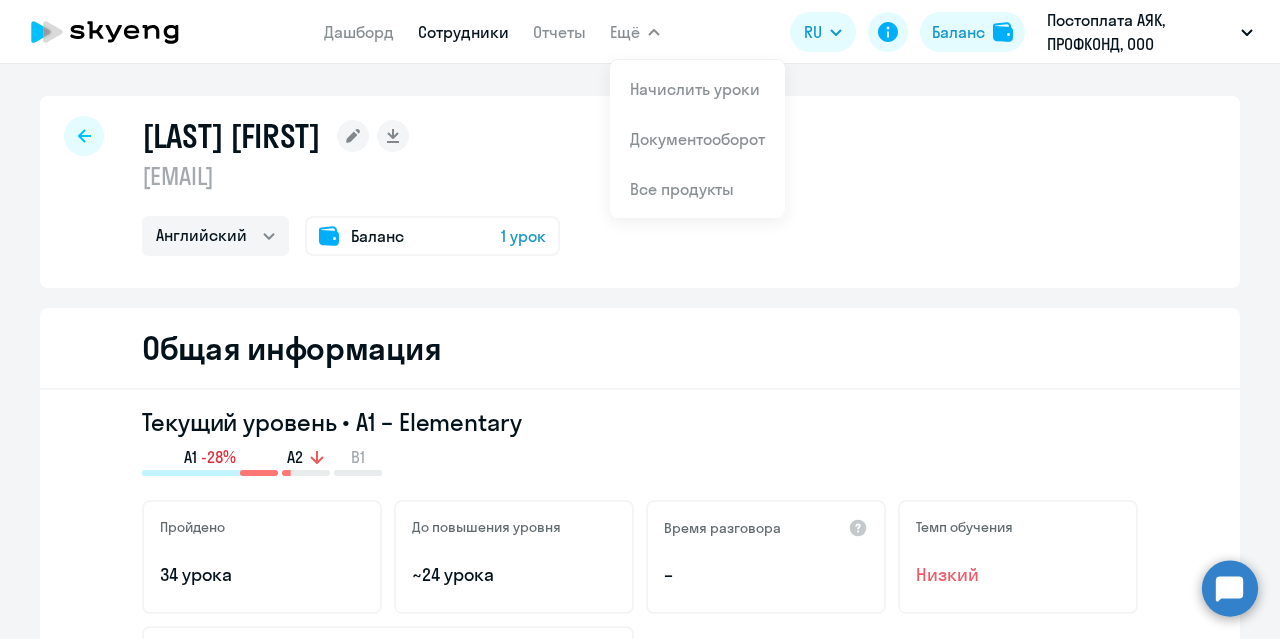 click on "Ещё" at bounding box center (635, 32) 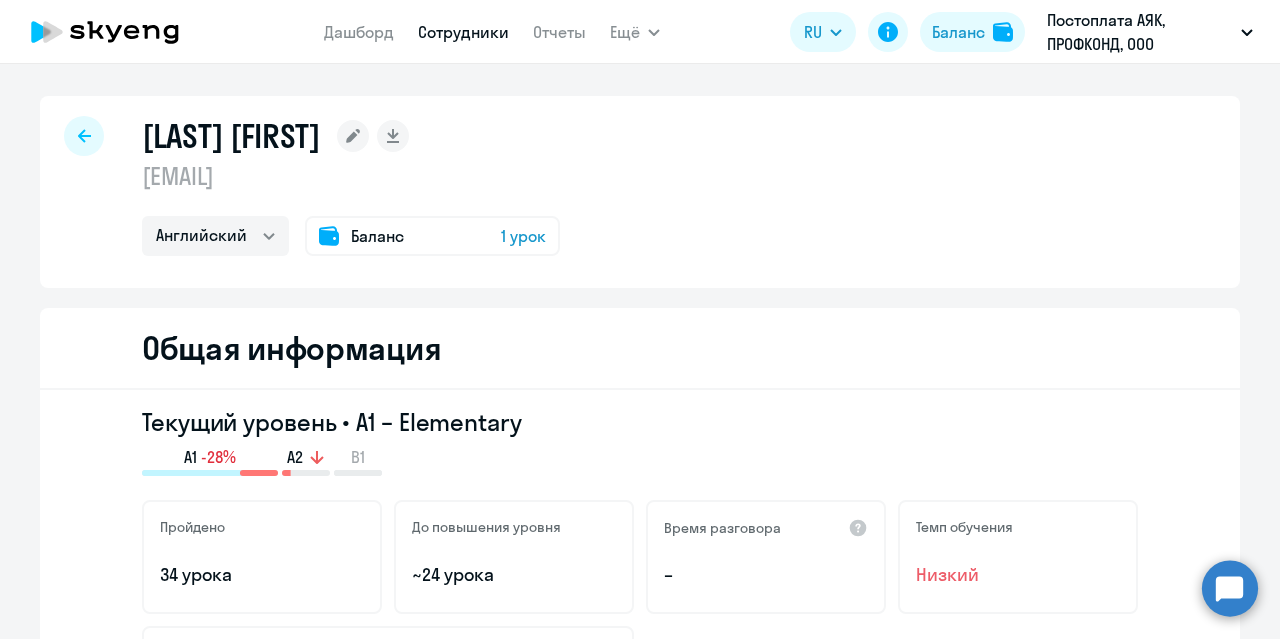 click on "Ещё" at bounding box center [635, 32] 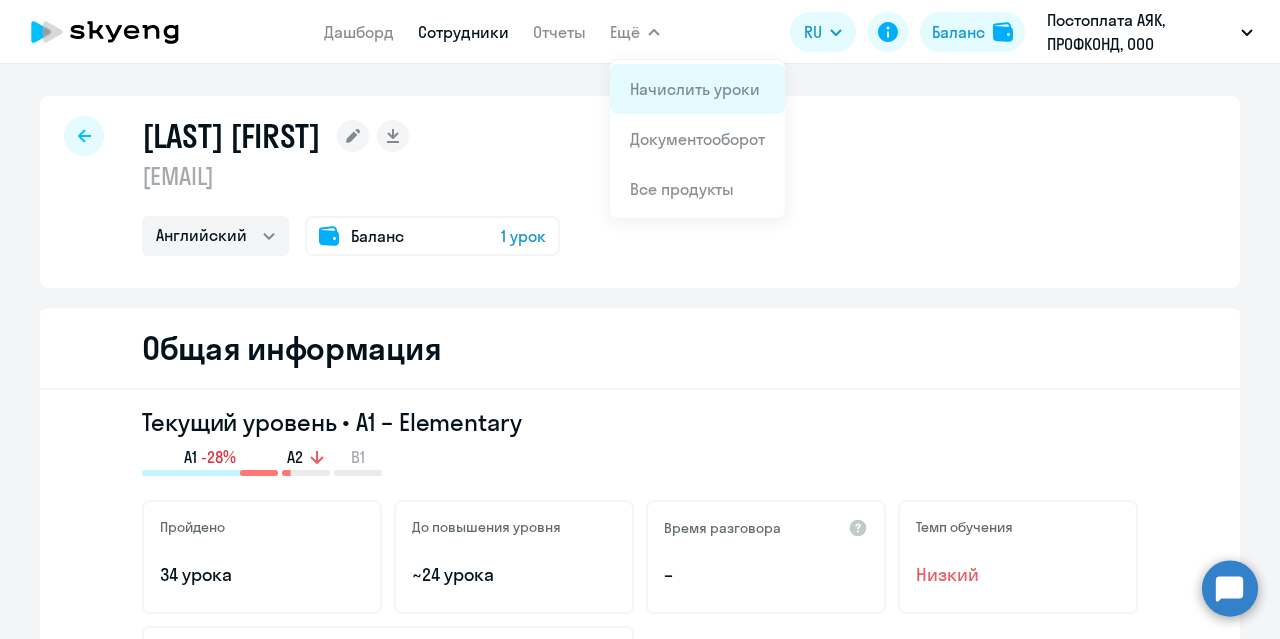 click on "Начислить уроки" at bounding box center (695, 89) 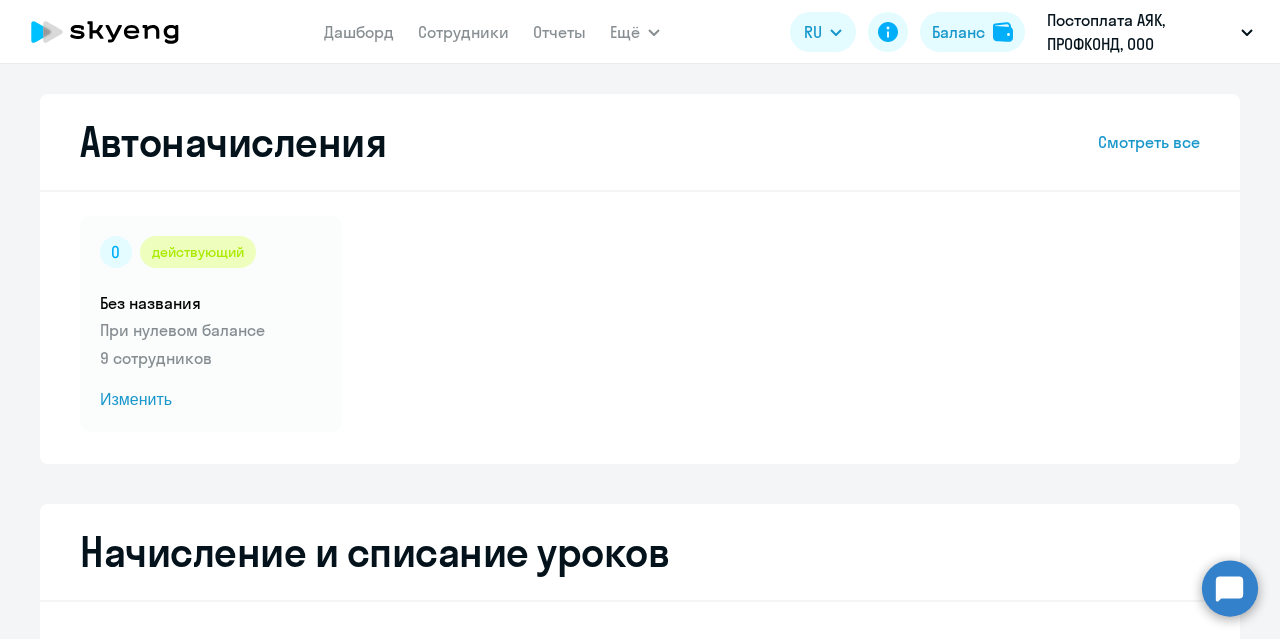 select on "10" 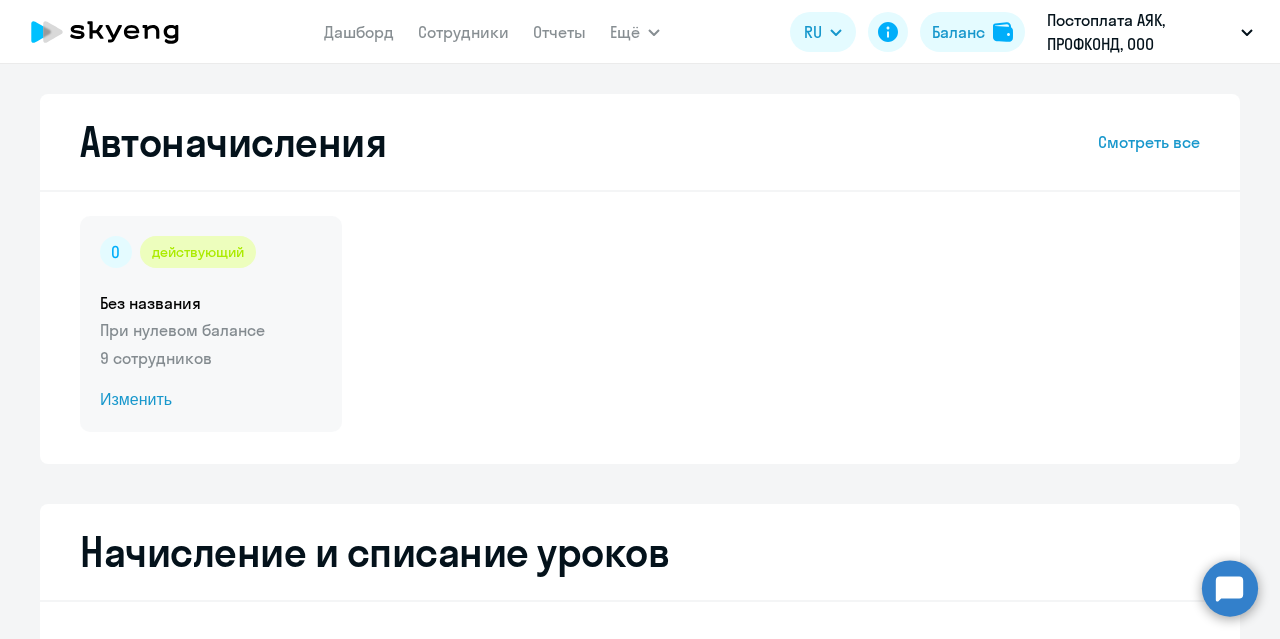 click on "Изменить" 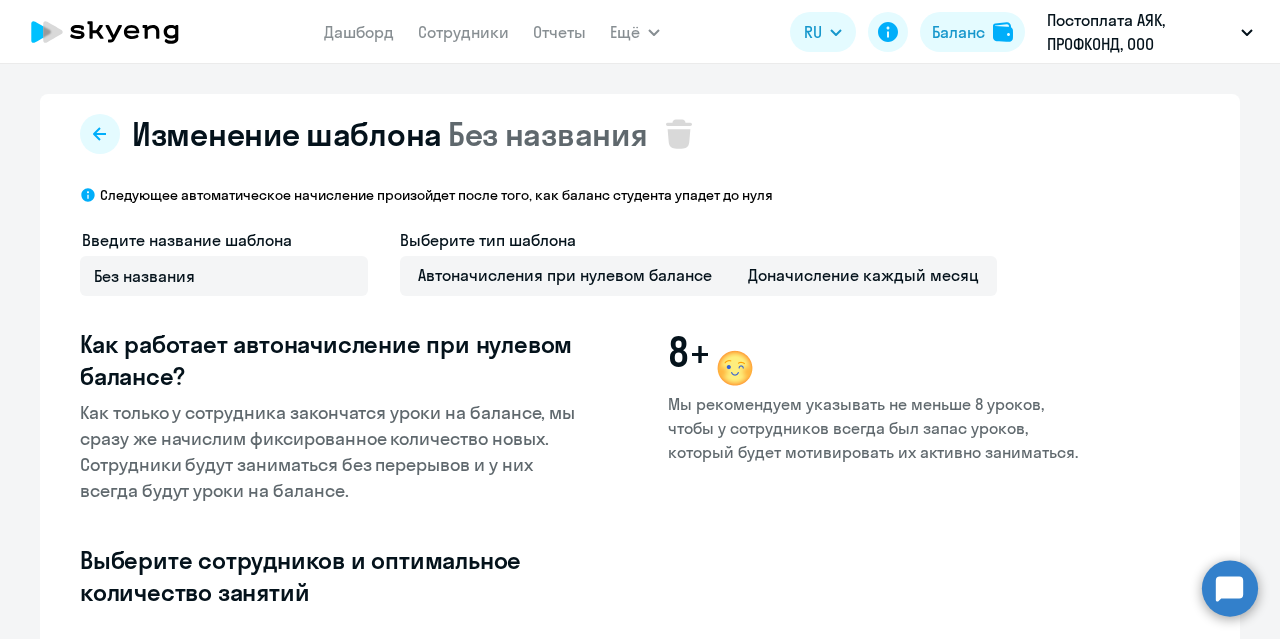 select on "10" 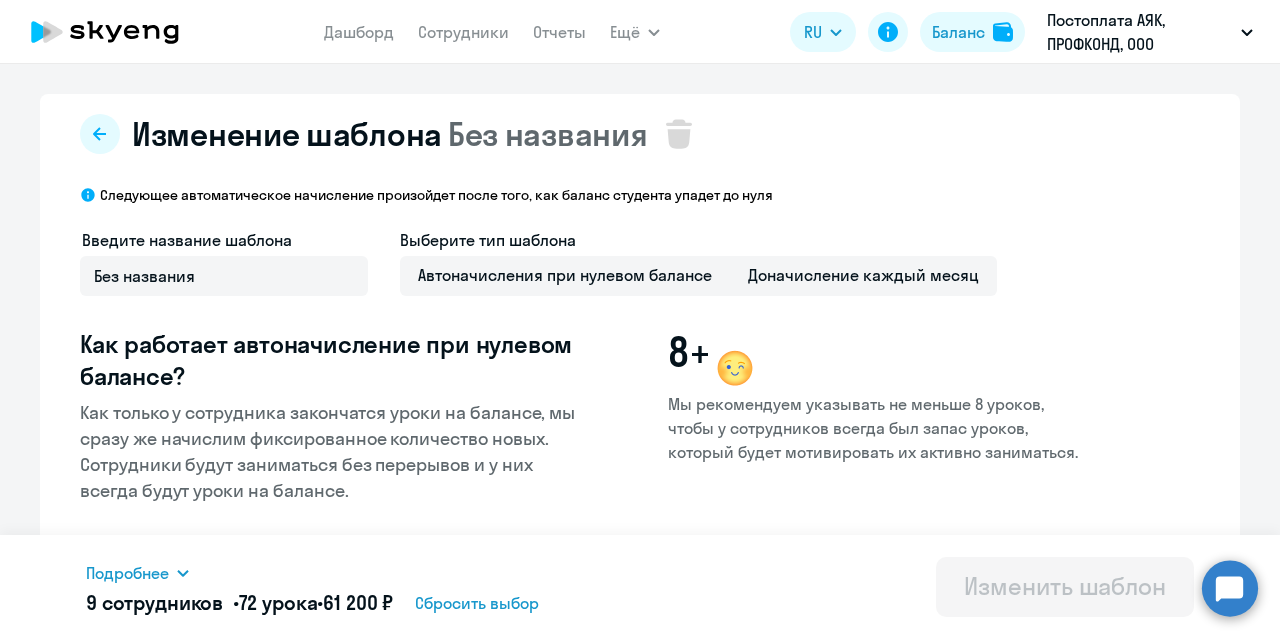 scroll, scrollTop: 400, scrollLeft: 0, axis: vertical 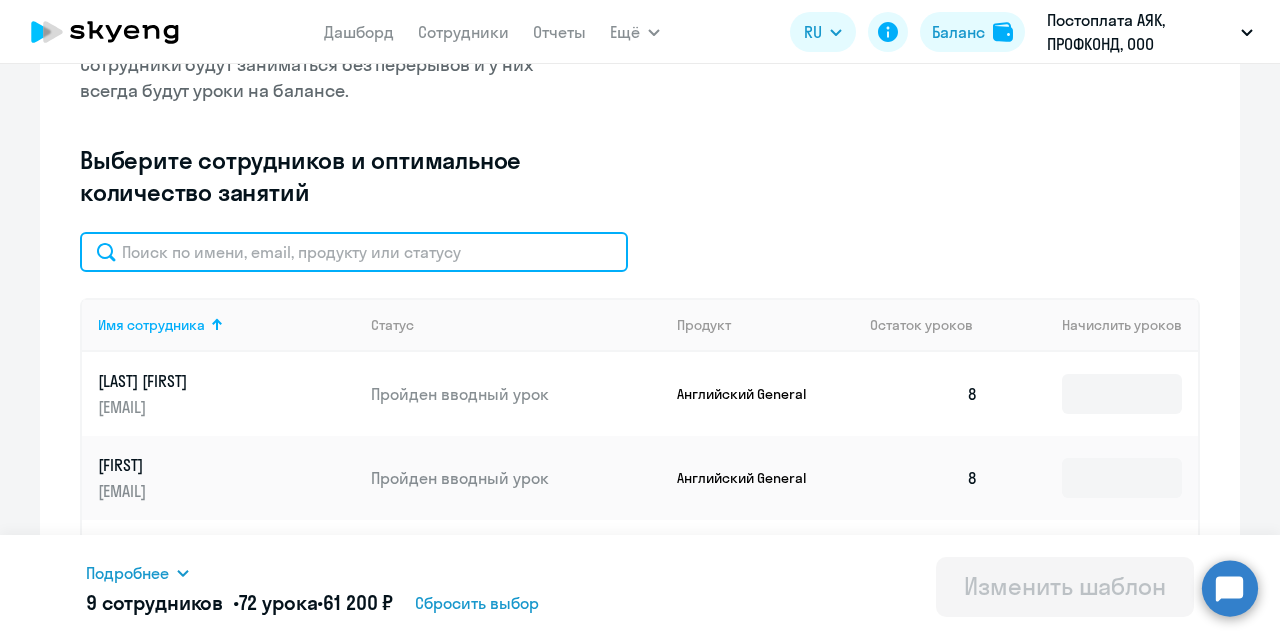 click 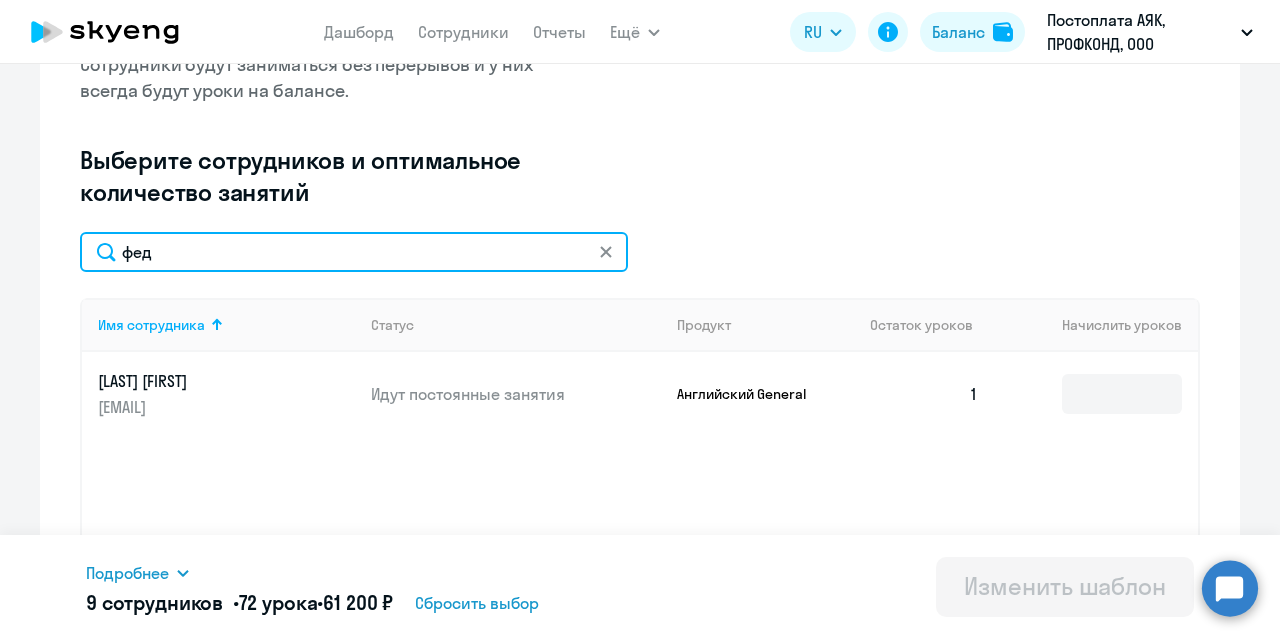 scroll, scrollTop: 300, scrollLeft: 0, axis: vertical 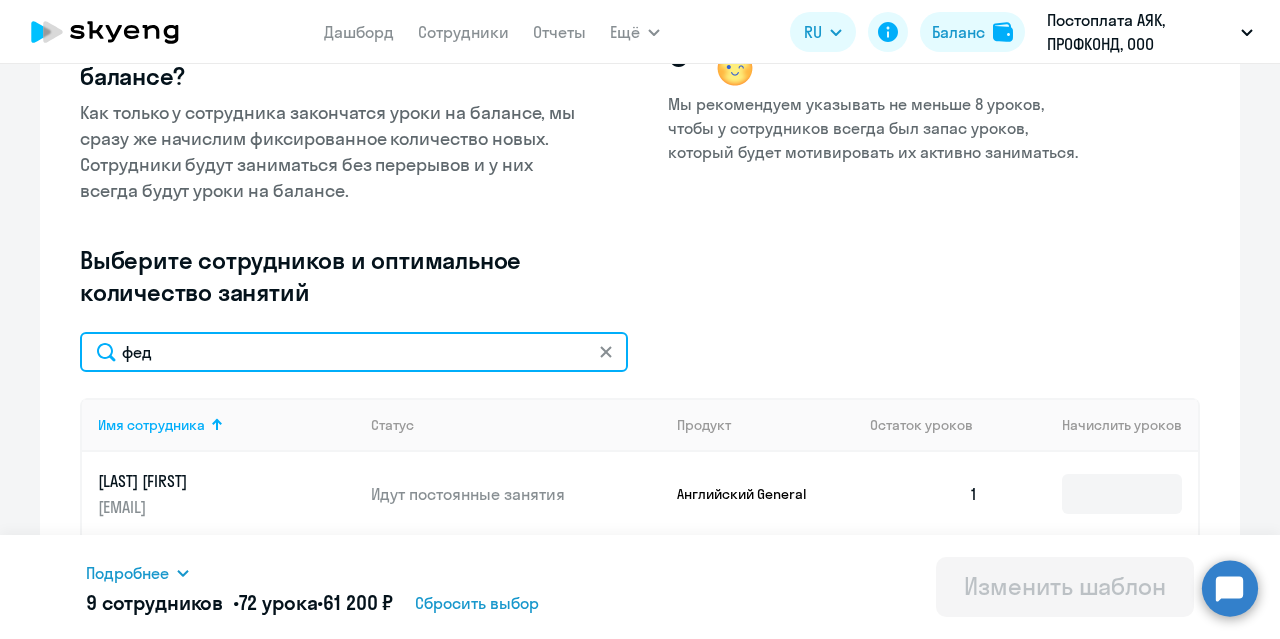 type on "фед" 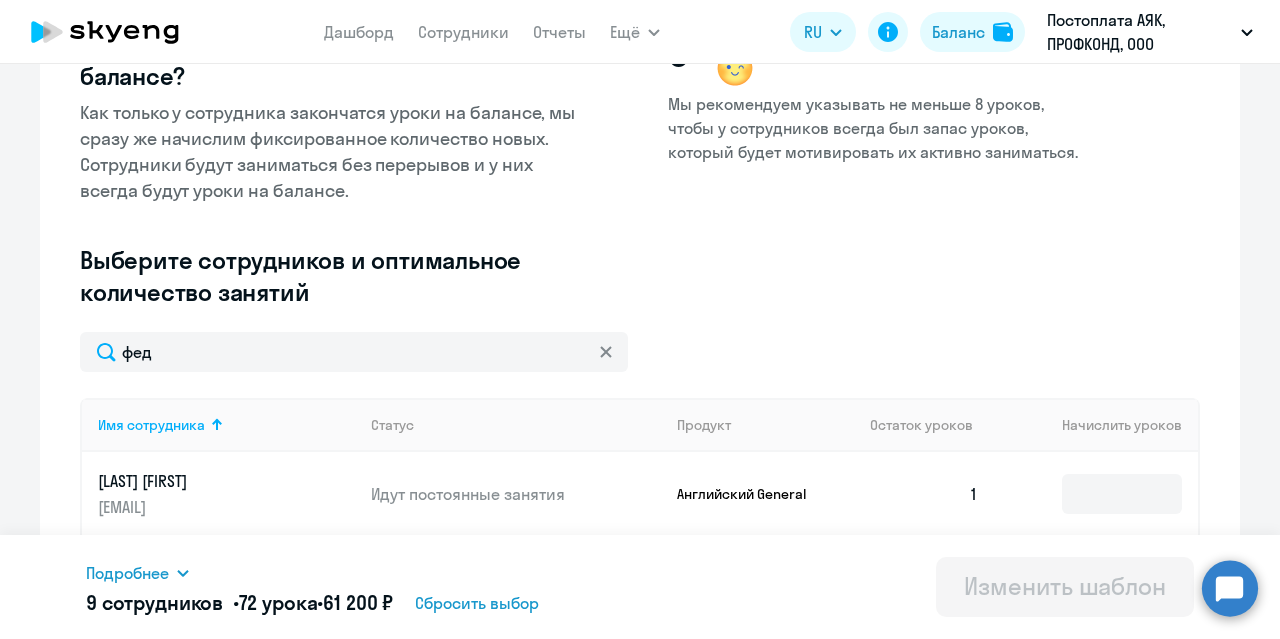 click 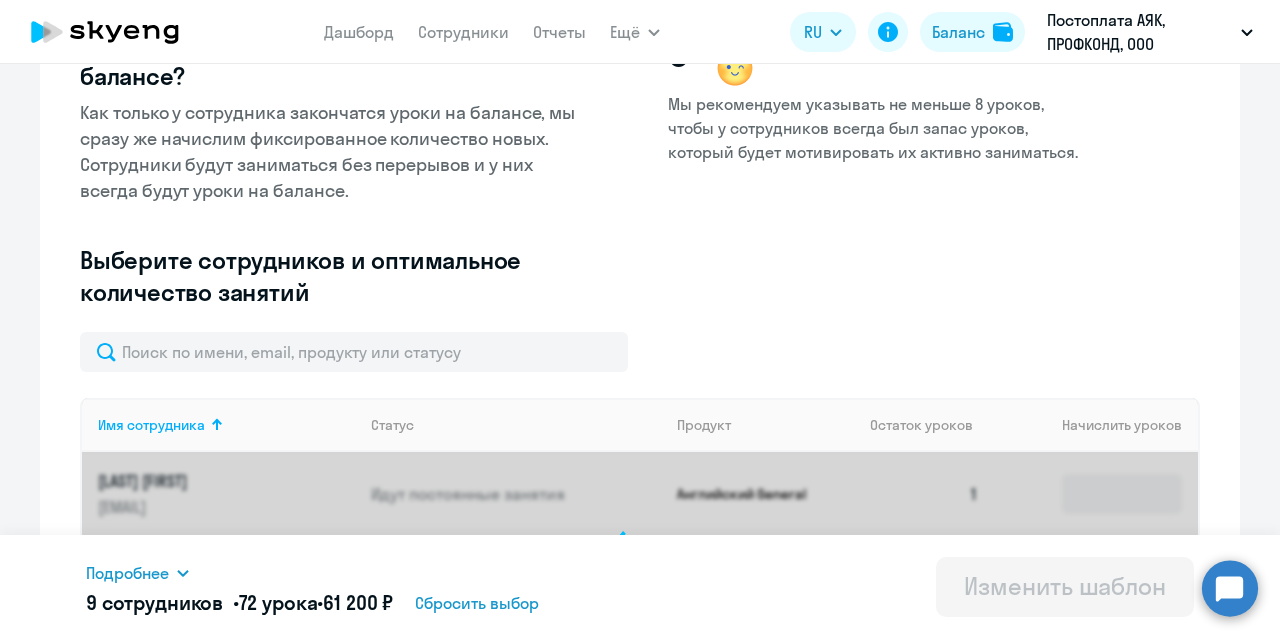 scroll, scrollTop: 0, scrollLeft: 0, axis: both 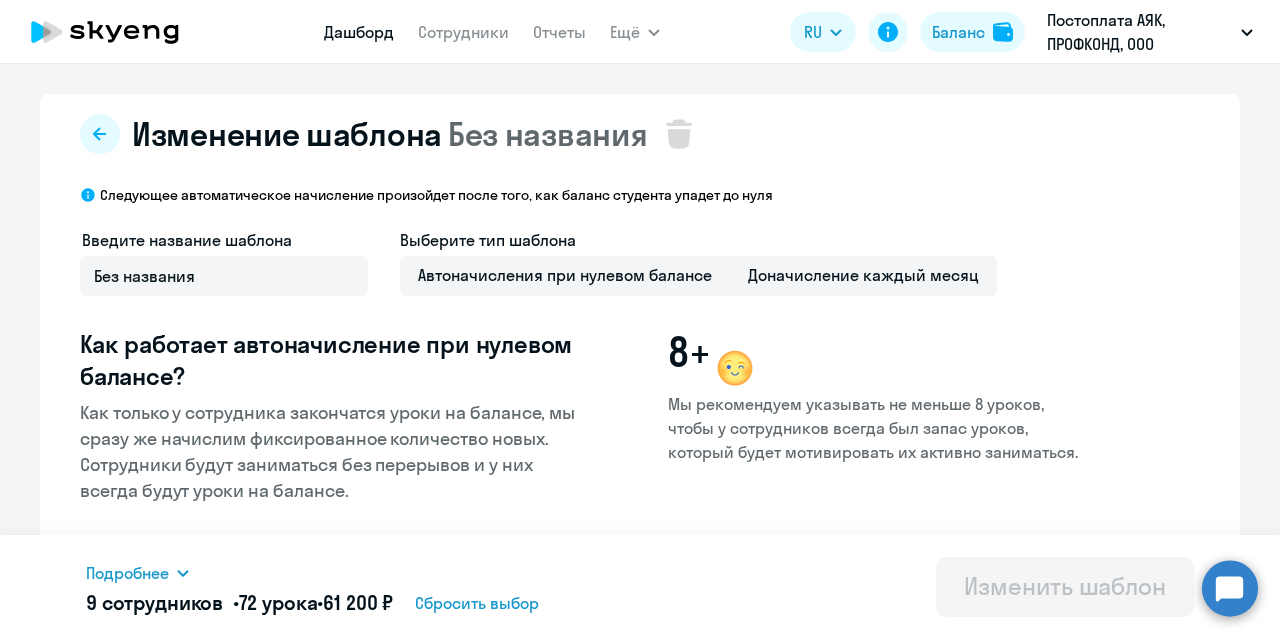 click on "Дашборд" at bounding box center (359, 32) 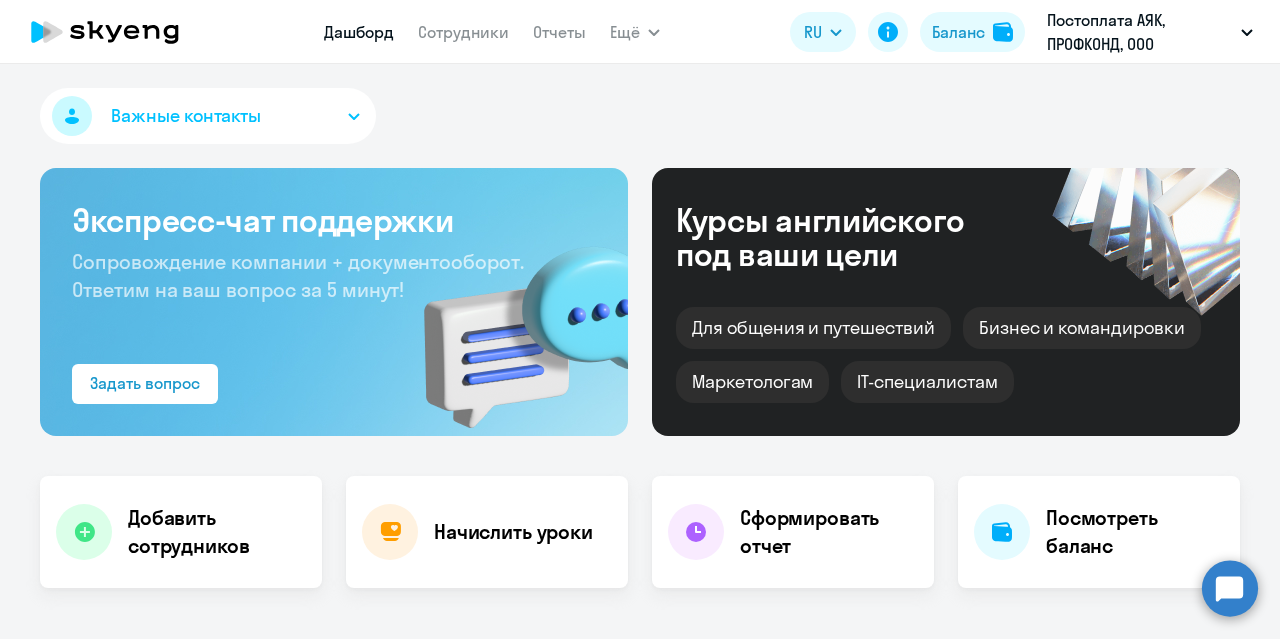 select on "30" 